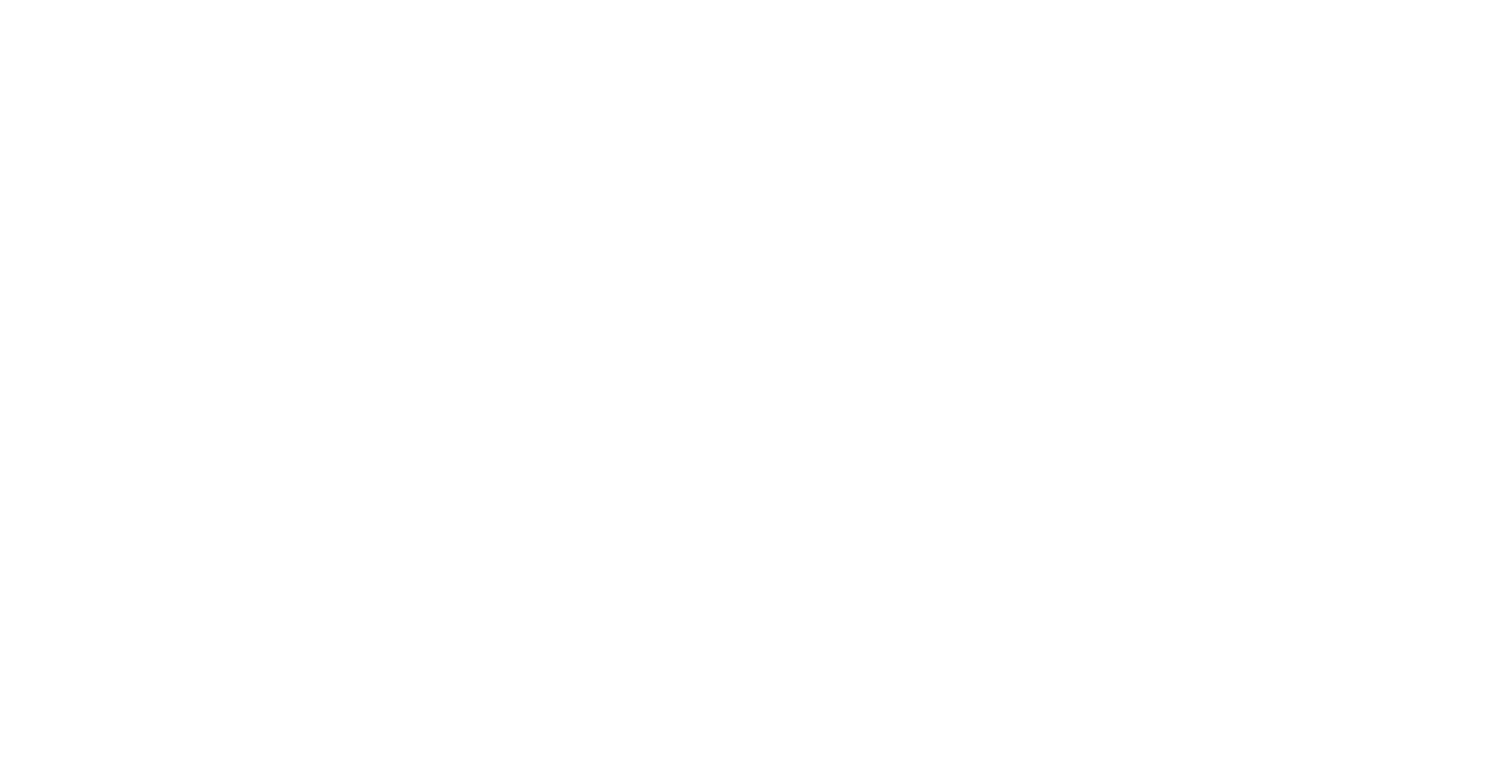 scroll, scrollTop: 0, scrollLeft: 0, axis: both 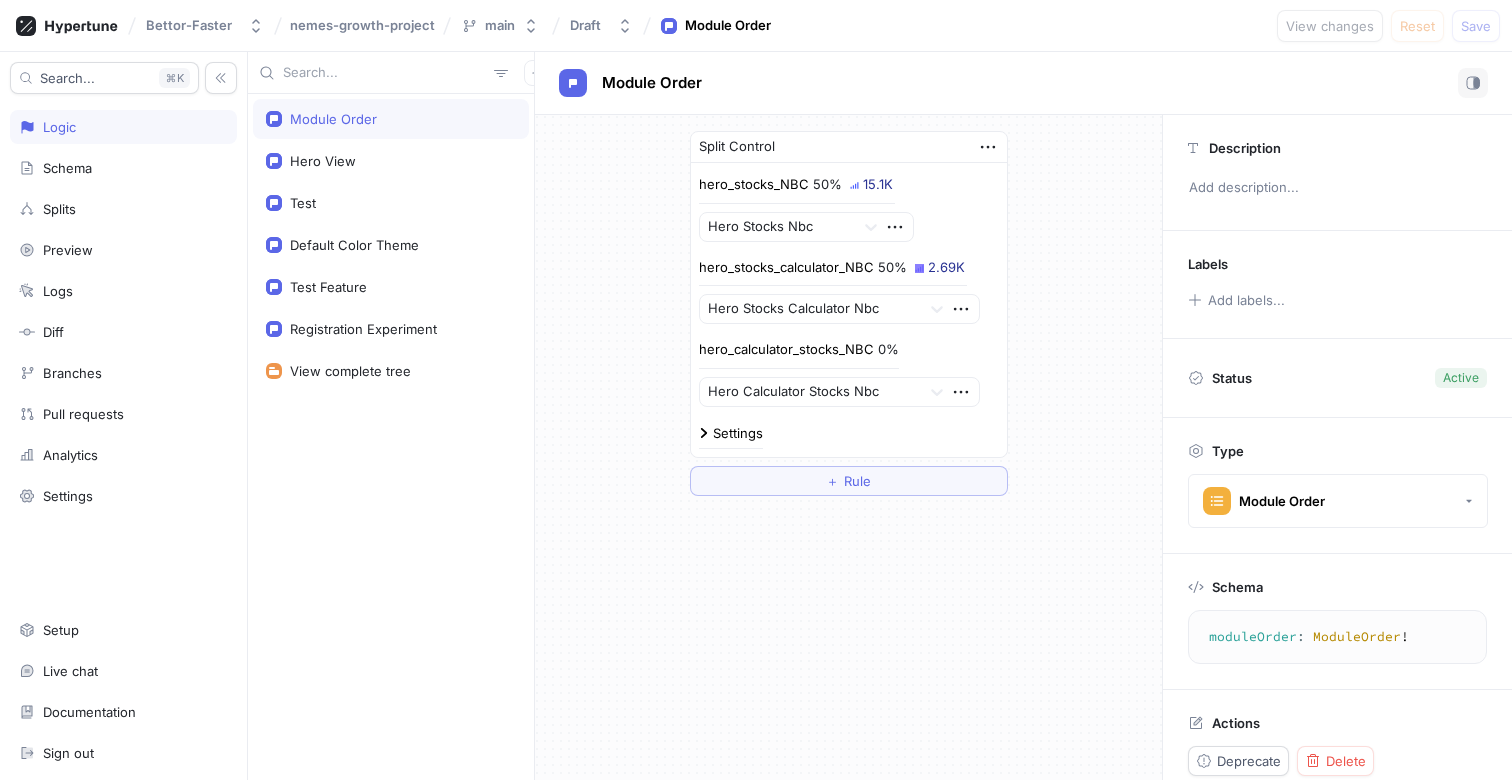 drag, startPoint x: 976, startPoint y: 259, endPoint x: 918, endPoint y: 259, distance: 58 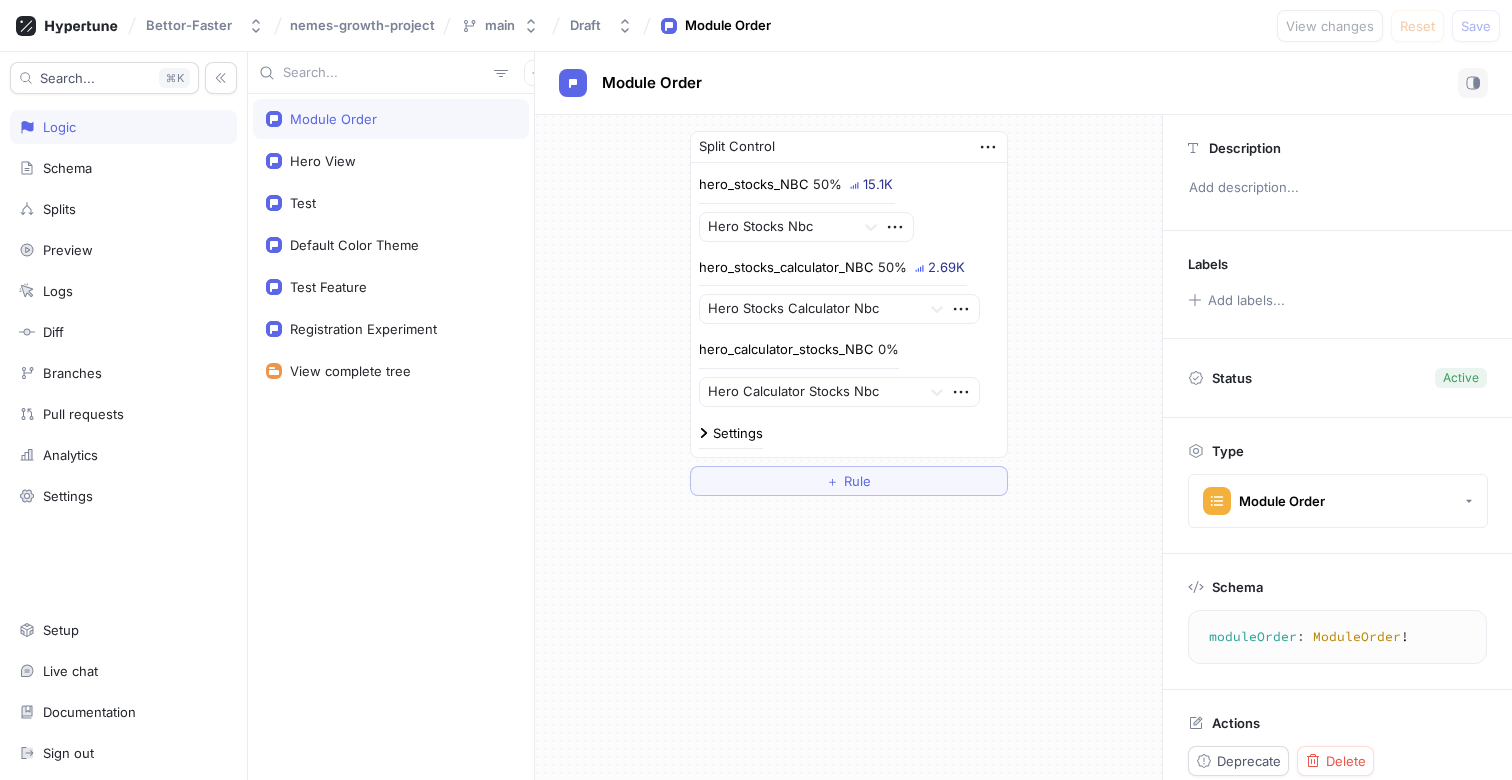 click on "2.69K" at bounding box center (946, 267) 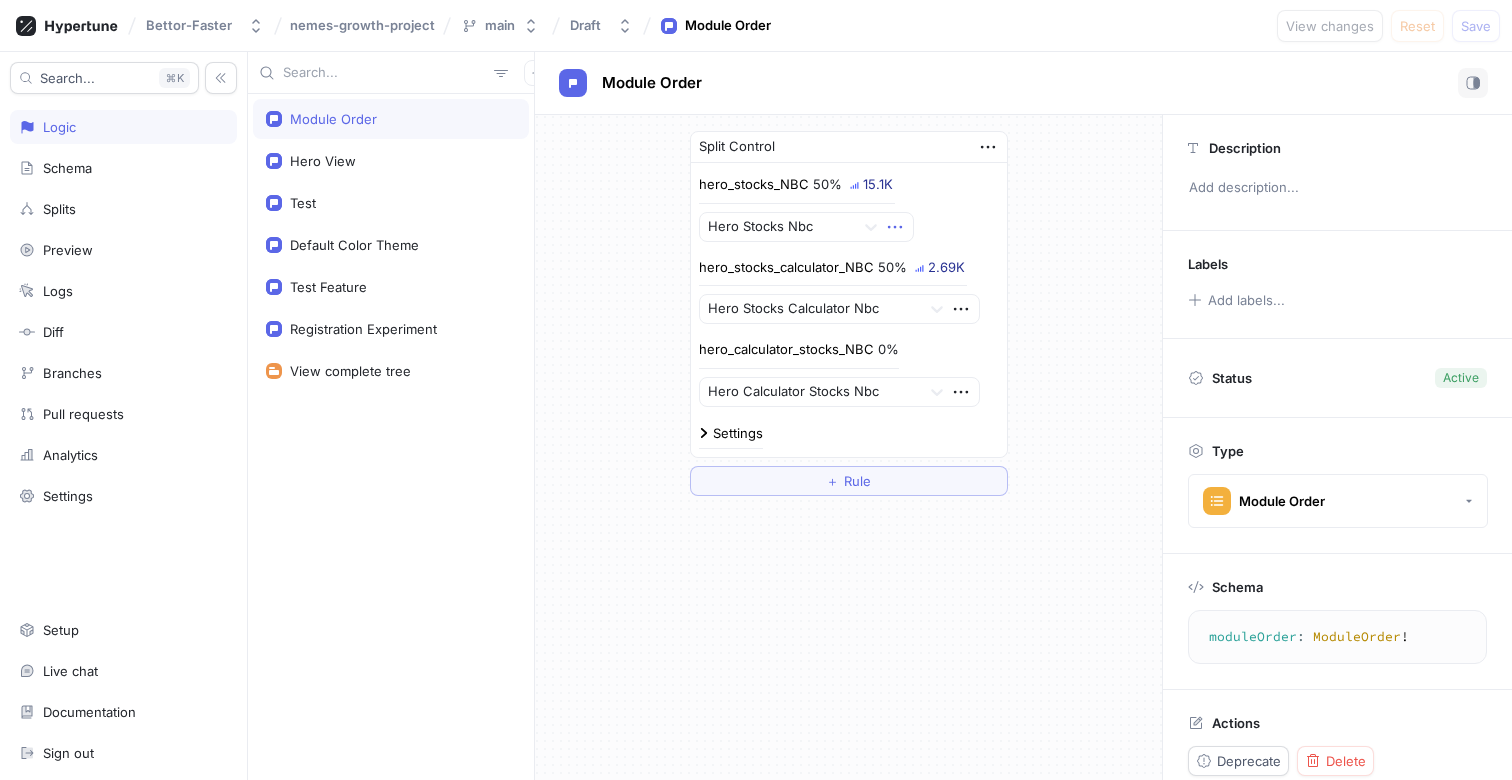 click 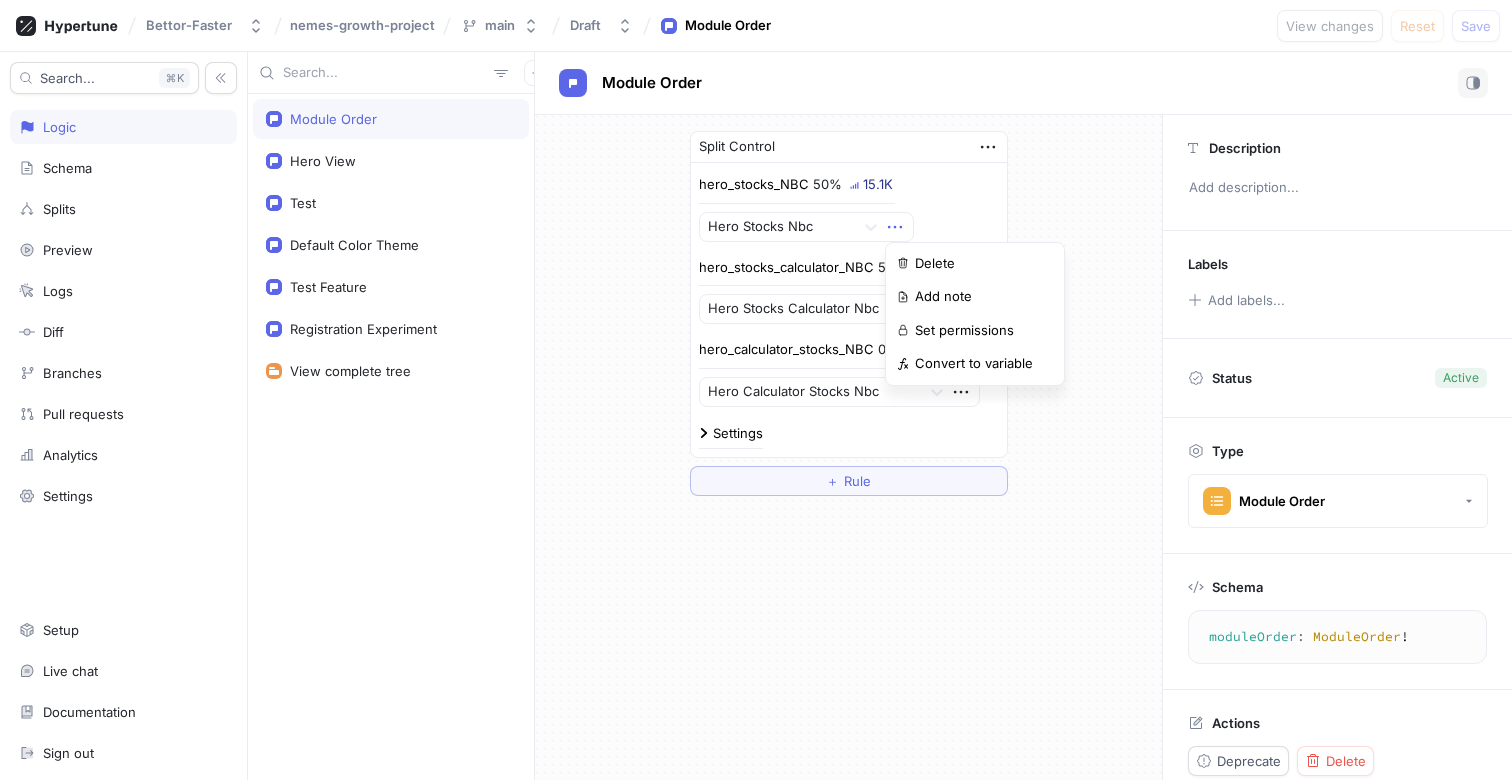 click on "Split Control hero_stocks_NBC 50% 15.1K Hero Stocks Nbc hero_stocks_calculator_NBC 50% 2.69K Hero Stocks Calculator Nbc hero_calculator_stocks_NBC 0% Hero Calculator Stocks Nbc Settings ＋ Rule" at bounding box center (849, 313) 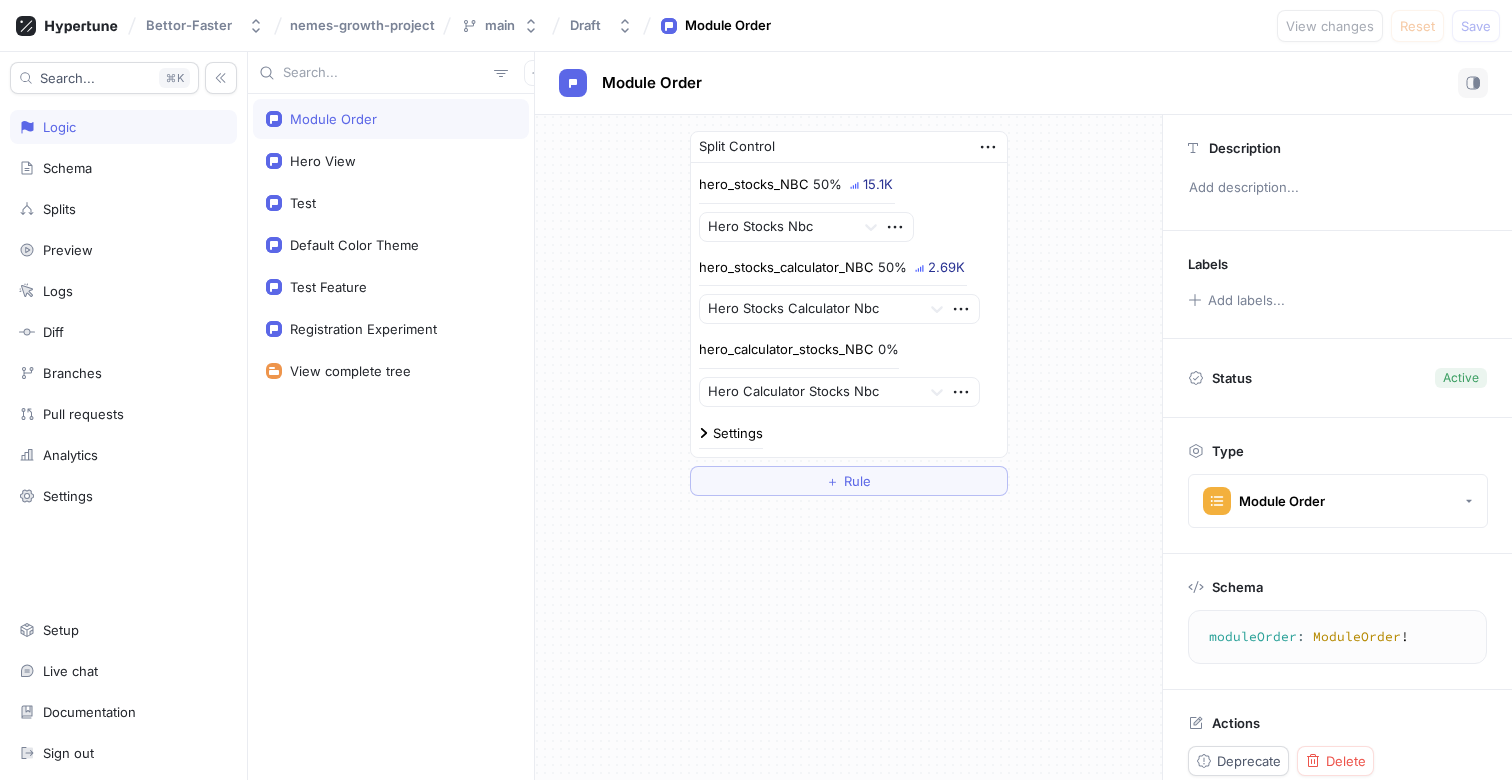click on "Settings" at bounding box center (738, 433) 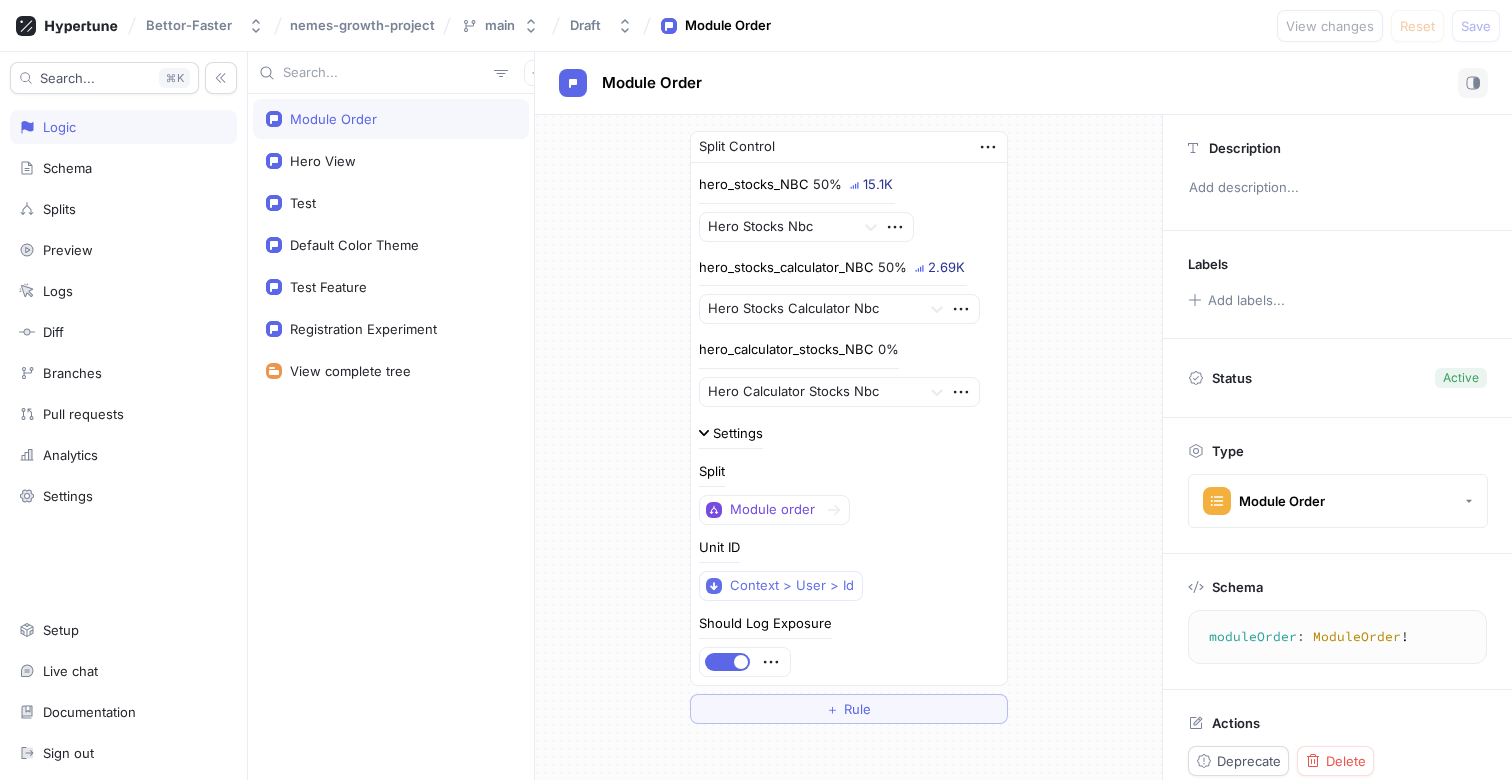 click on "Settings" at bounding box center [738, 433] 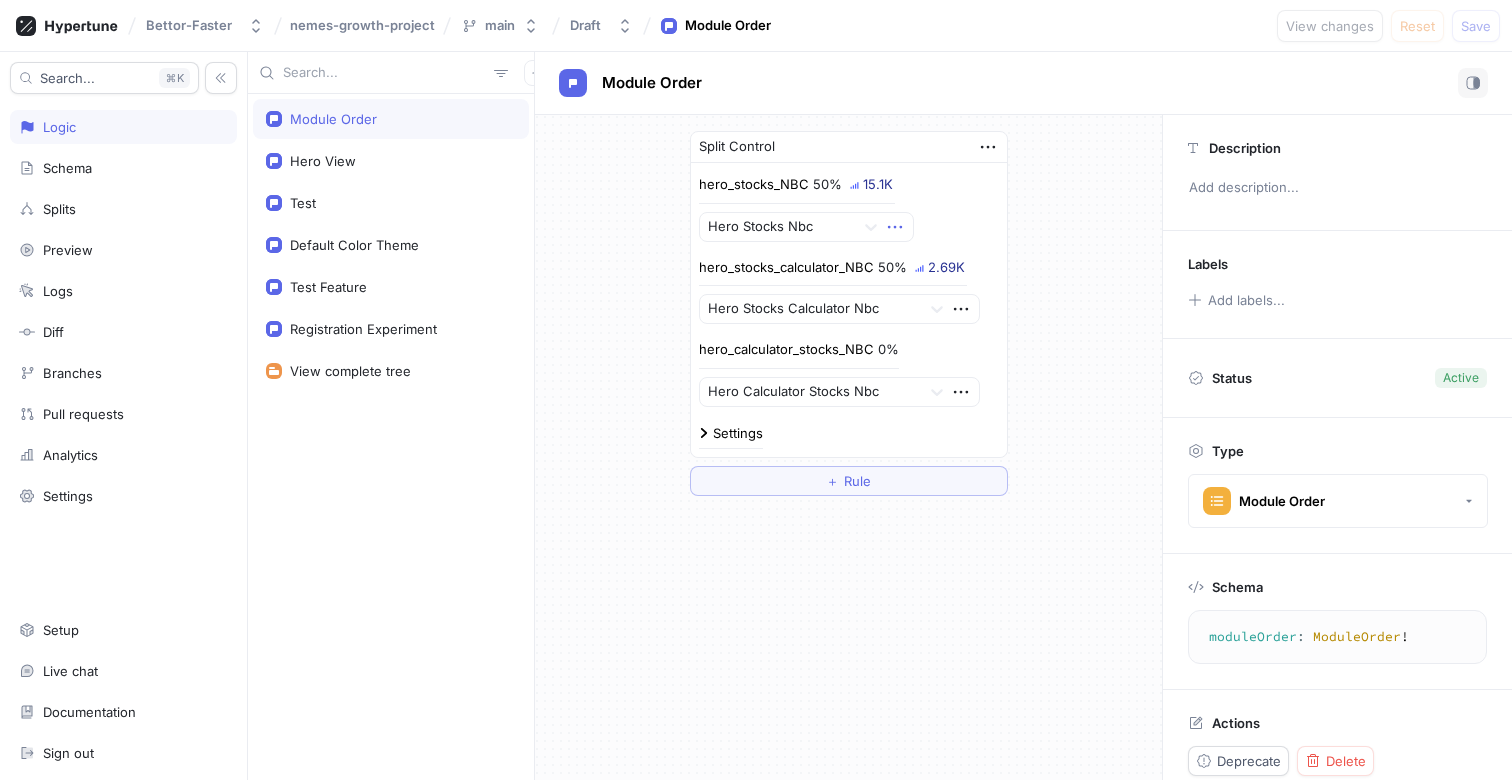 click 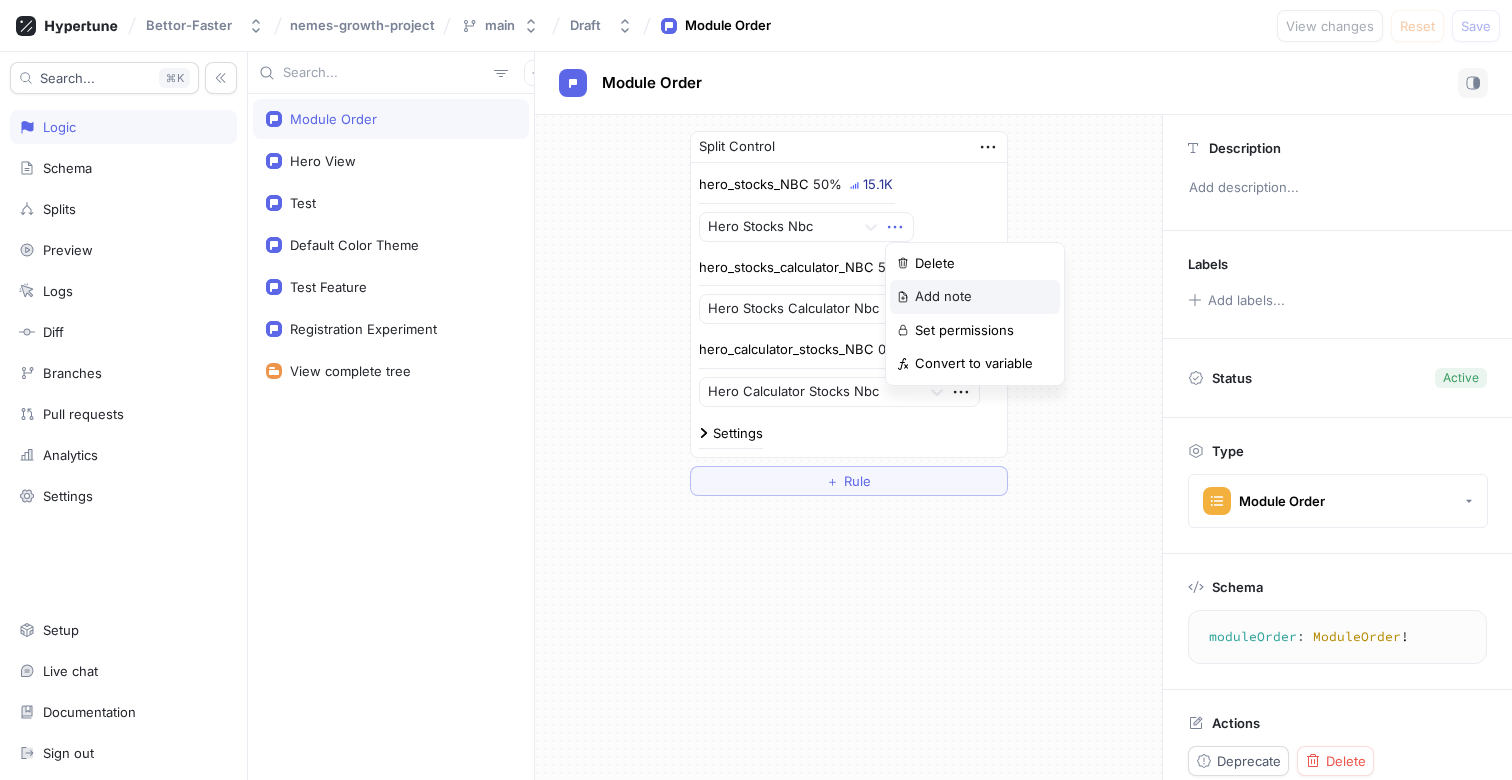 click on "Add note" at bounding box center [975, 297] 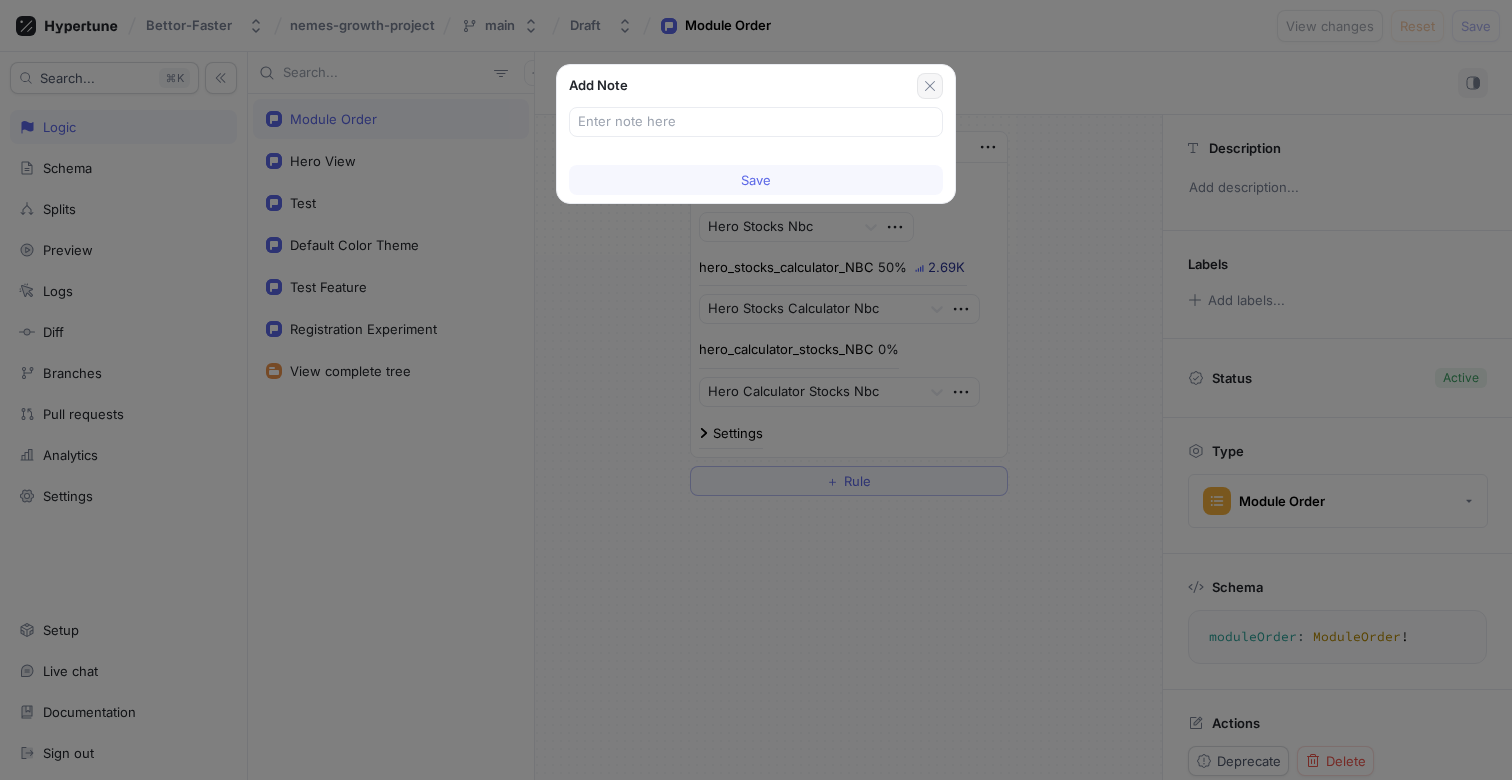 click 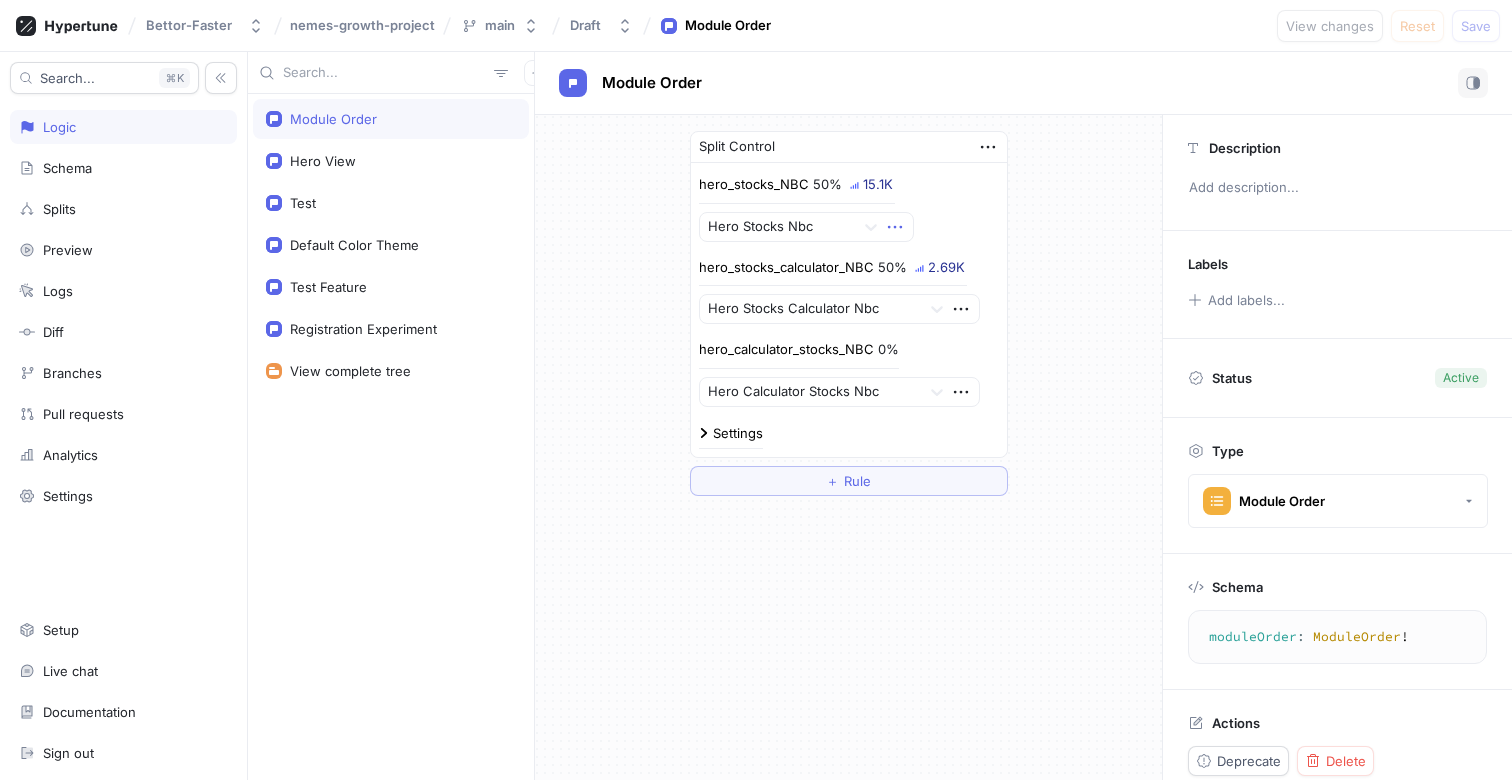 click 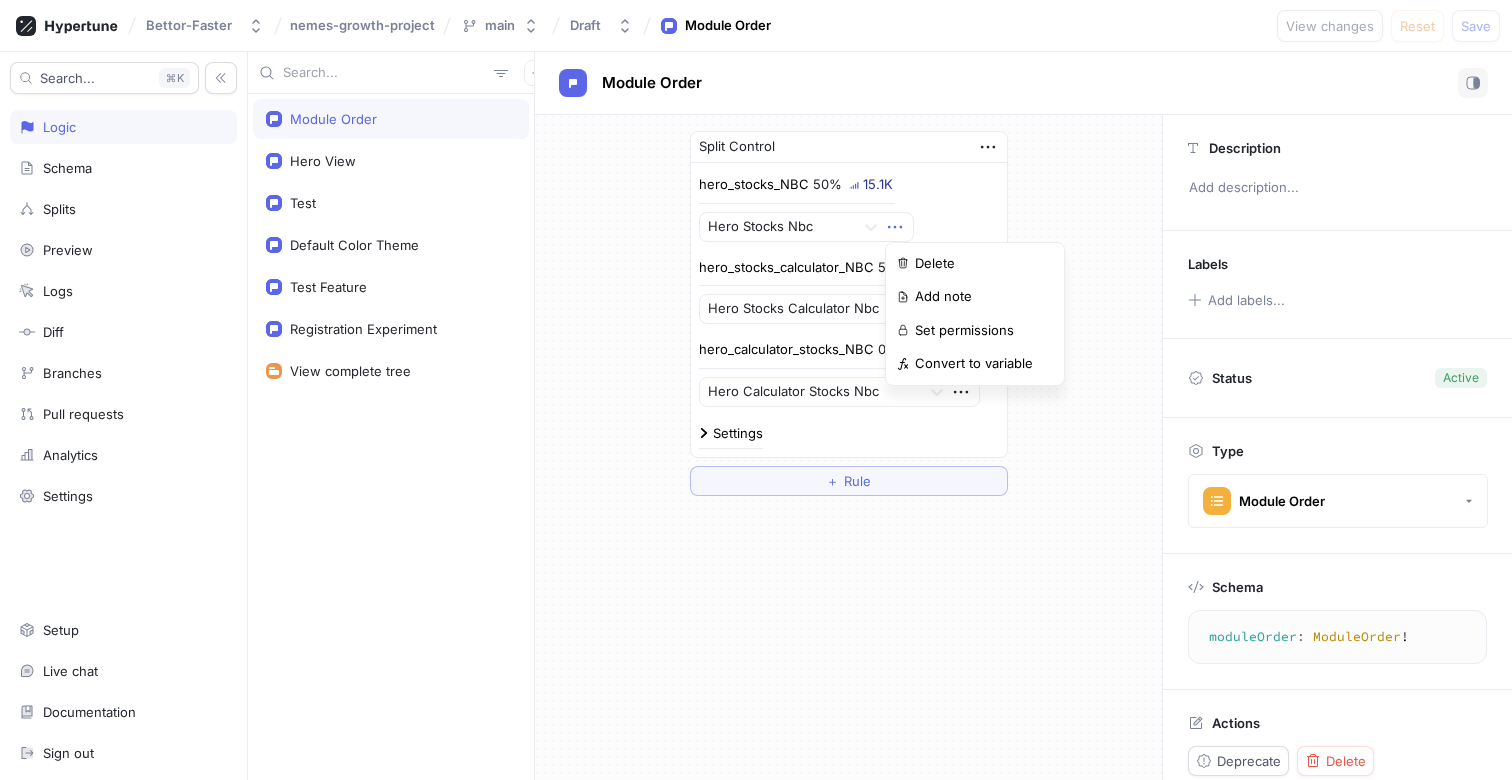 click on "hero_stocks_NBC 50% 15.1K Hero Stocks Nbc" at bounding box center [849, 208] 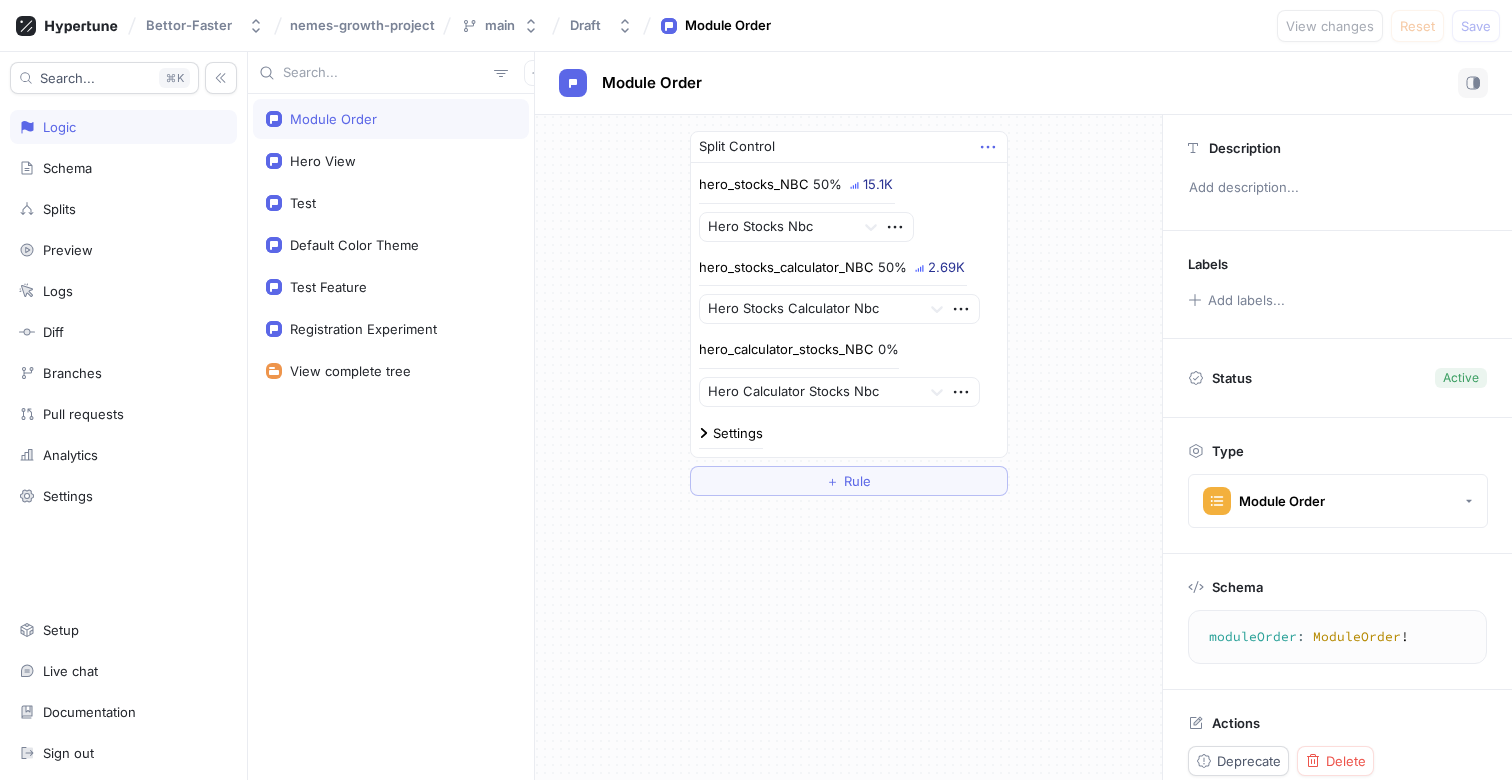 click 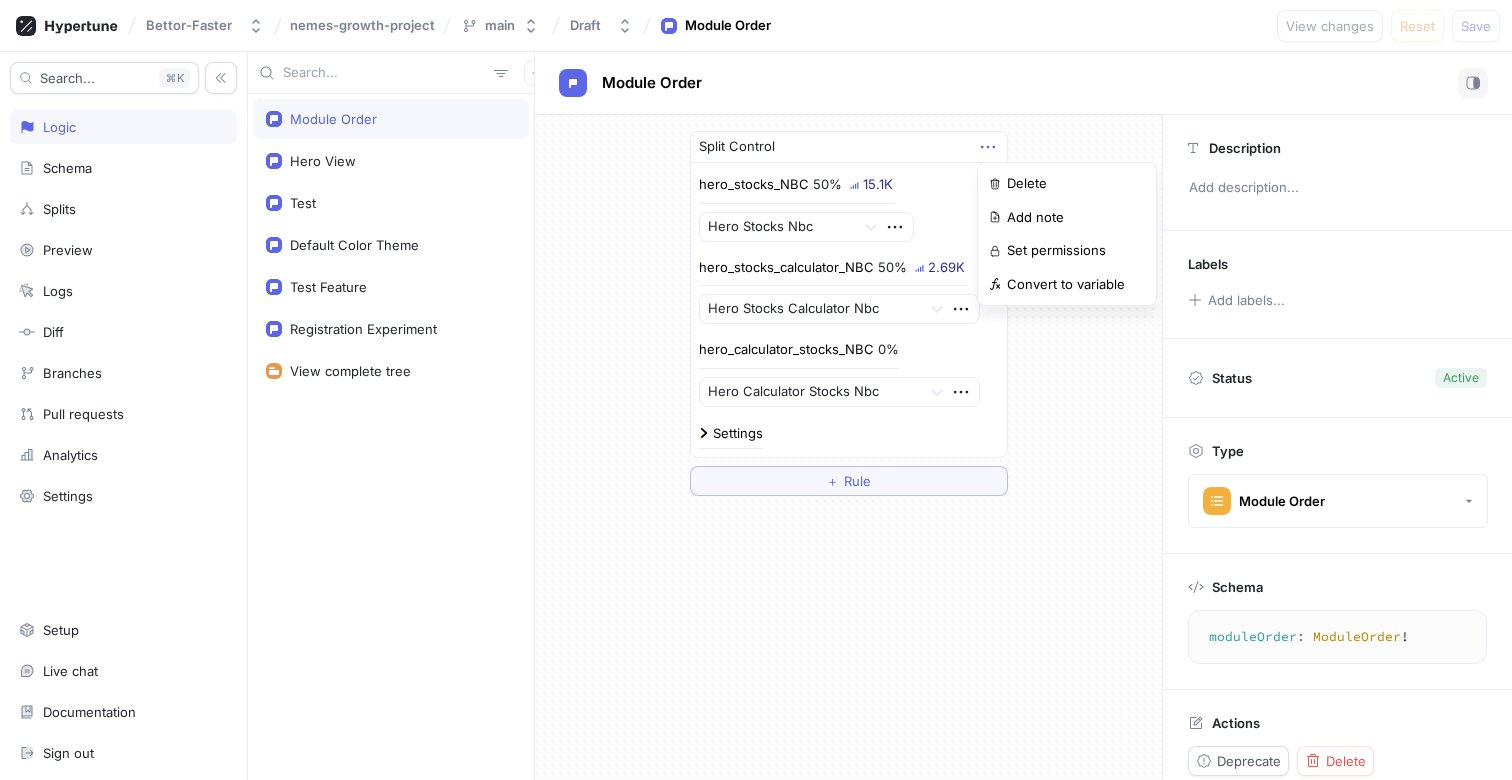 click 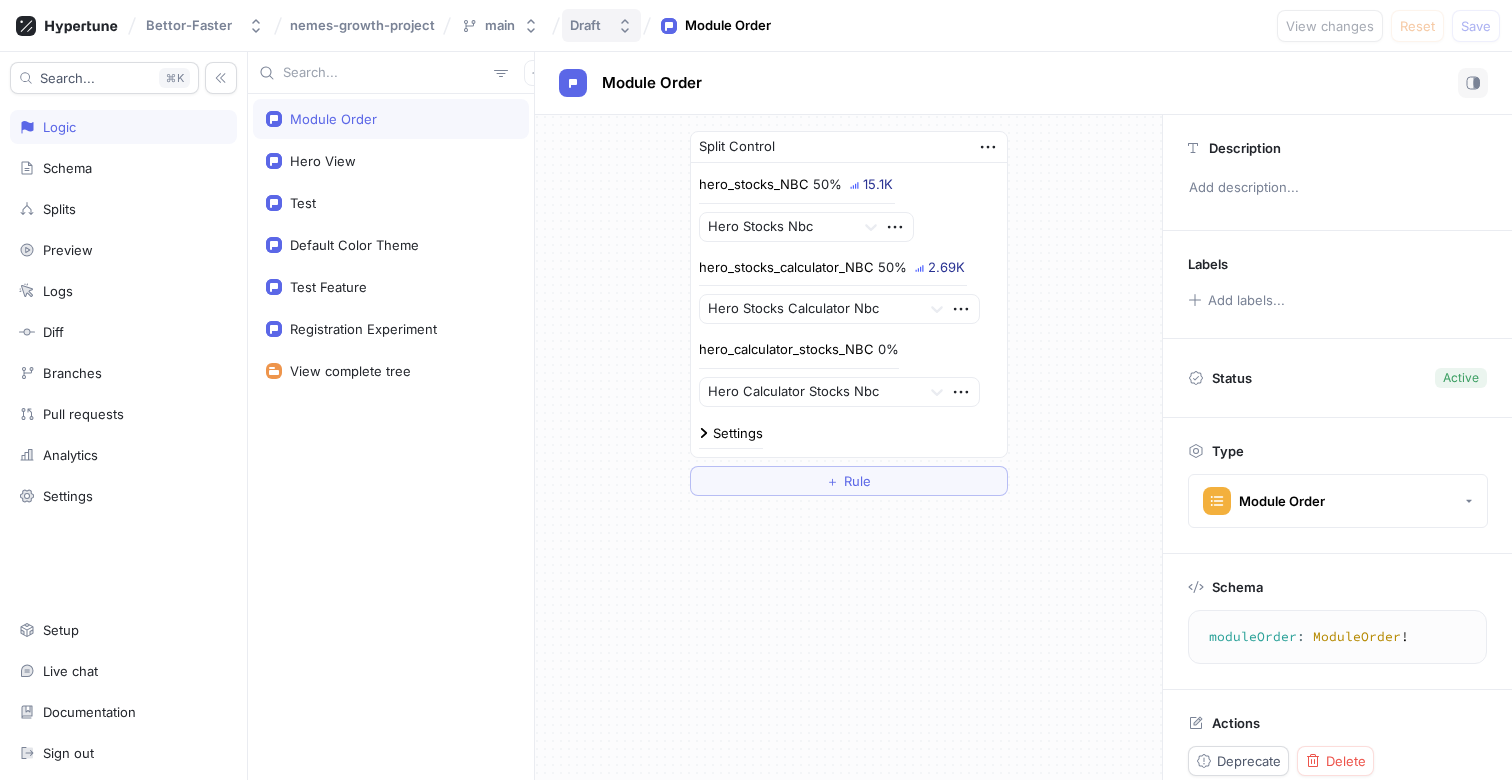 click on "Draft" at bounding box center [585, 25] 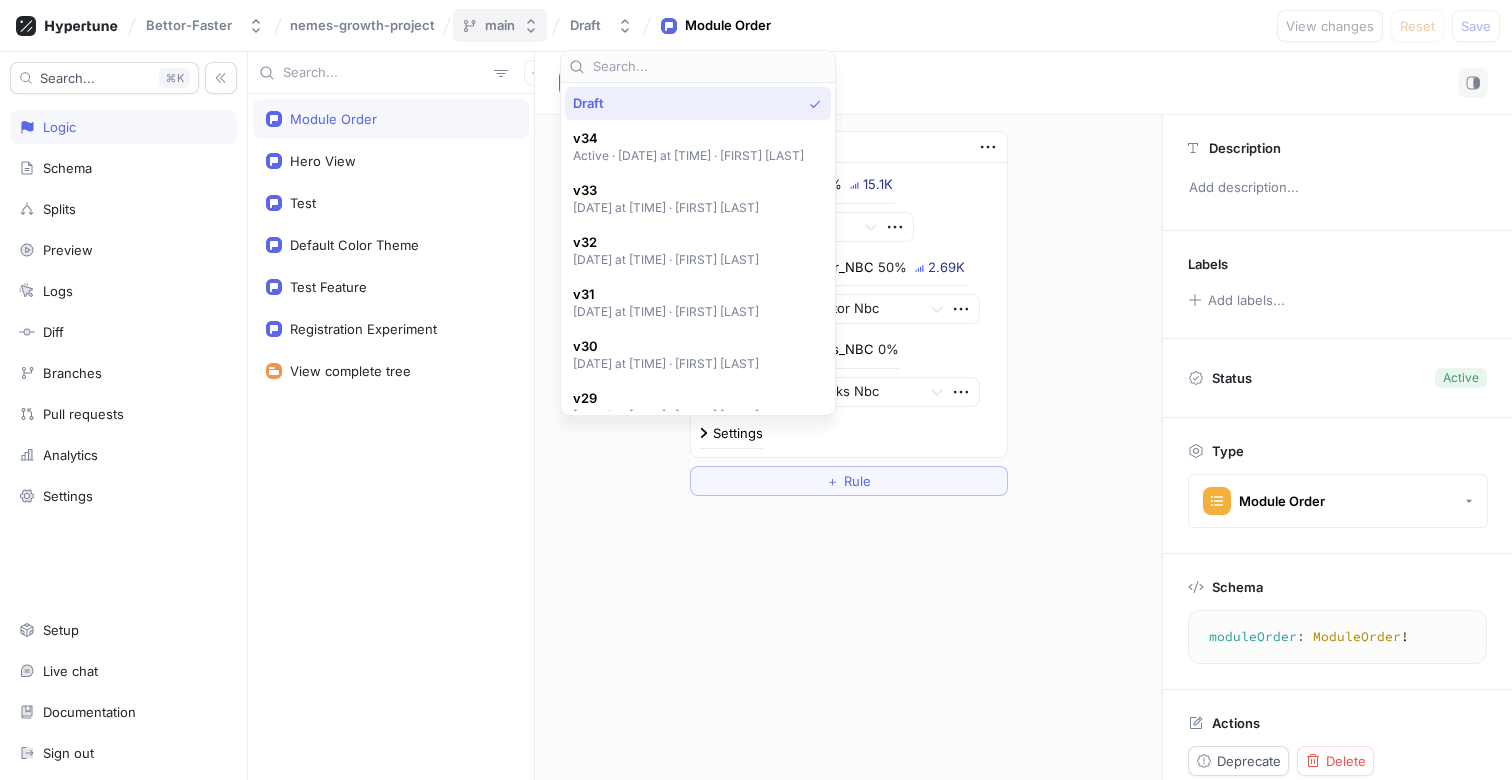 click on "main" at bounding box center (500, 25) 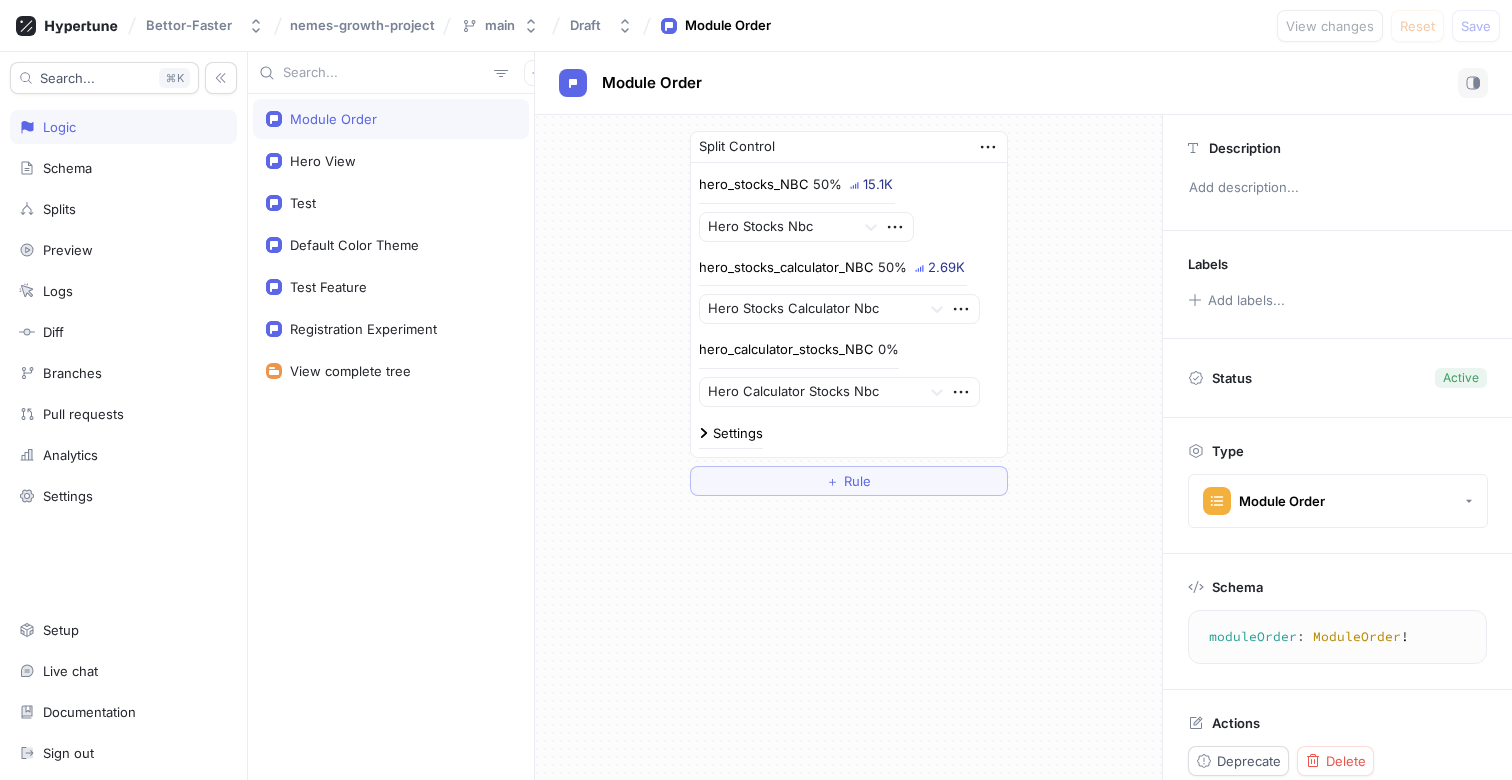 click on "Module Order" at bounding box center [333, 119] 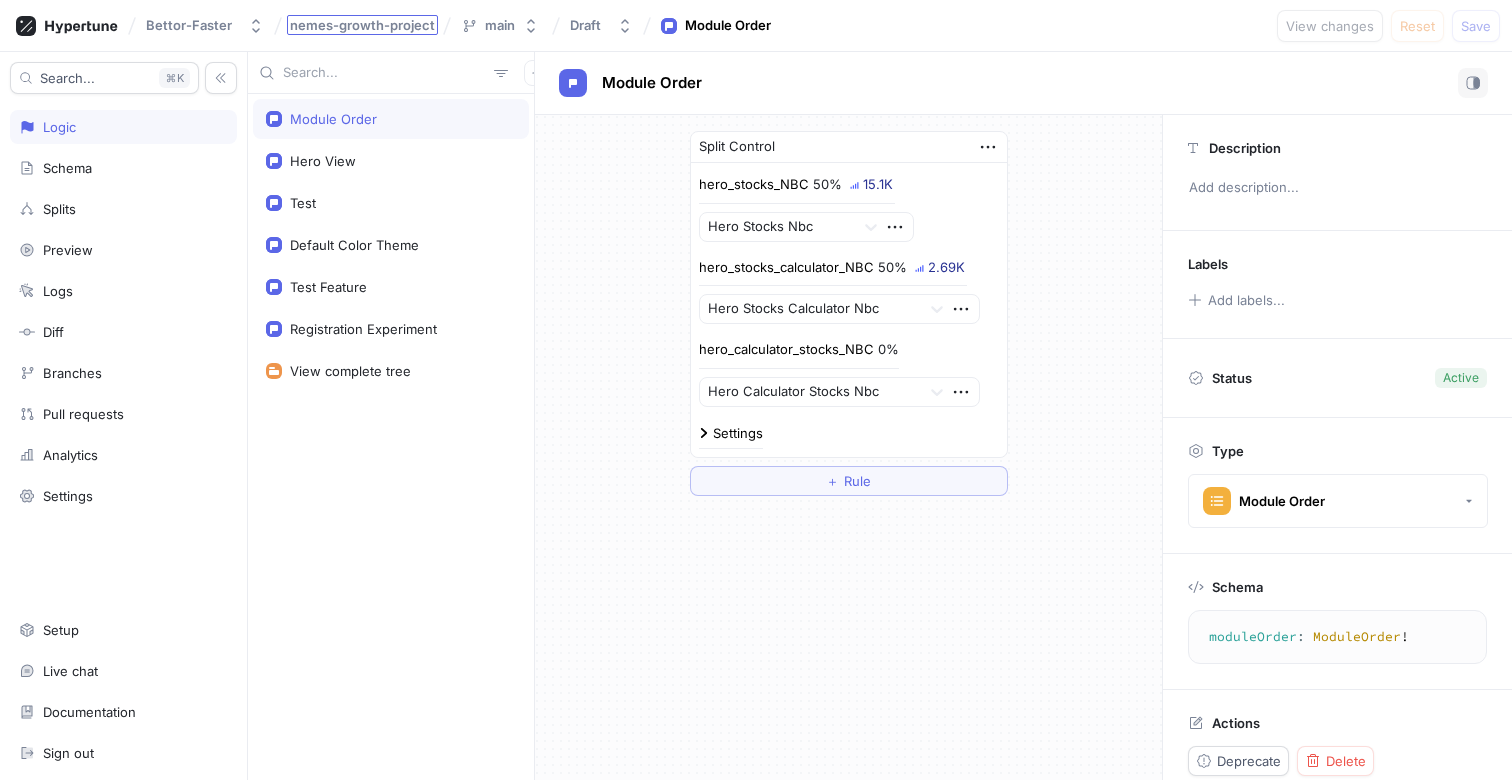 click on "nemes-growth-project" at bounding box center (362, 25) 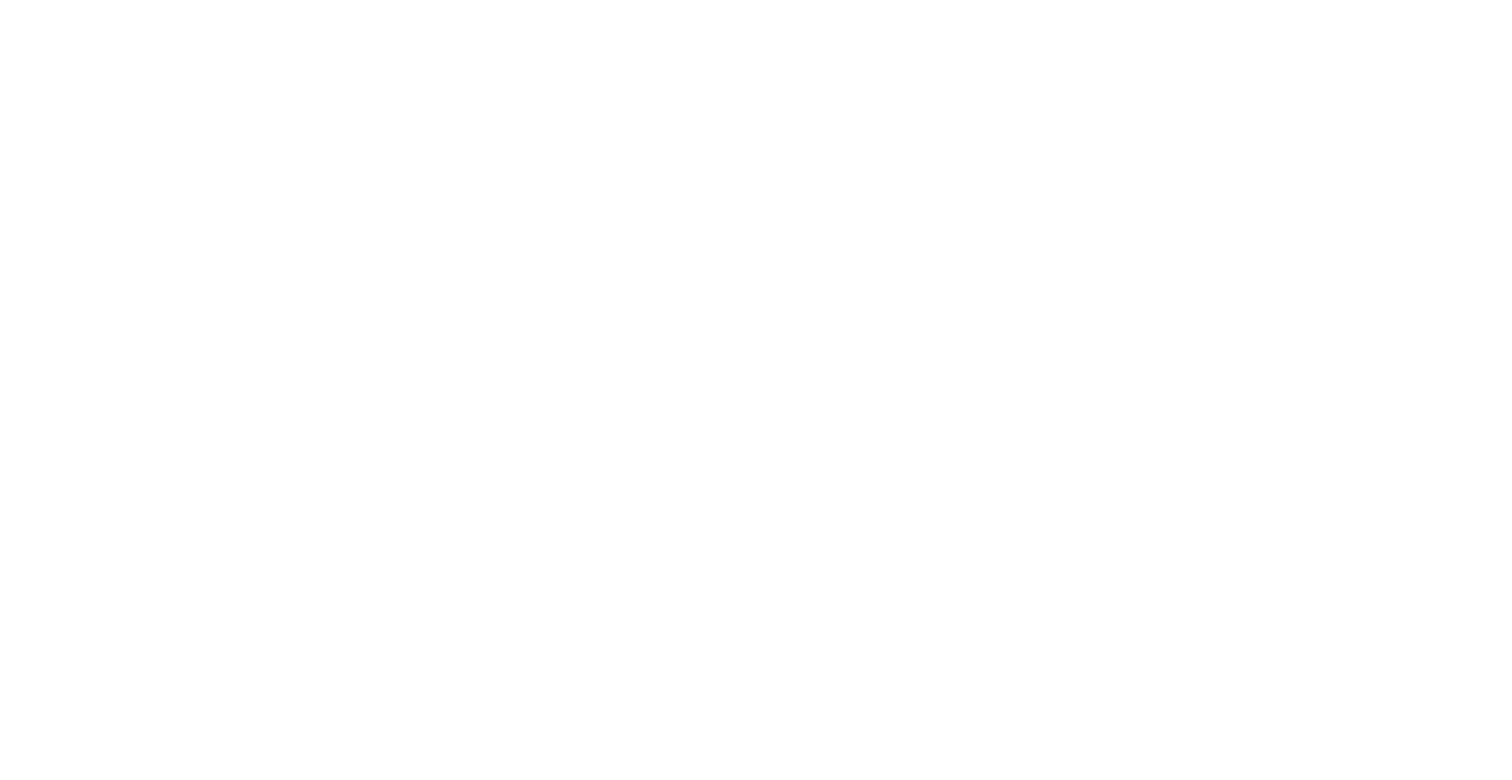 scroll, scrollTop: 0, scrollLeft: 0, axis: both 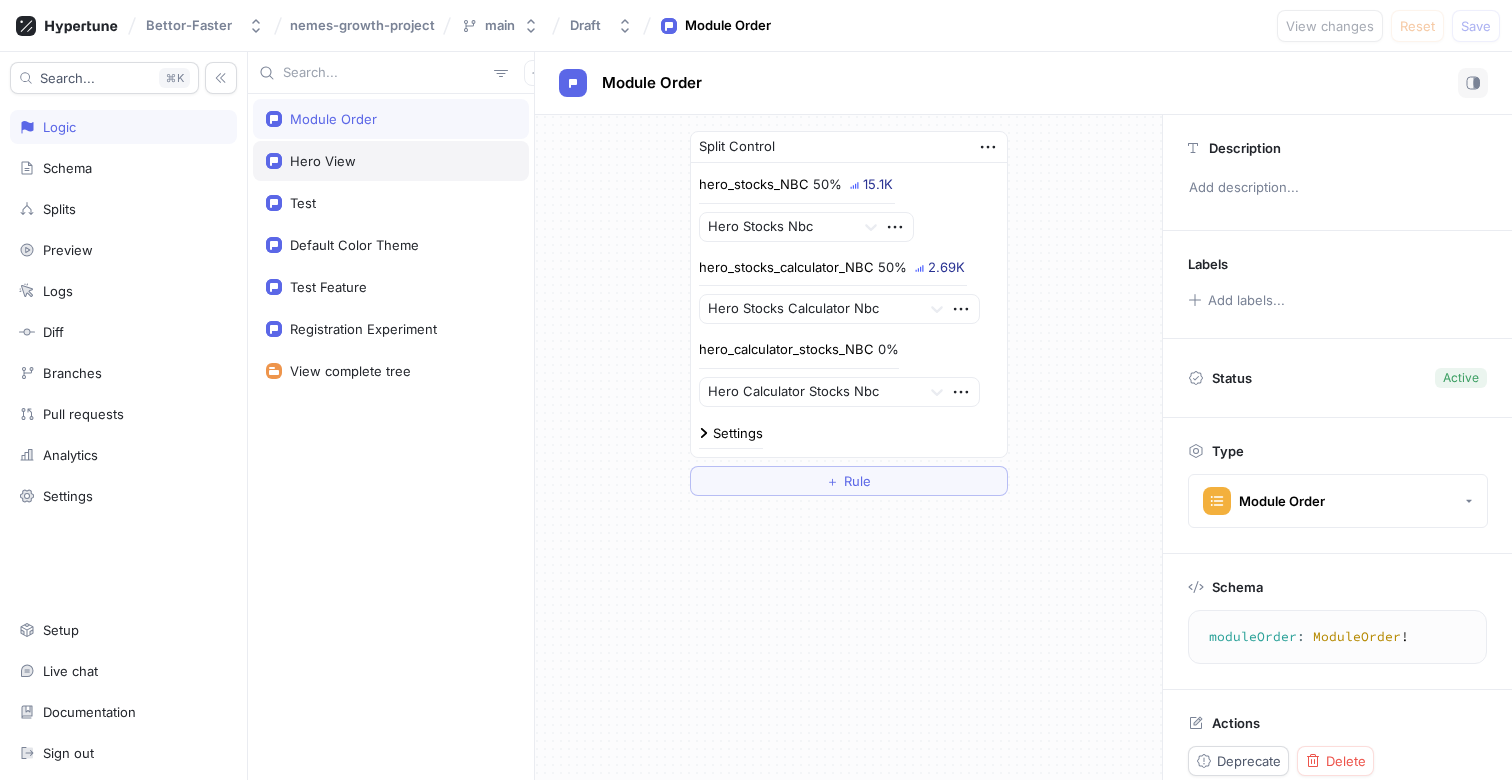 click on "Hero View" at bounding box center (391, 161) 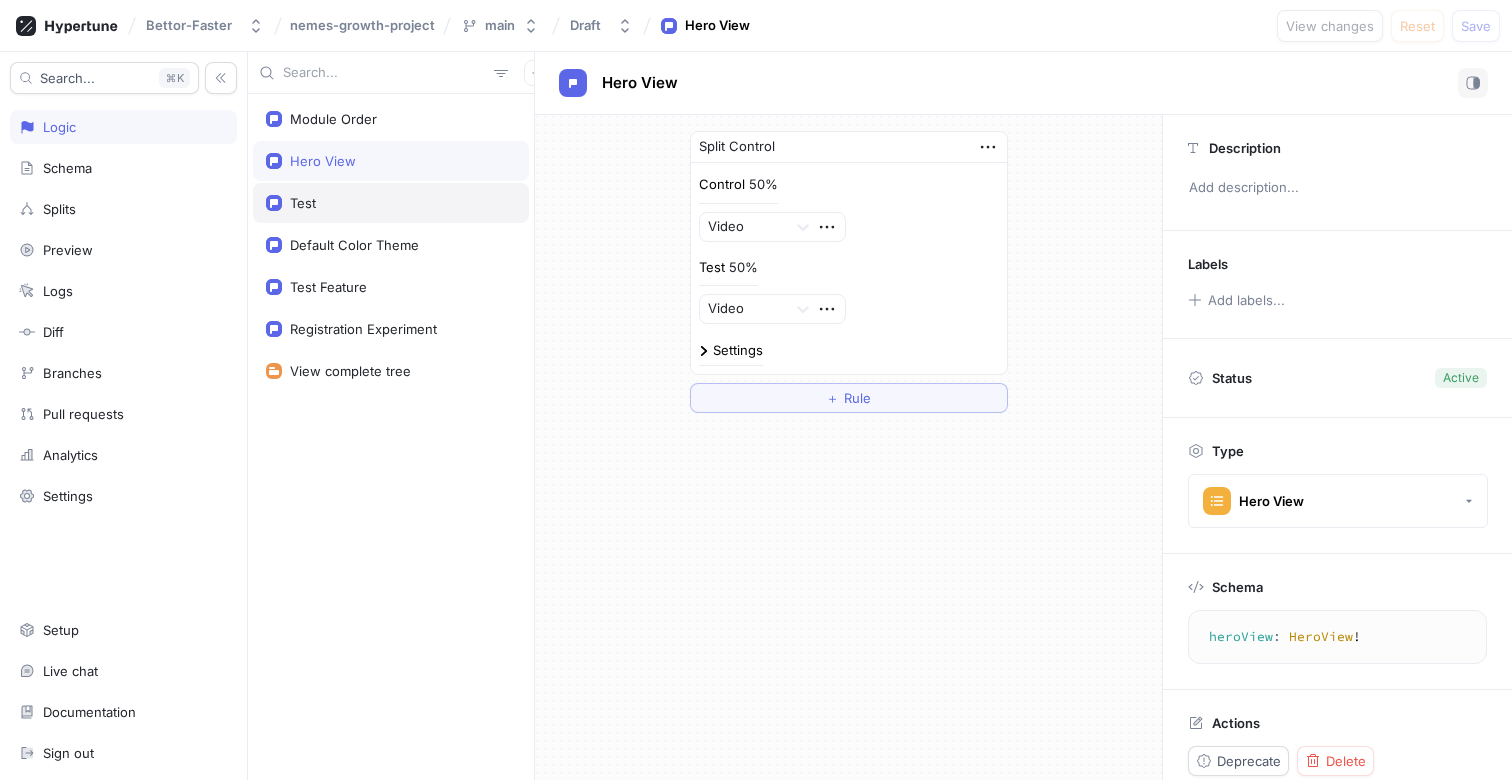 click on "Test" at bounding box center [303, 203] 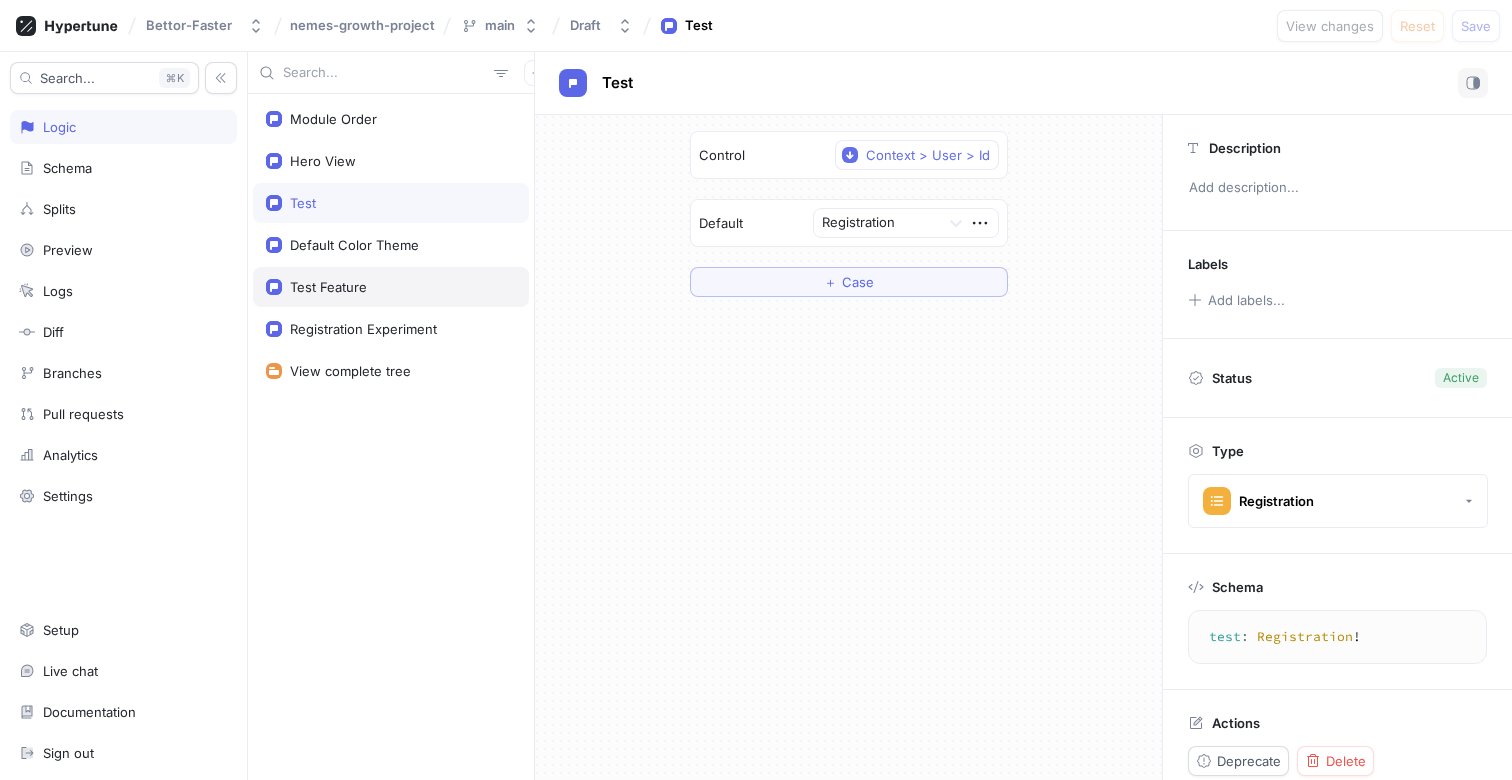 click on "Test Feature" at bounding box center [391, 287] 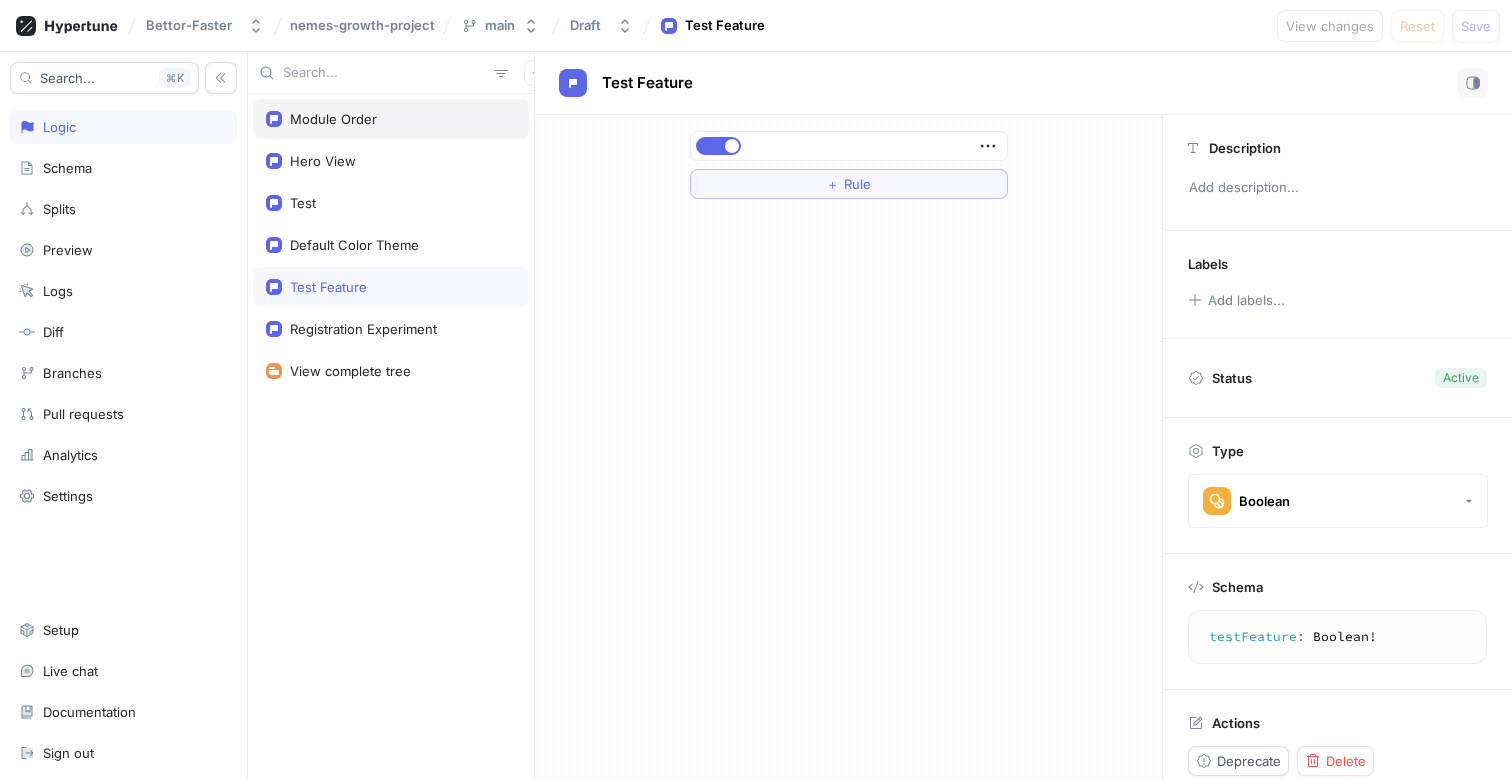 click on "Module Order" at bounding box center (333, 119) 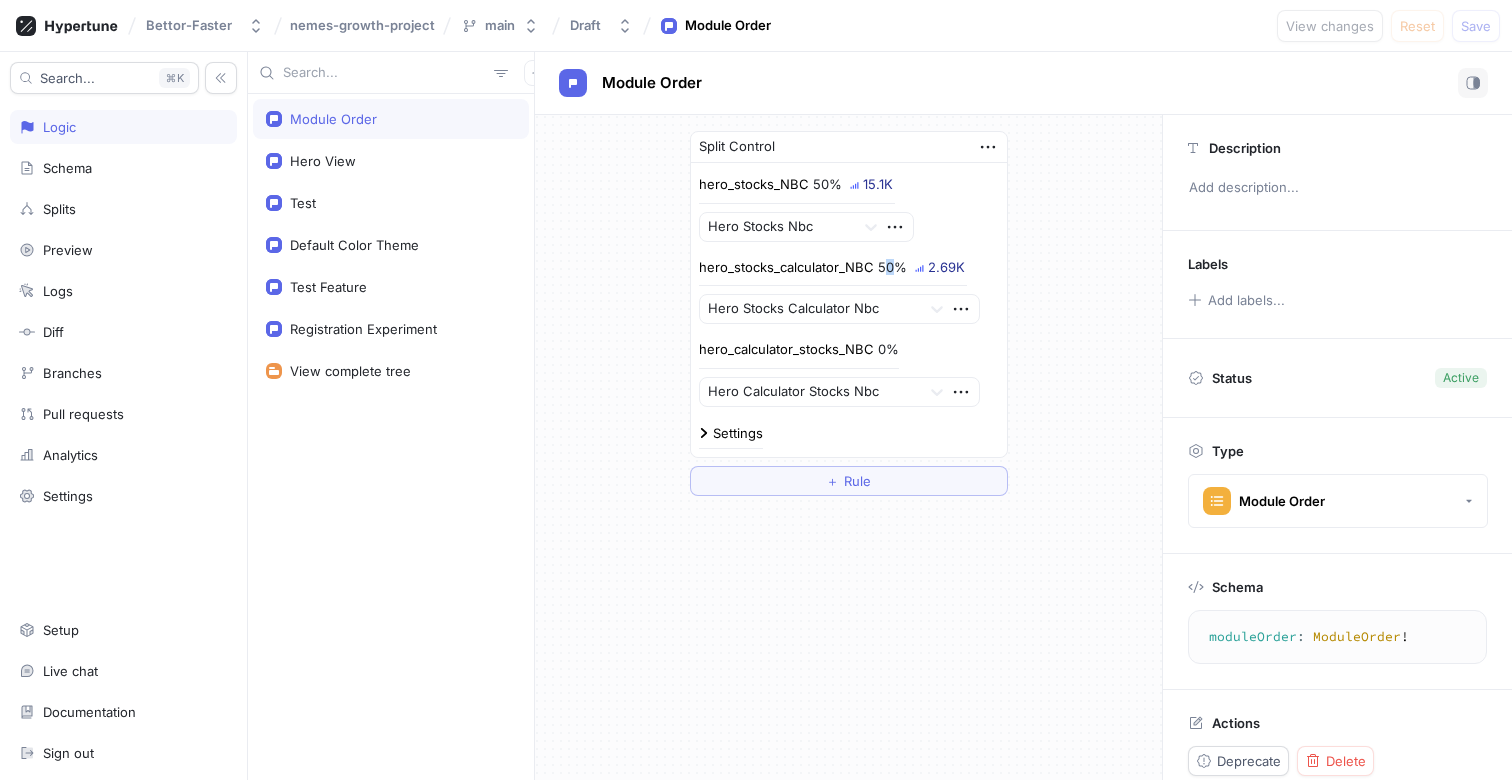 drag, startPoint x: 896, startPoint y: 270, endPoint x: 880, endPoint y: 270, distance: 16 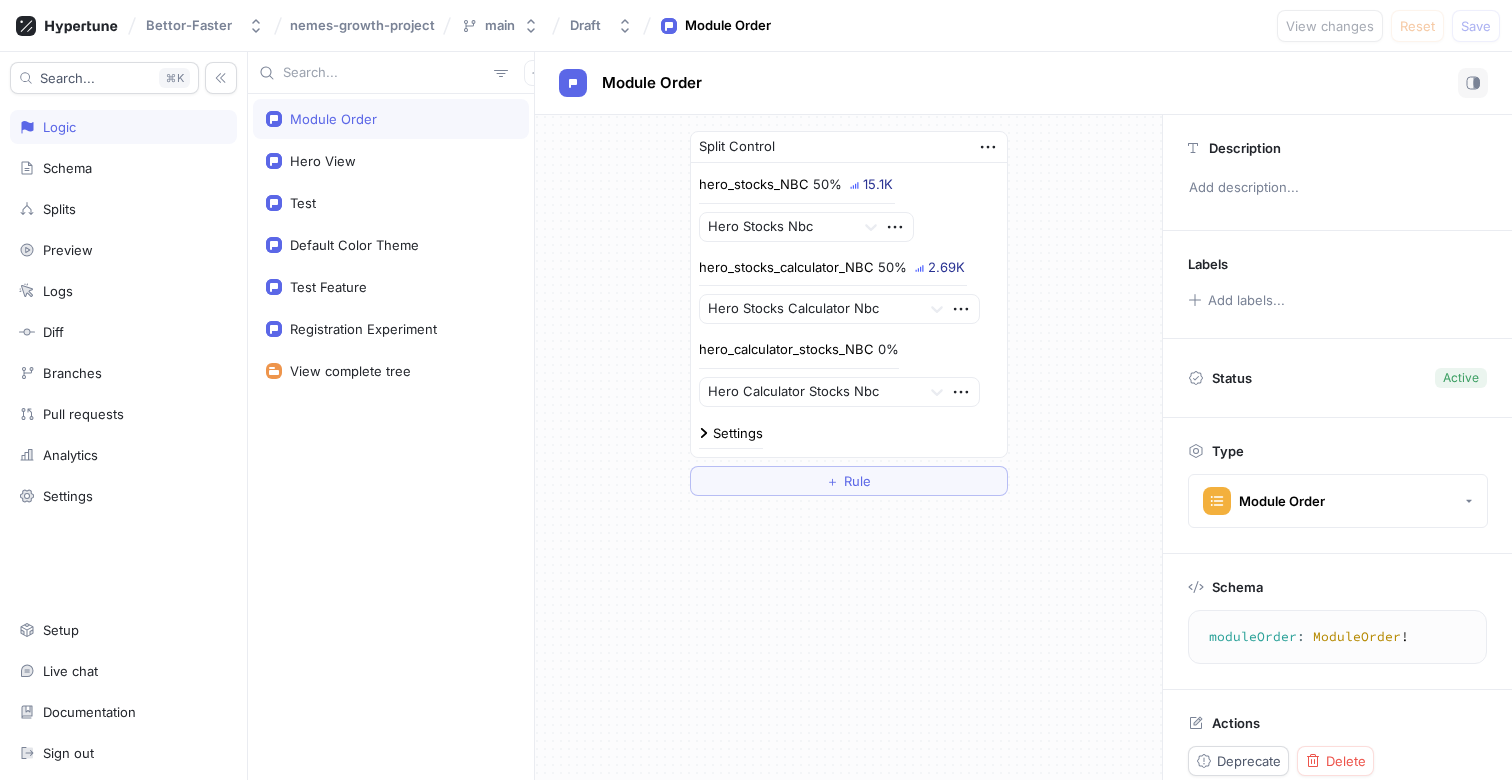 click on "50%" at bounding box center [892, 267] 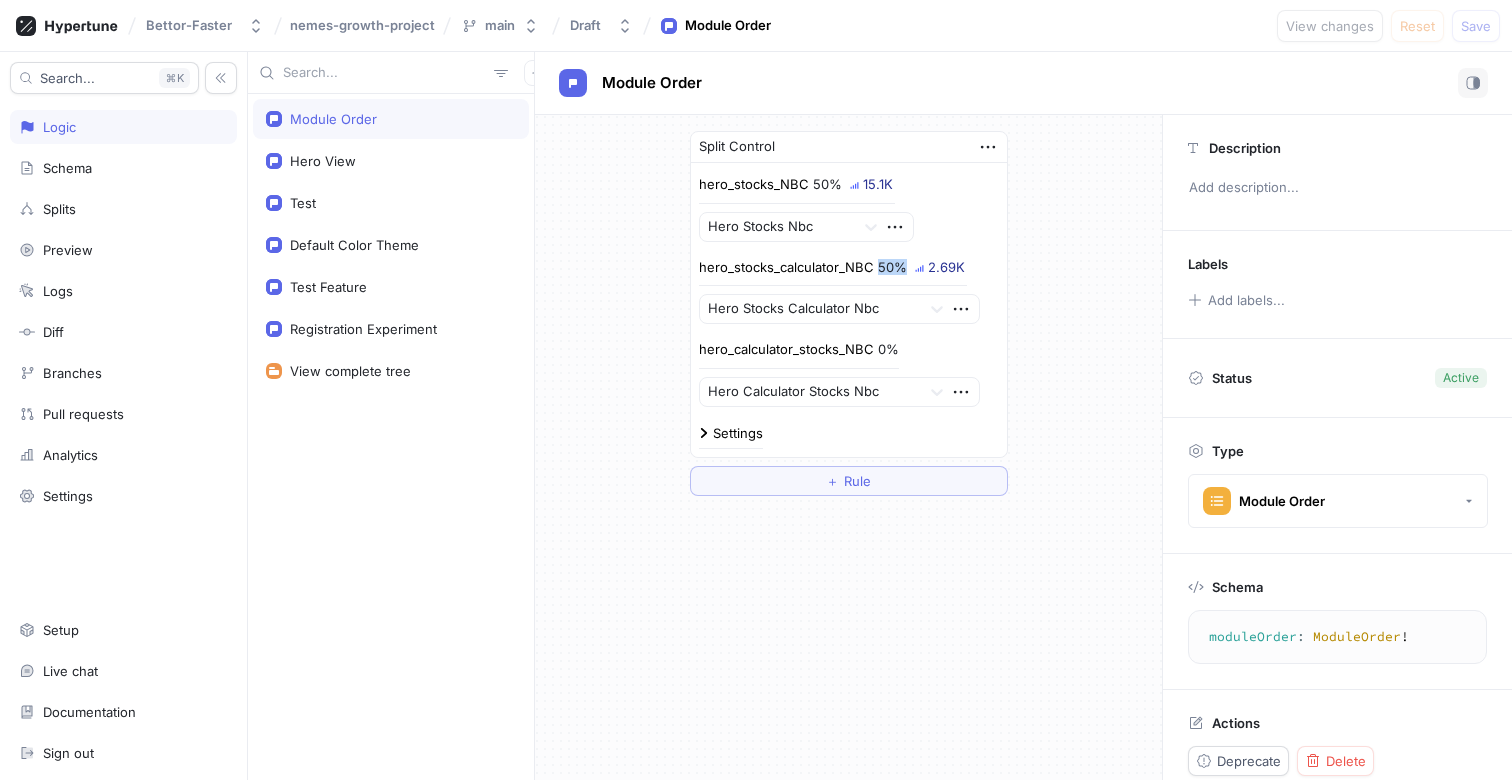 drag, startPoint x: 870, startPoint y: 273, endPoint x: 905, endPoint y: 273, distance: 35 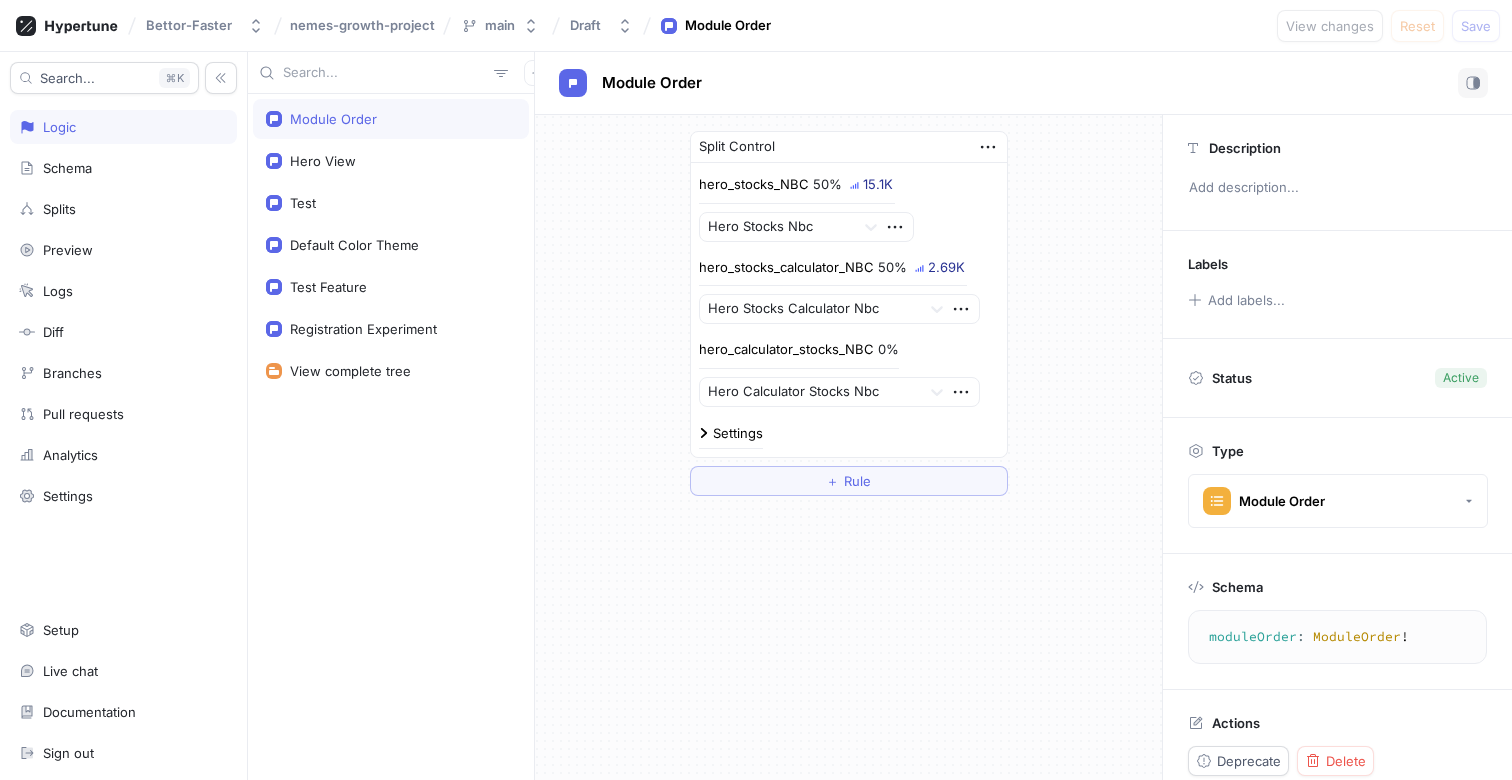 click on "50%" at bounding box center (827, 184) 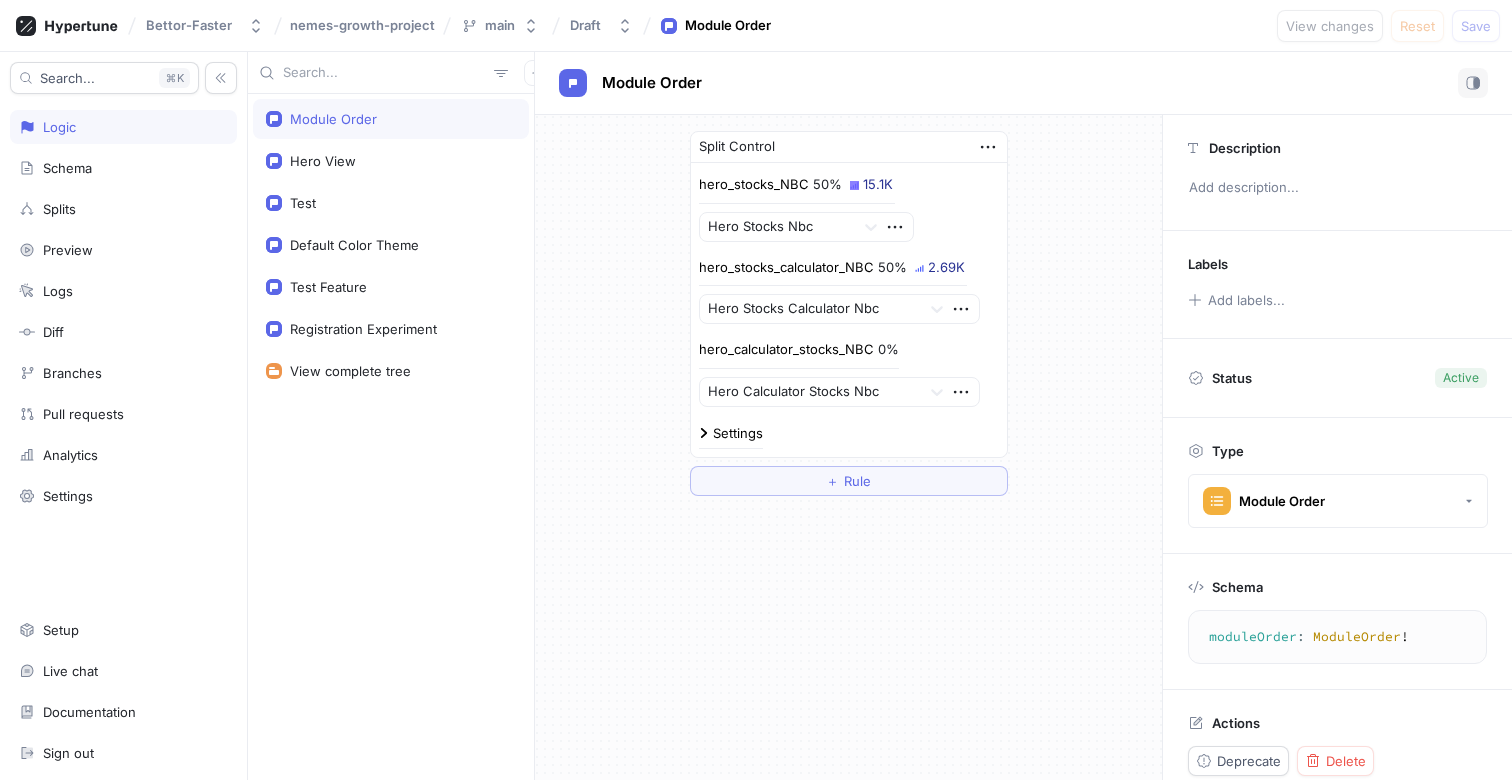 click on "50%" at bounding box center [827, 184] 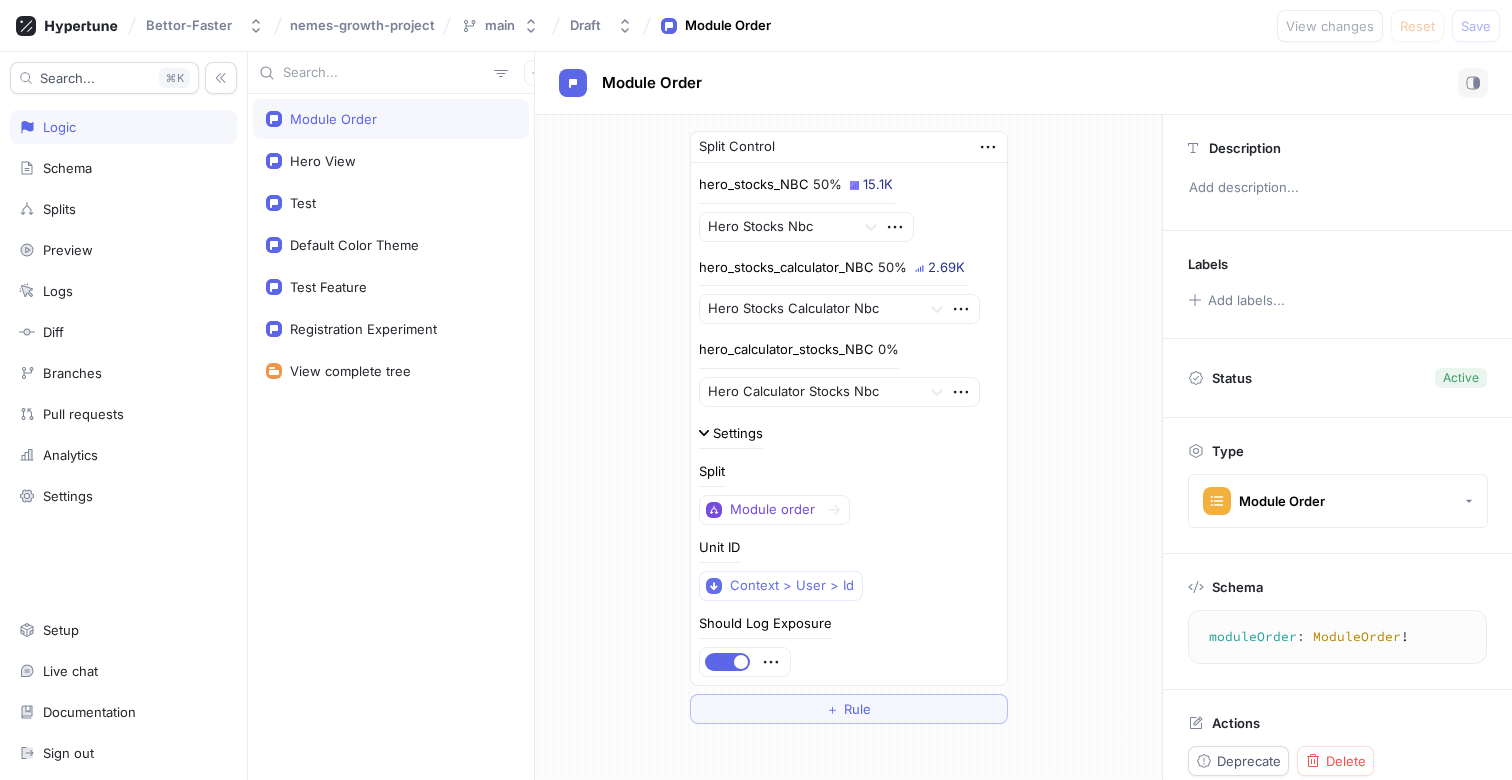 click on "Settings" at bounding box center [731, 433] 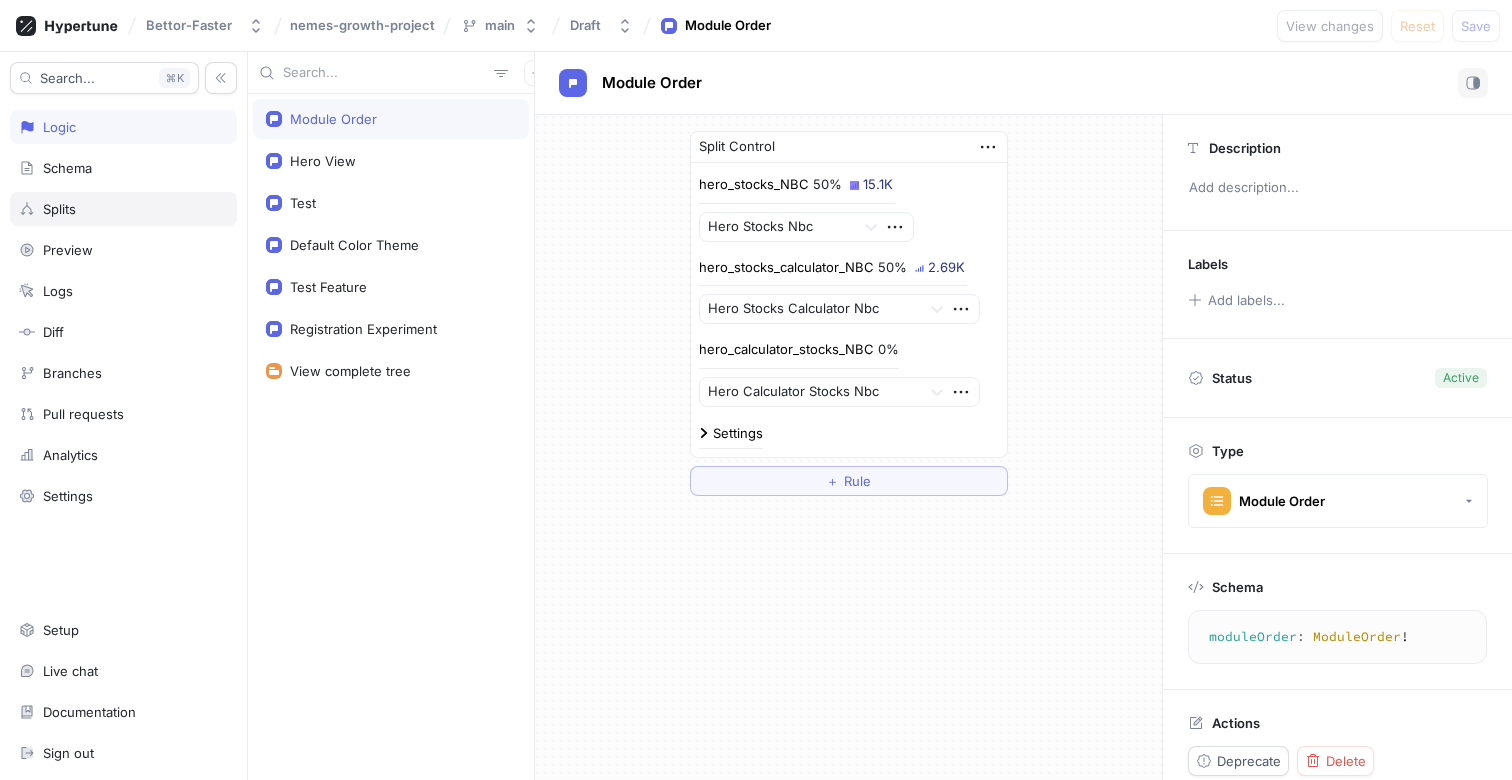 click on "Splits" at bounding box center [123, 209] 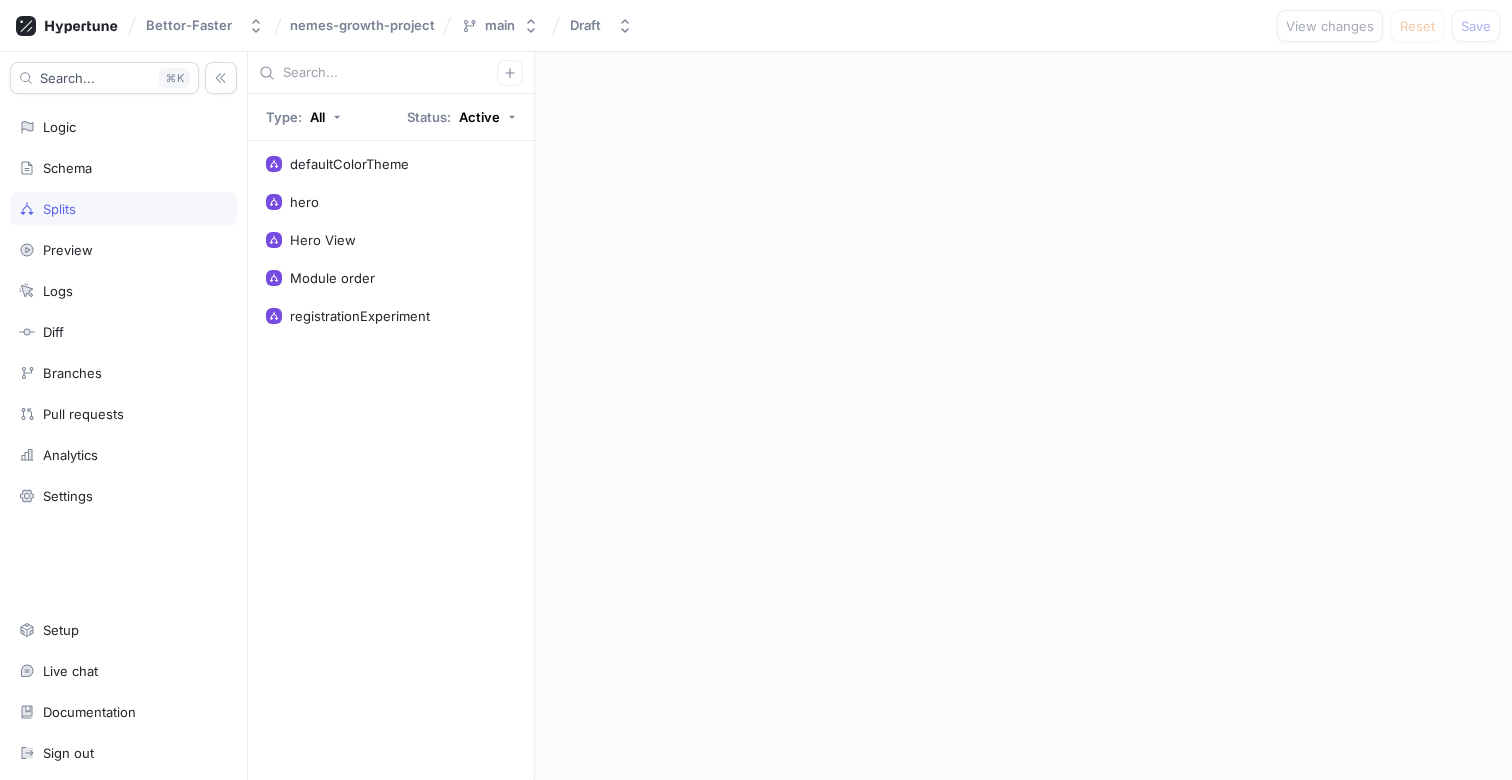 click on "defaultColorTheme hero Hero View Module order registrationExperiment" at bounding box center [391, 460] 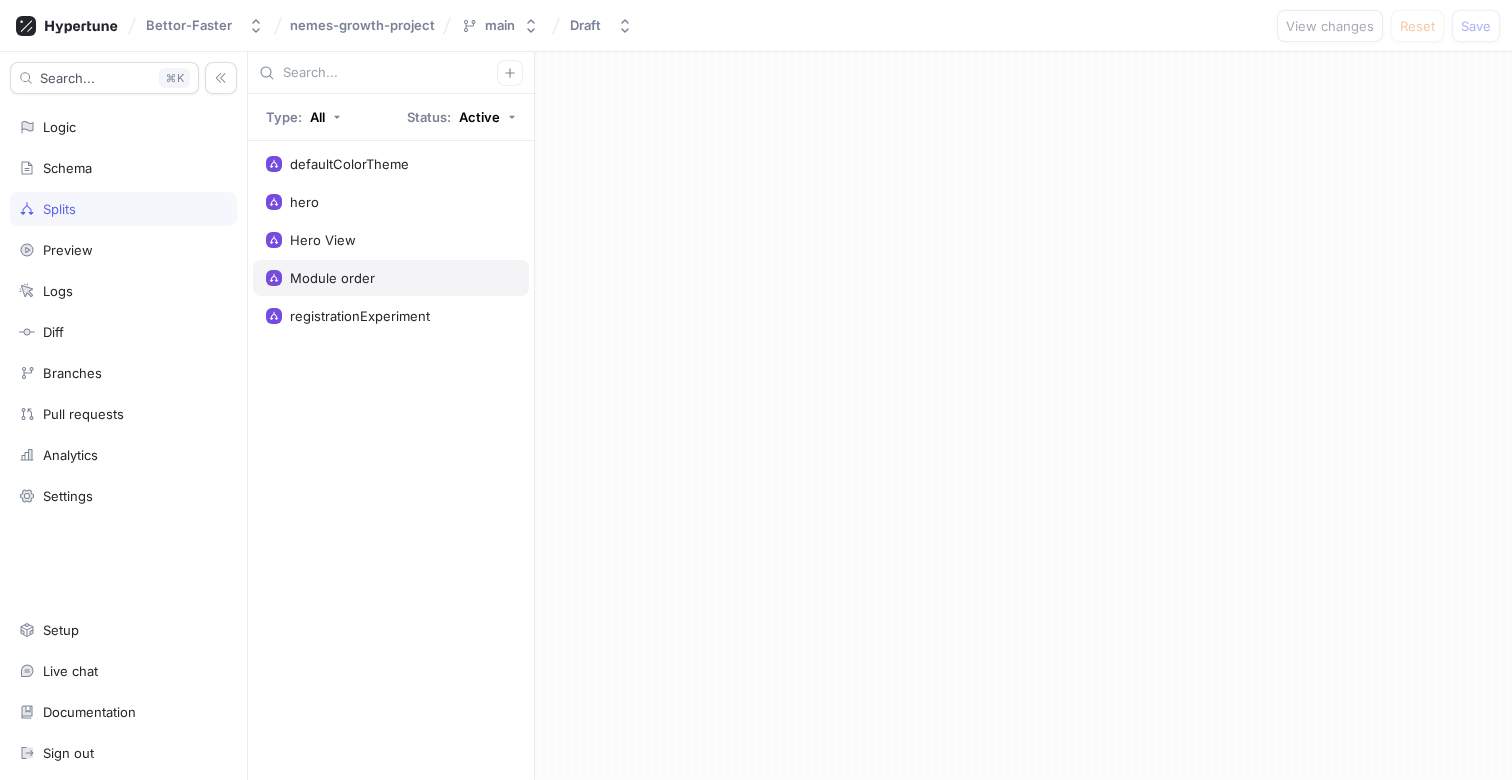 click on "Module order" at bounding box center (391, 278) 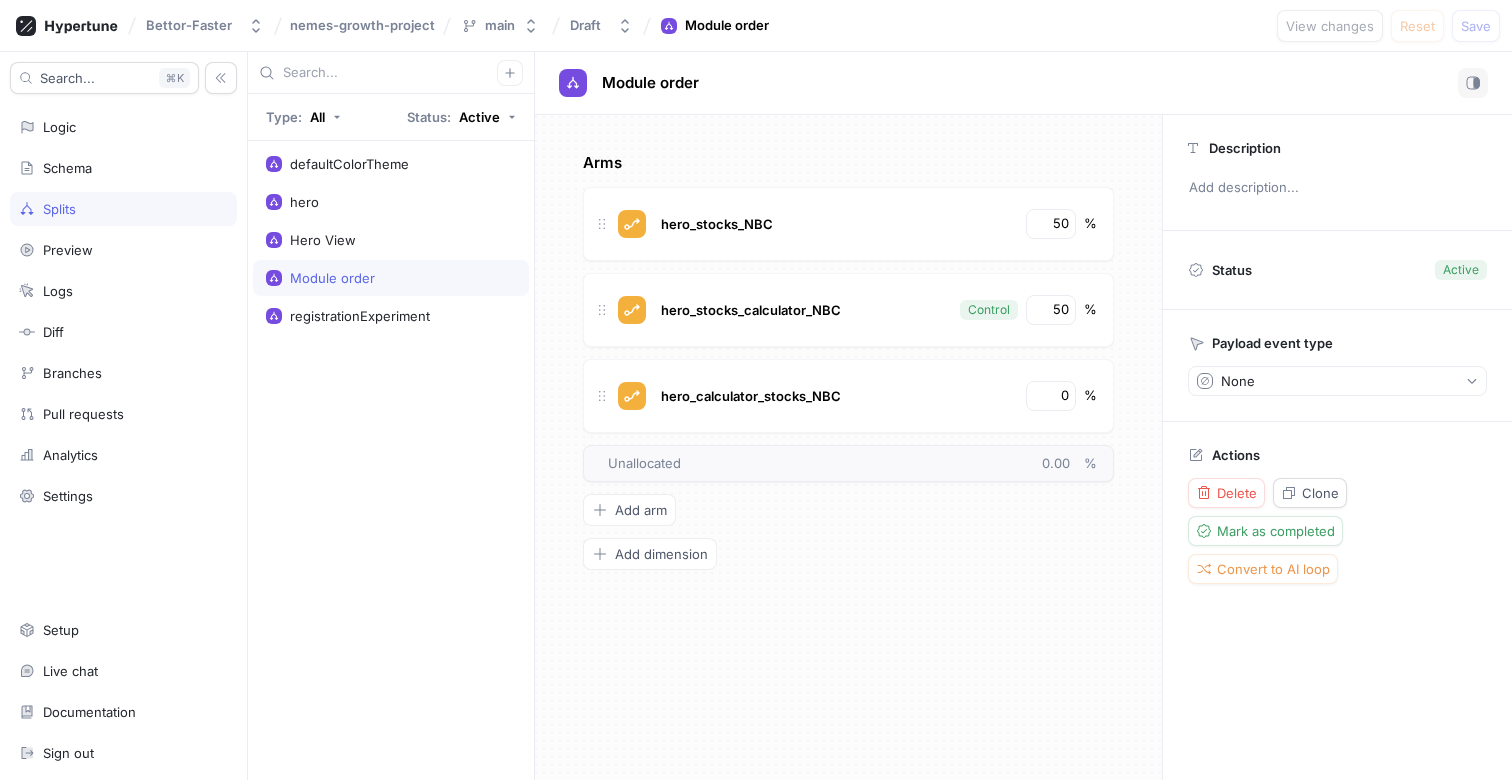 click on "Arms hero_stocks_NBC 50 % hero_stocks_calculator_NBC Control 50 % hero_calculator_stocks_NBC 0 %
To pick up a draggable item, press the space bar.
While dragging, use the arrow keys to move the item.
Press space again to drop the item in its new position, or press escape to cancel.
Unallocated  0.00 % Add arm Add dimension" at bounding box center (848, 447) 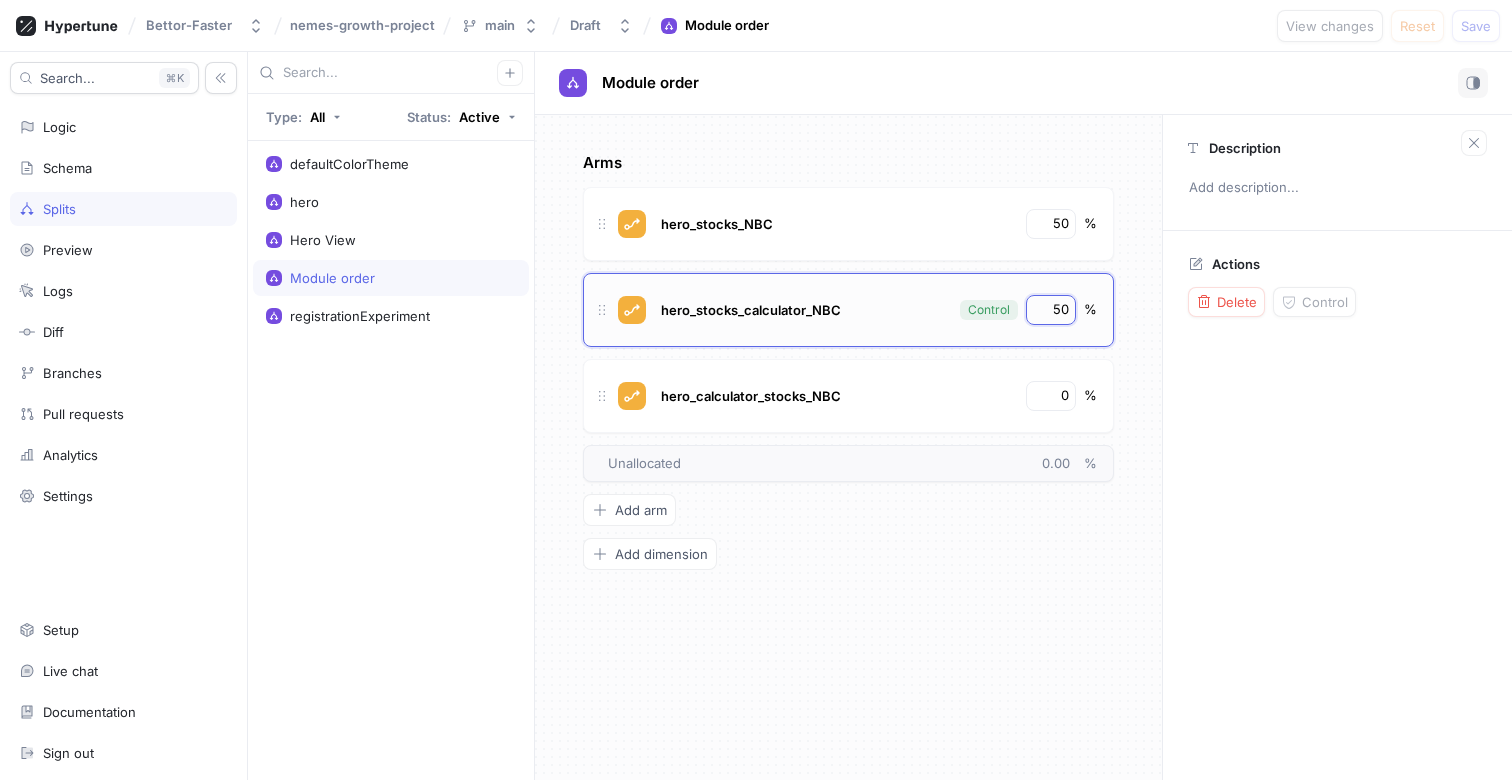 drag, startPoint x: 1068, startPoint y: 308, endPoint x: 1035, endPoint y: 312, distance: 33.24154 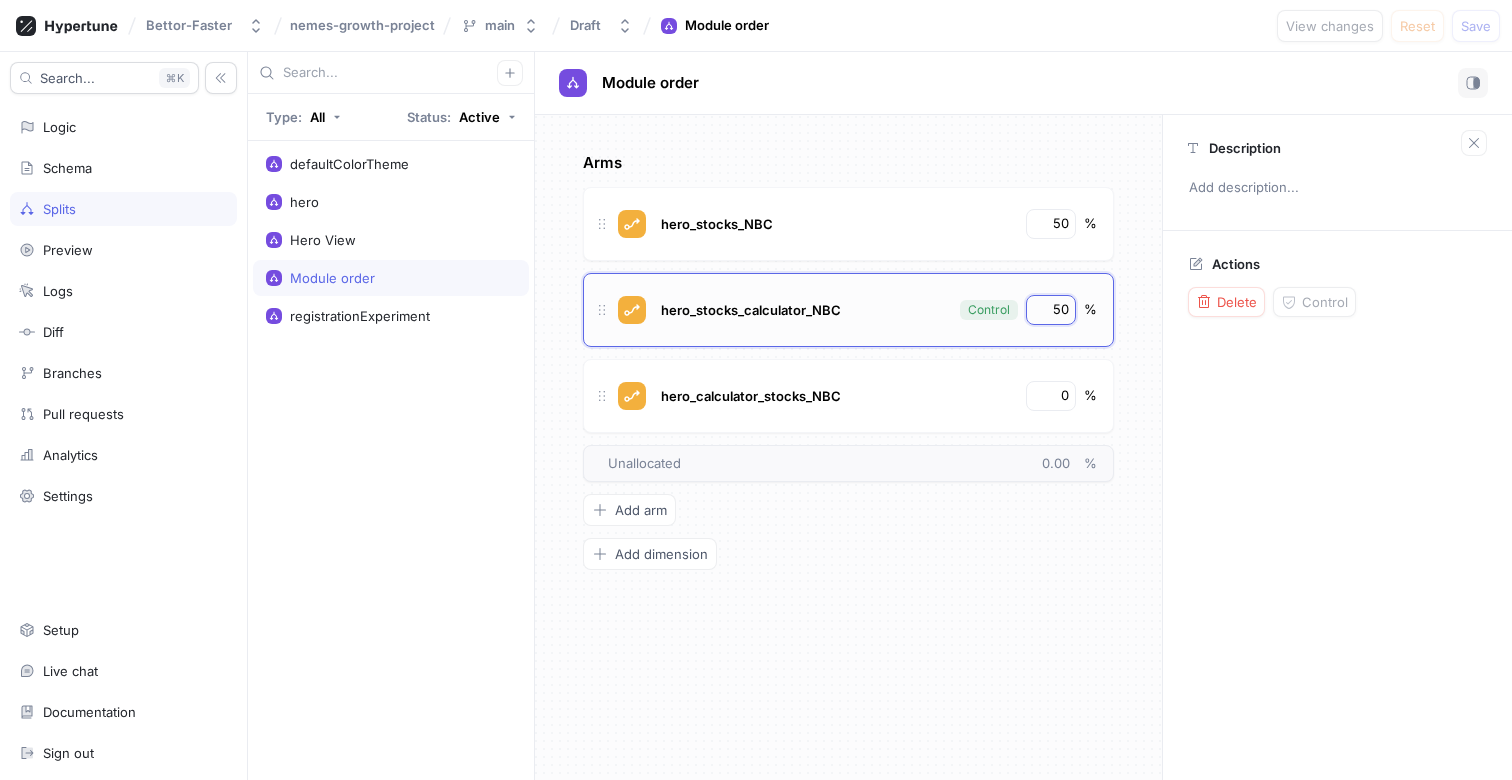 click on "50" at bounding box center (1052, 310) 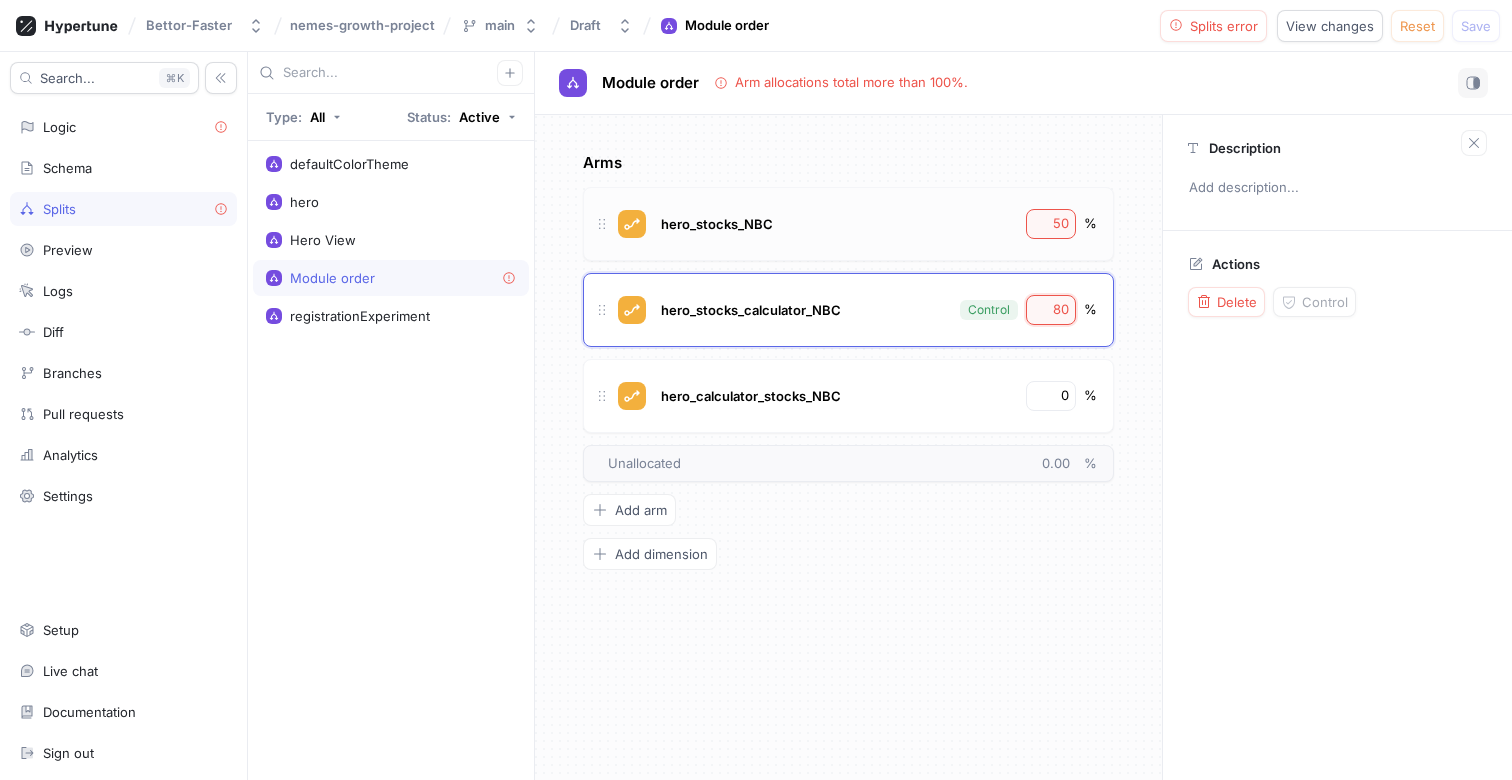type on "80" 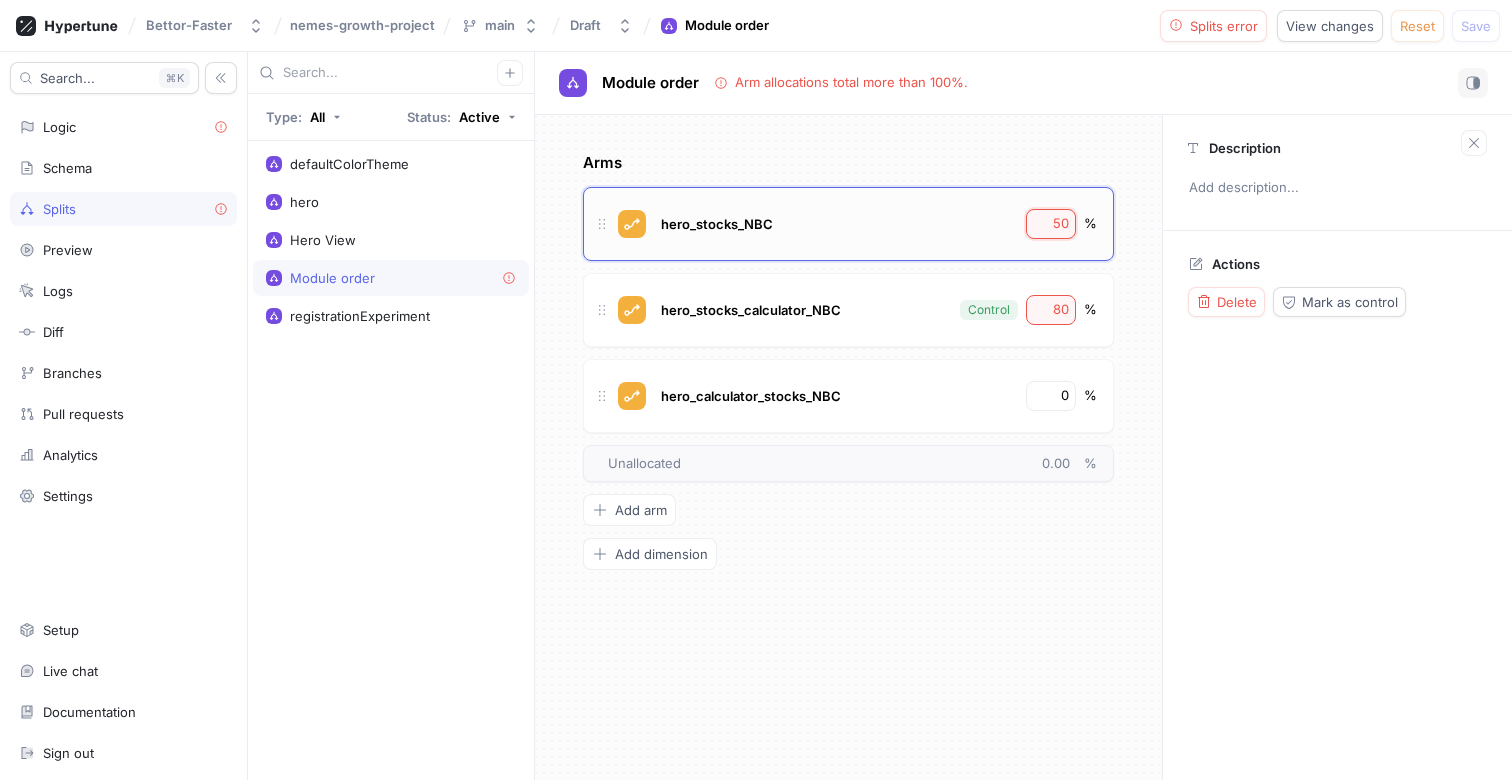 click on "50" at bounding box center (1052, 224) 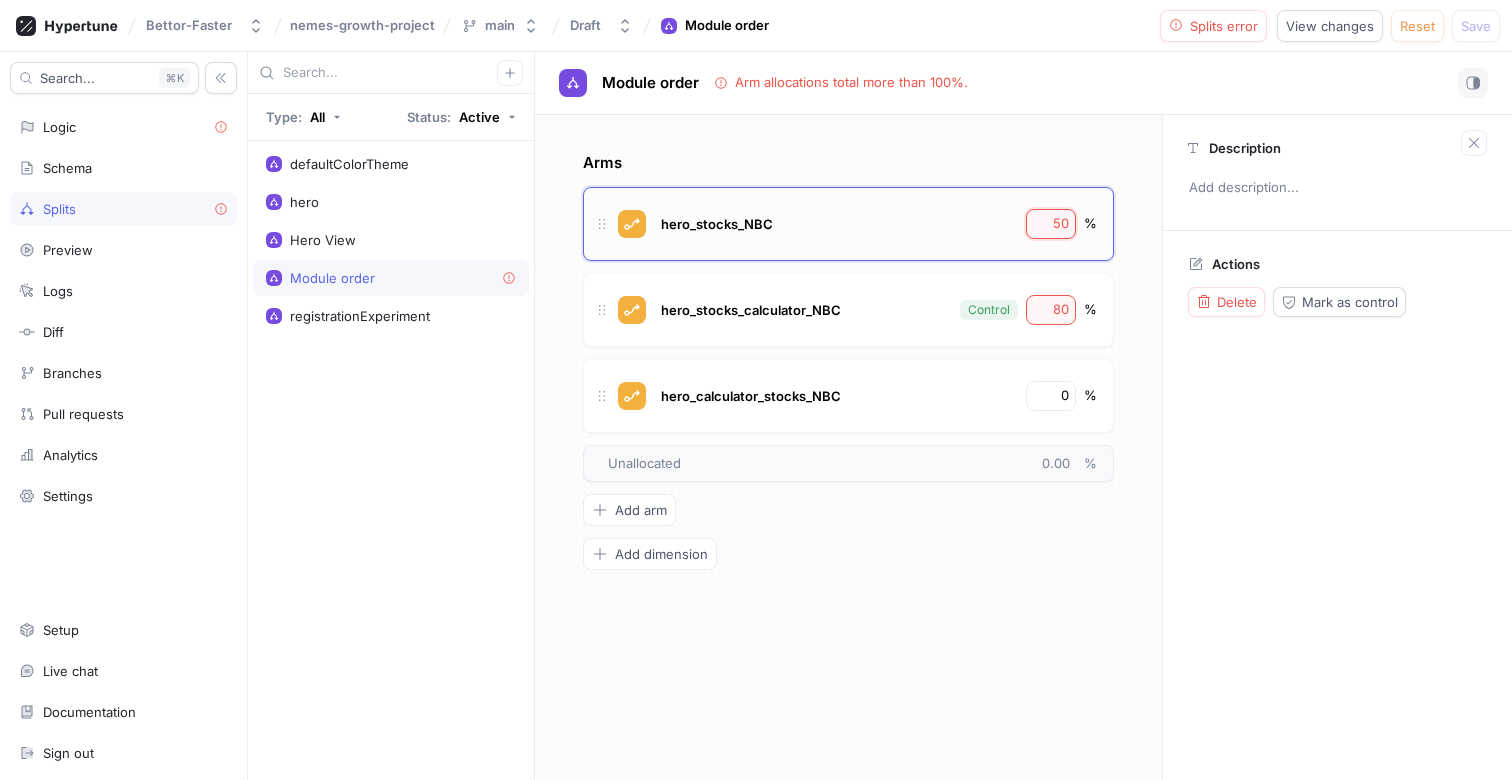 click on "50" at bounding box center (1052, 224) 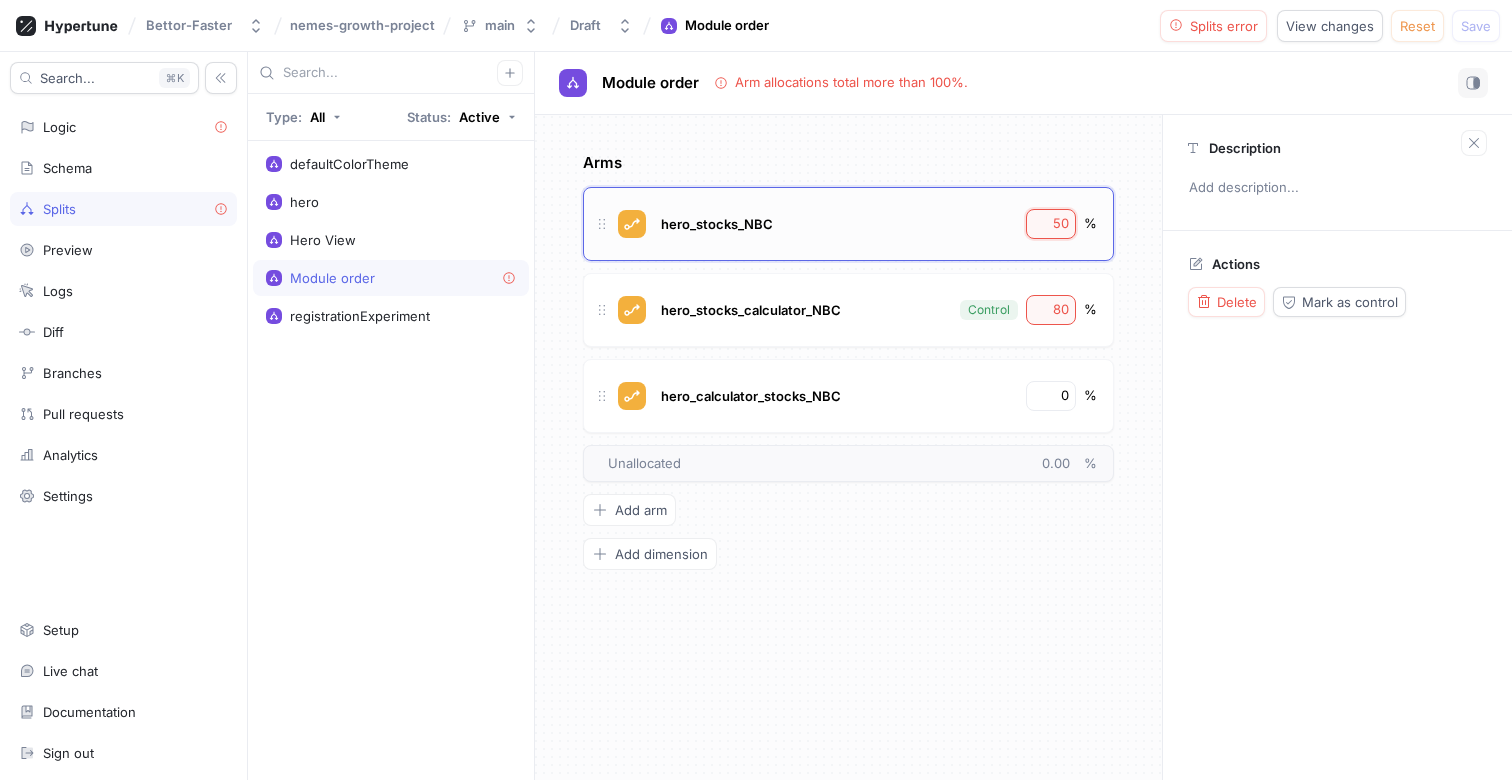 click on "50" at bounding box center [1052, 224] 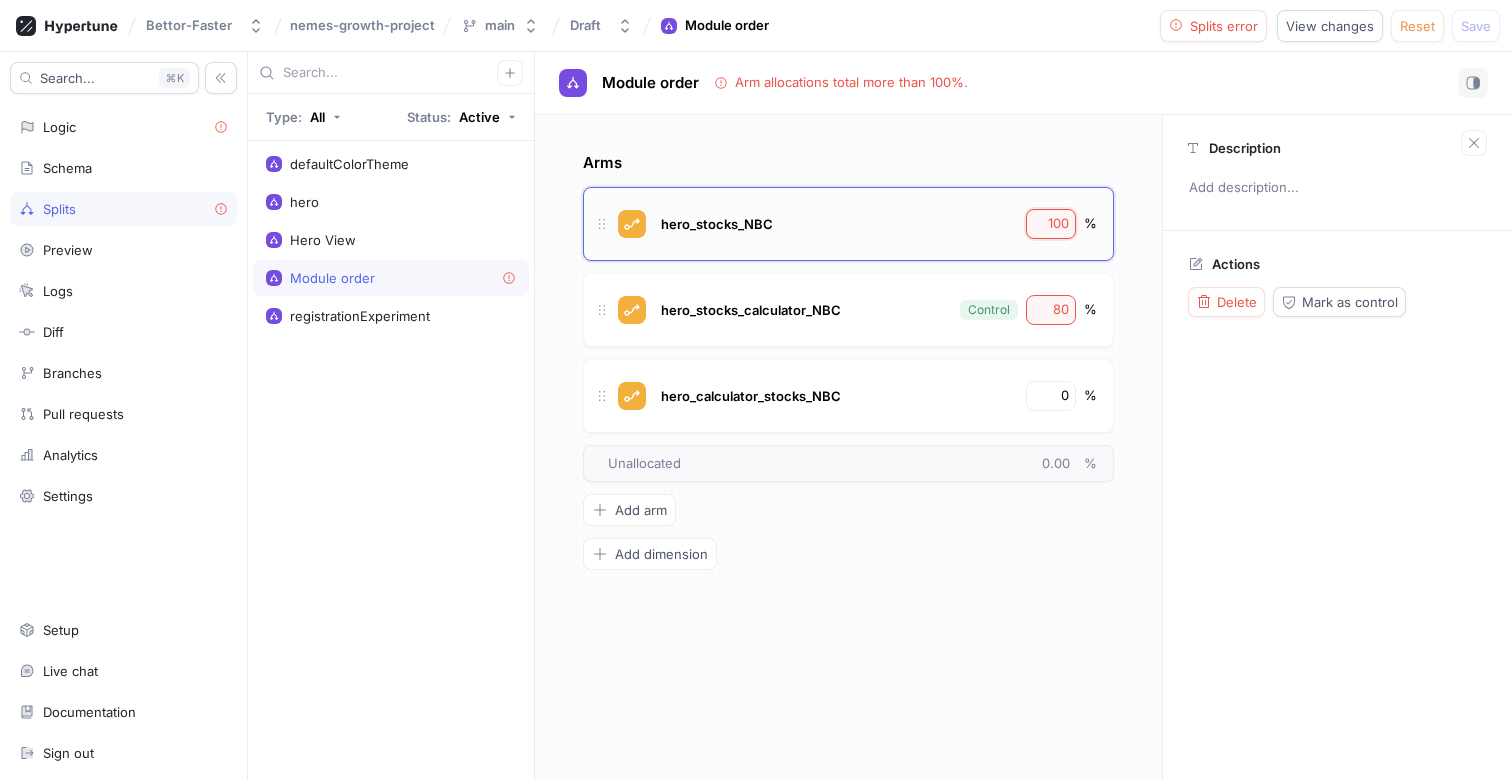 click on "100" at bounding box center [1052, 224] 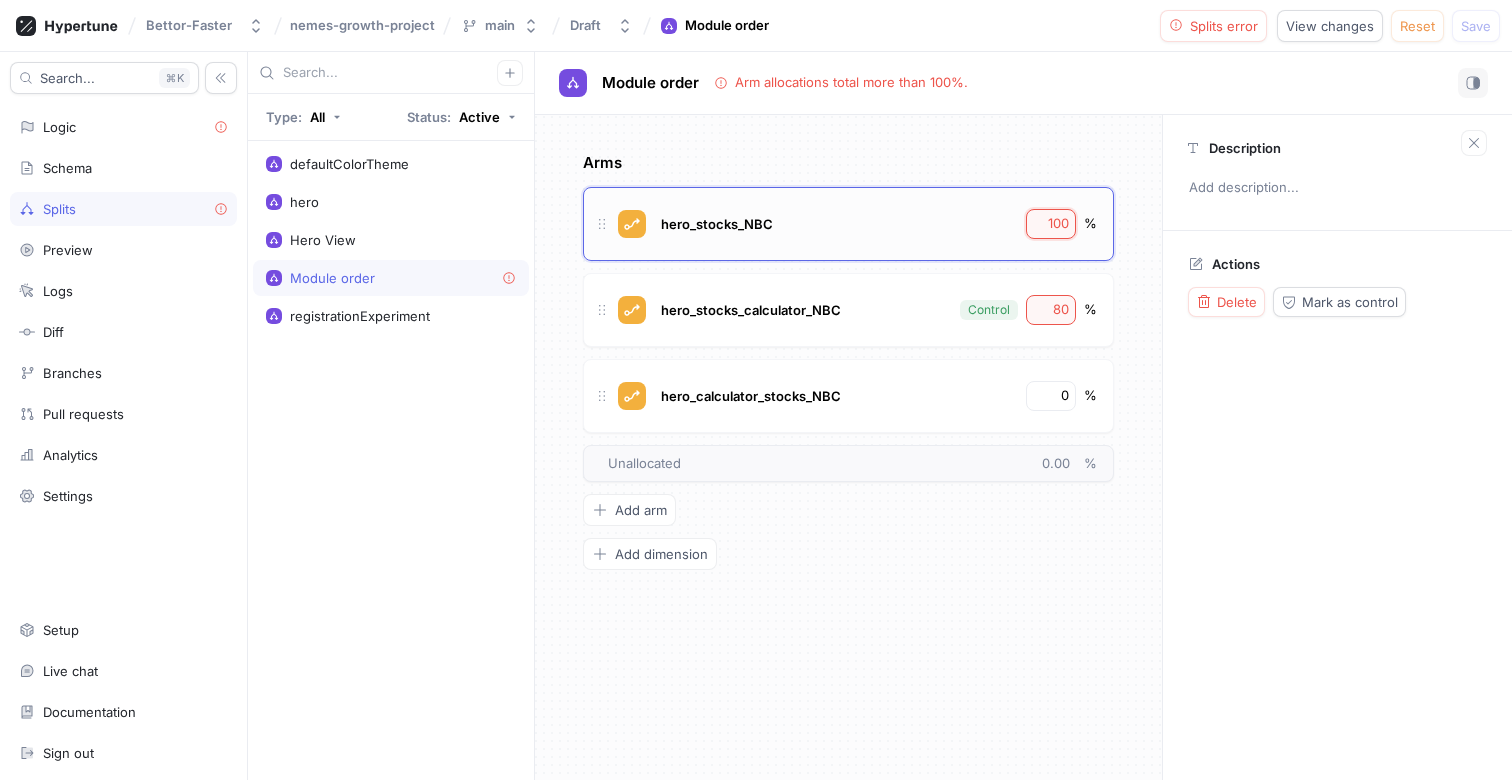 click on "100" at bounding box center (1052, 224) 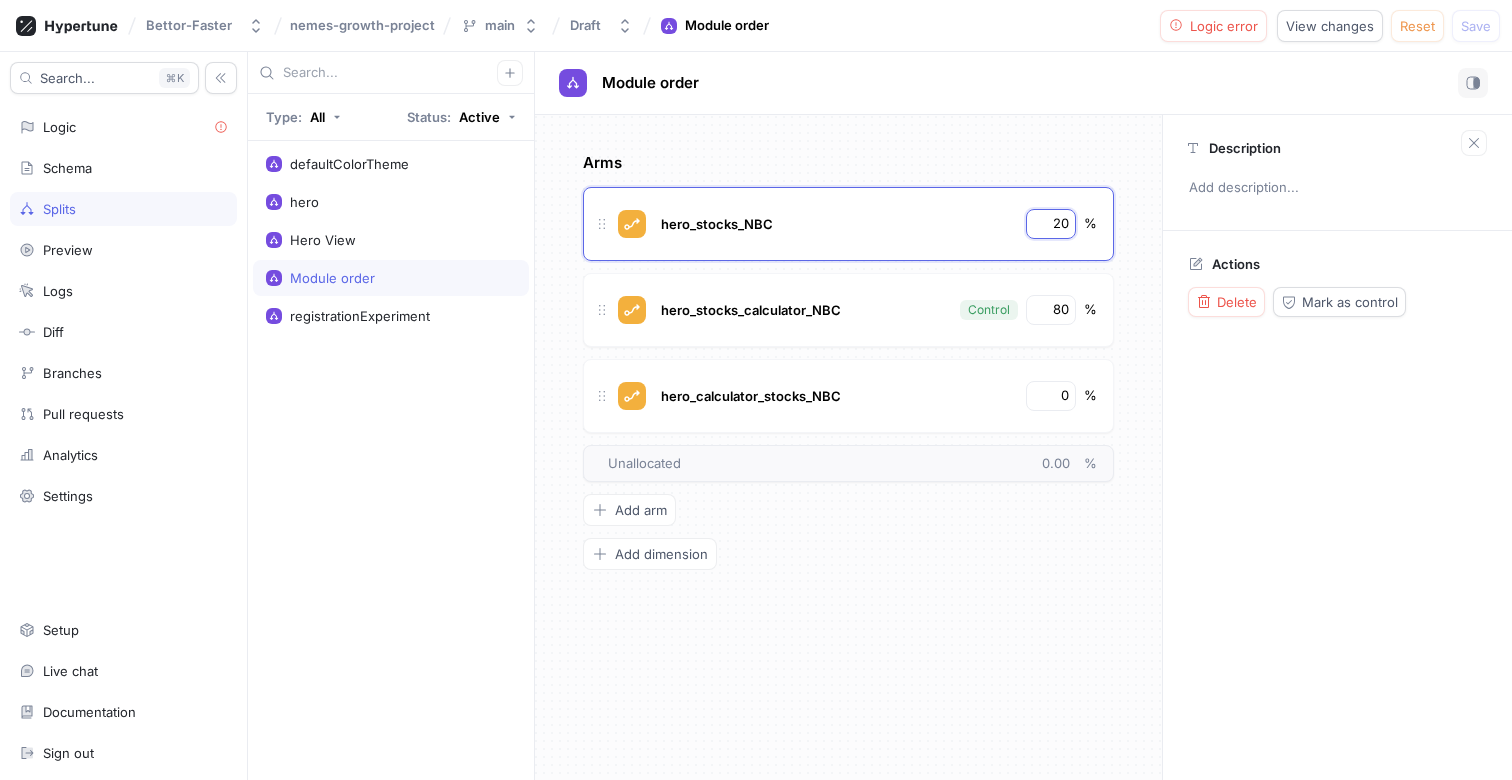 type on "20" 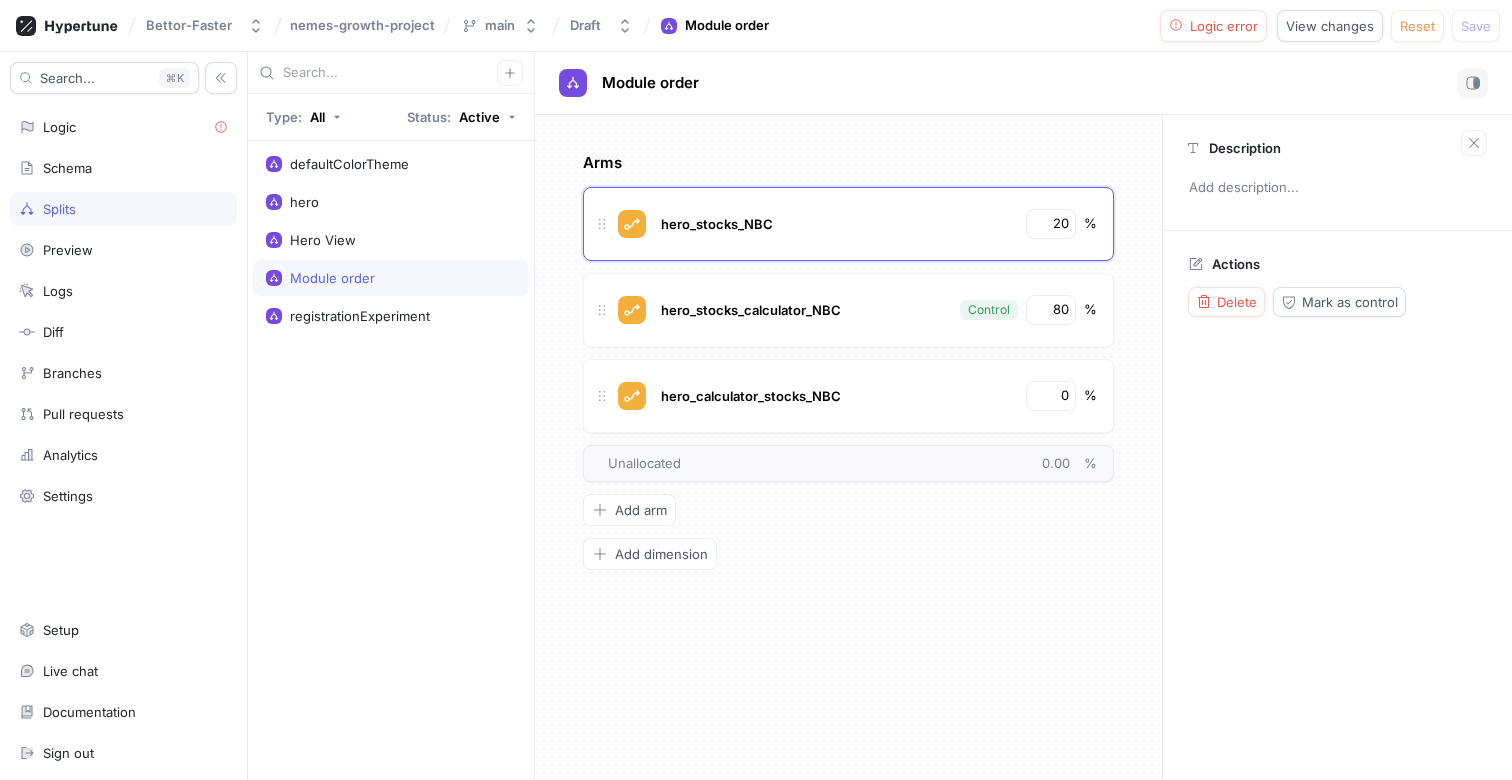 click on "Module order No errors." at bounding box center (1023, 83) 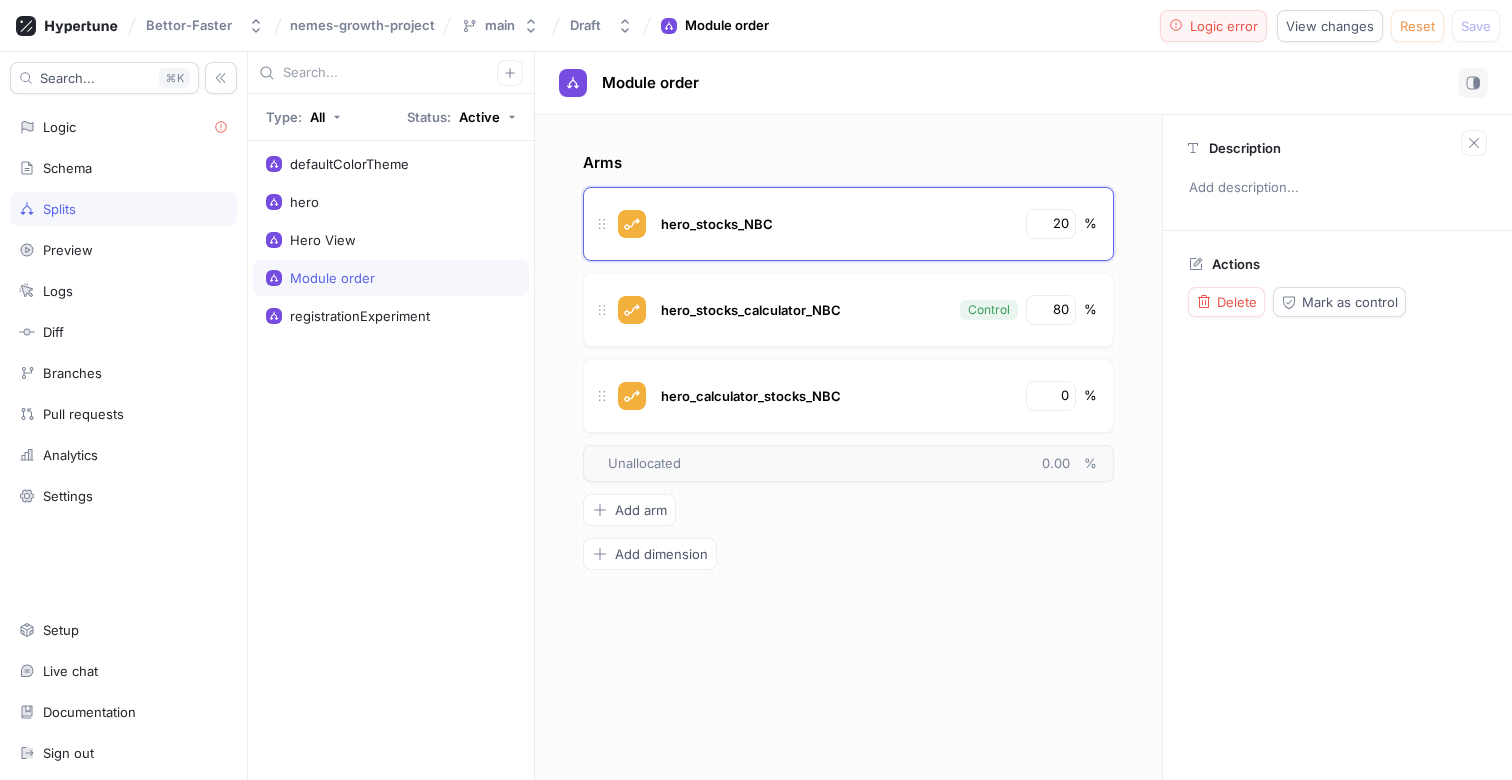 click on "Logic error" at bounding box center [1224, 26] 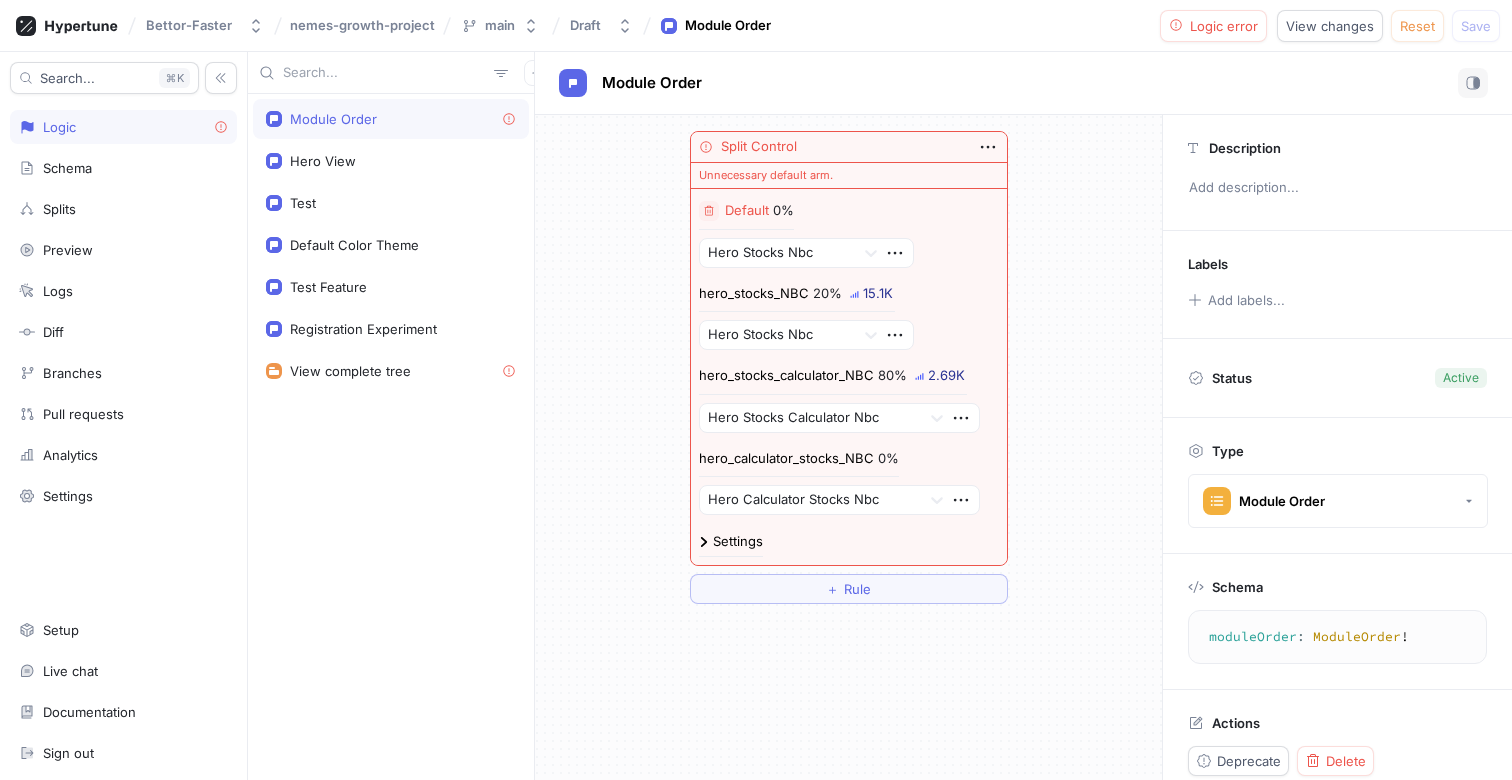 click on "0%" at bounding box center [783, 210] 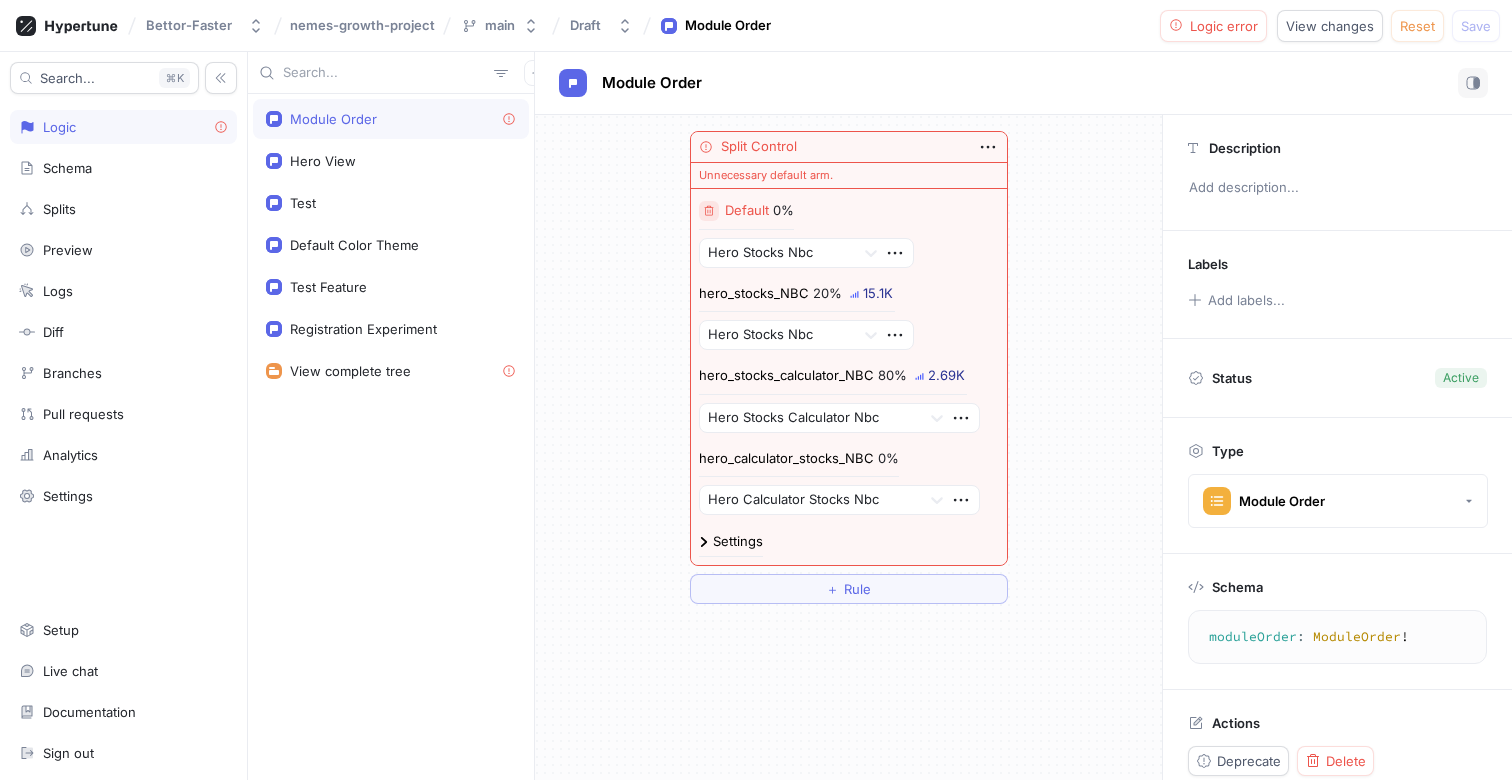 click 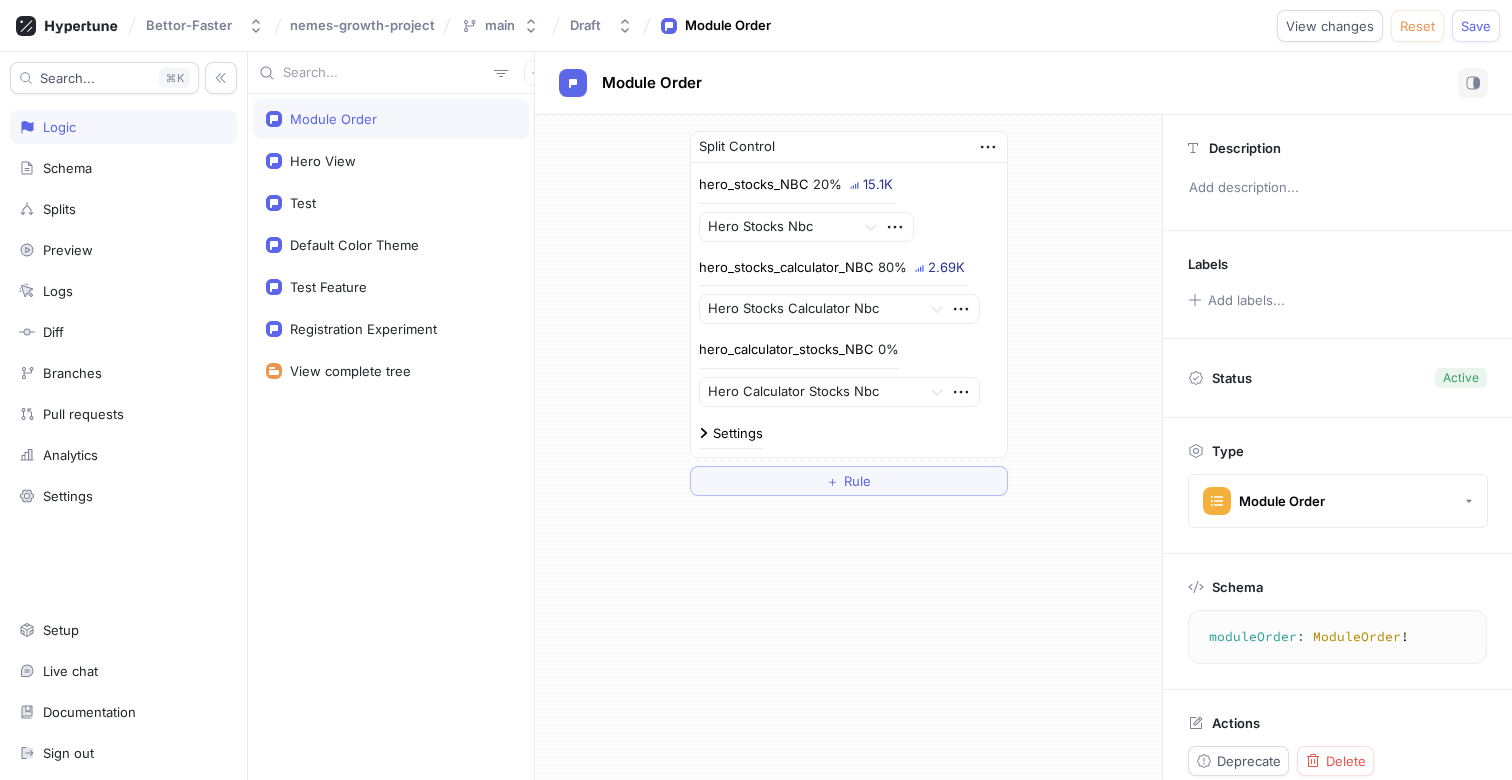 click on "20%" at bounding box center (827, 184) 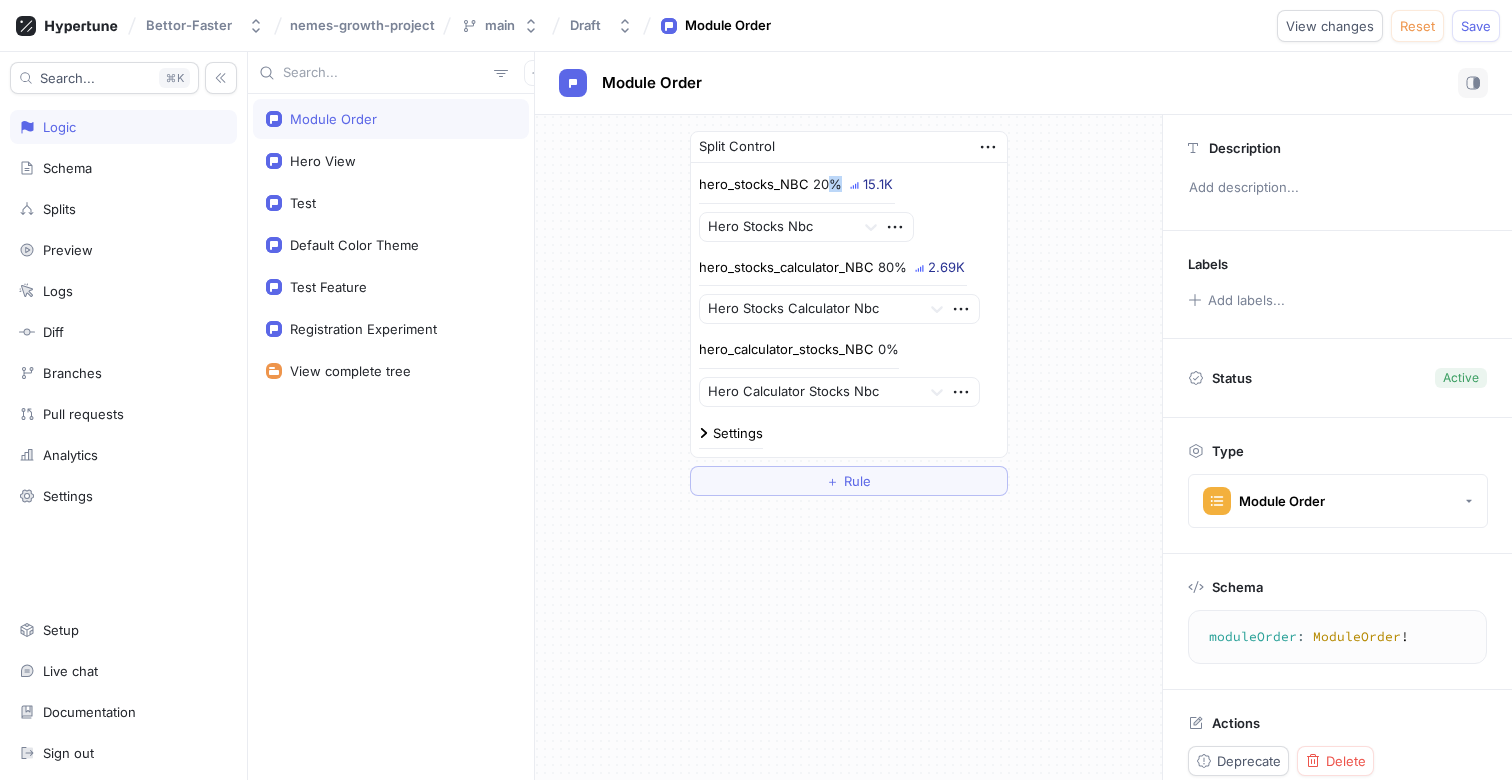 click on "20%" at bounding box center [827, 184] 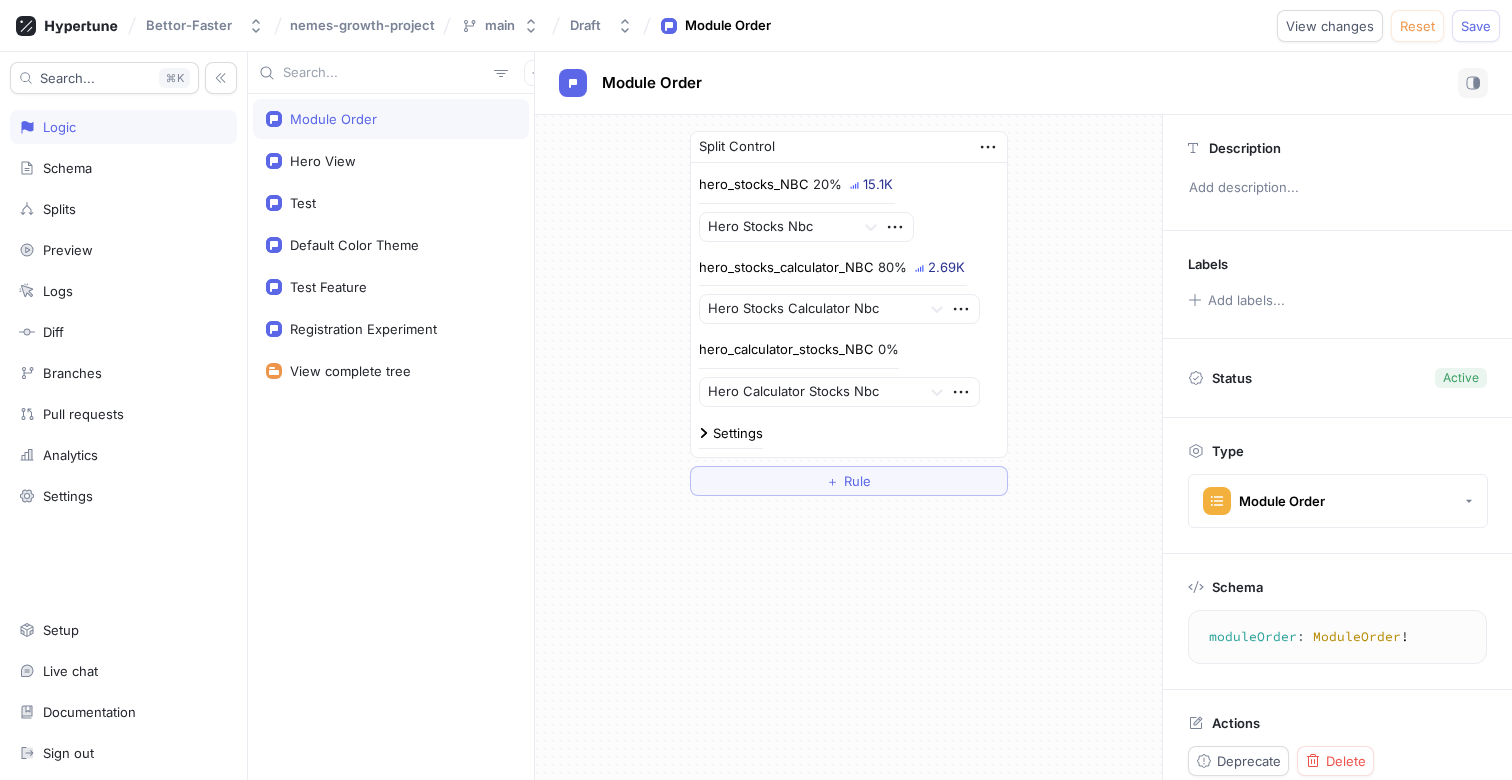 click on "Split Control hero_stocks_NBC 20% 15.1K Hero Stocks Nbc hero_stocks_calculator_NBC 80% 2.69K Hero Stocks Calculator Nbc hero_calculator_stocks_NBC 0% Hero Calculator Stocks Nbc Settings ＋ Rule" at bounding box center (848, 313) 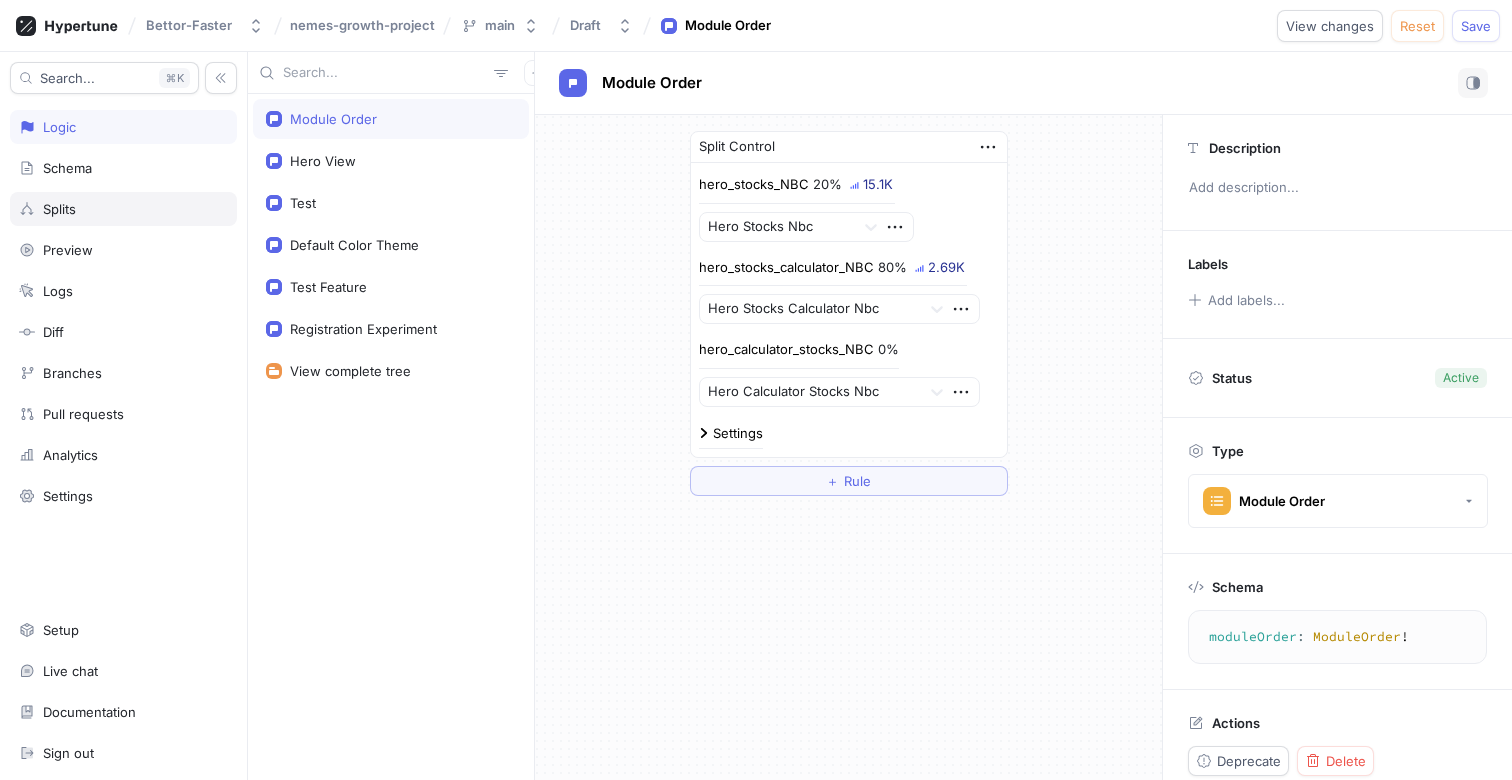 click on "Splits" at bounding box center (123, 209) 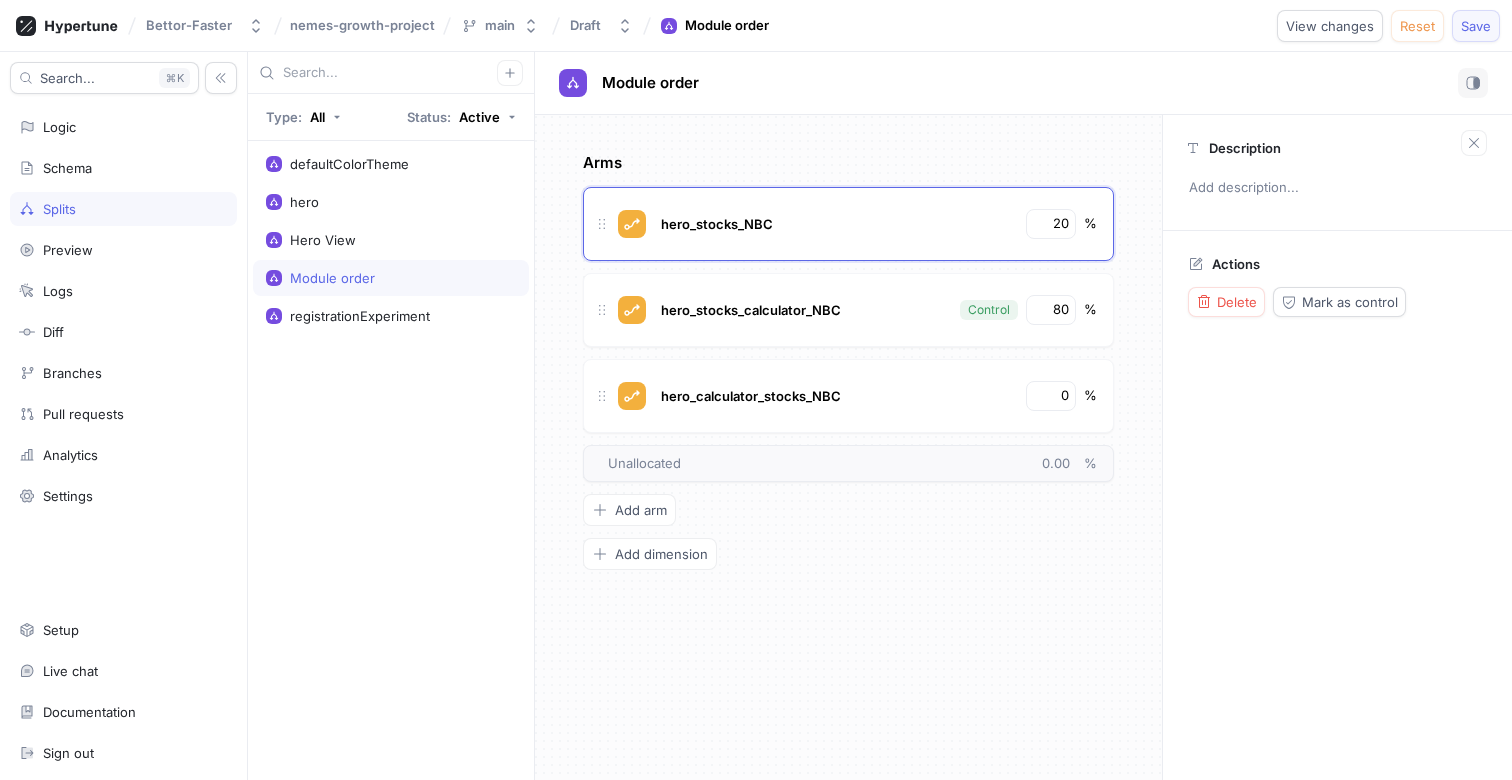 click on "Save" at bounding box center [1476, 26] 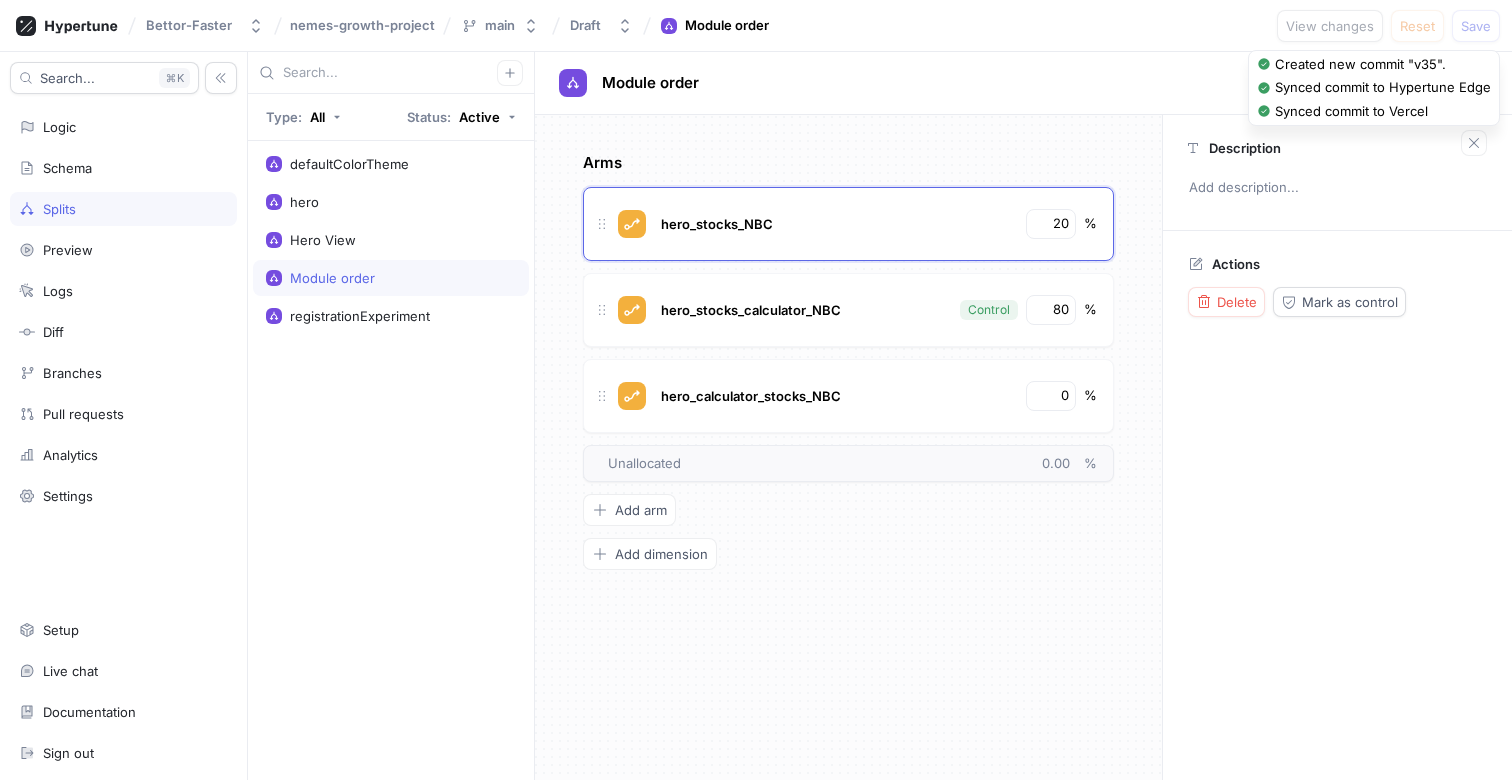click on "Search... K Logic Schema Splits Preview Logs Diff Branches Pull requests Analytics Settings Setup Live chat Documentation Sign out" at bounding box center [124, 416] 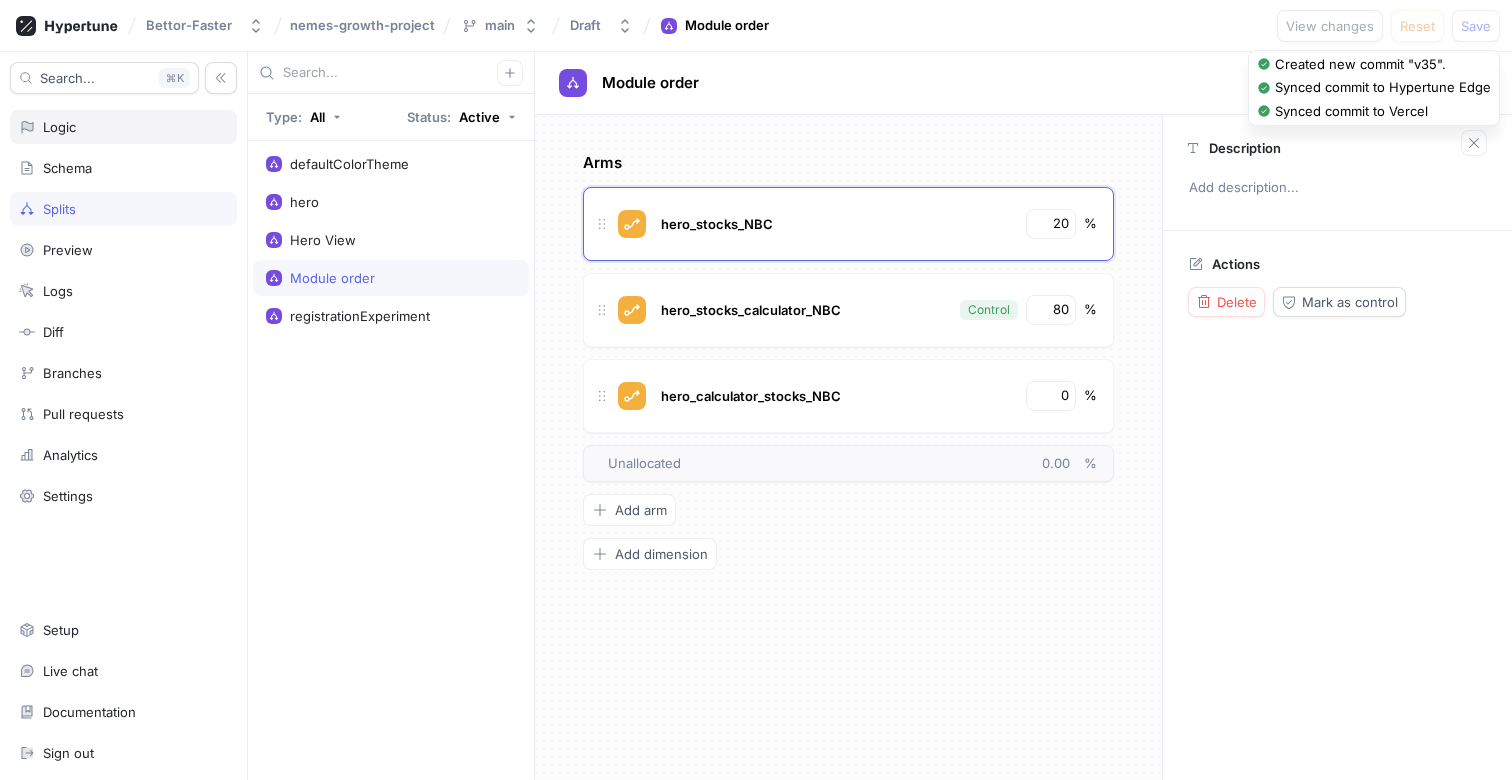 click on "Logic" at bounding box center (123, 127) 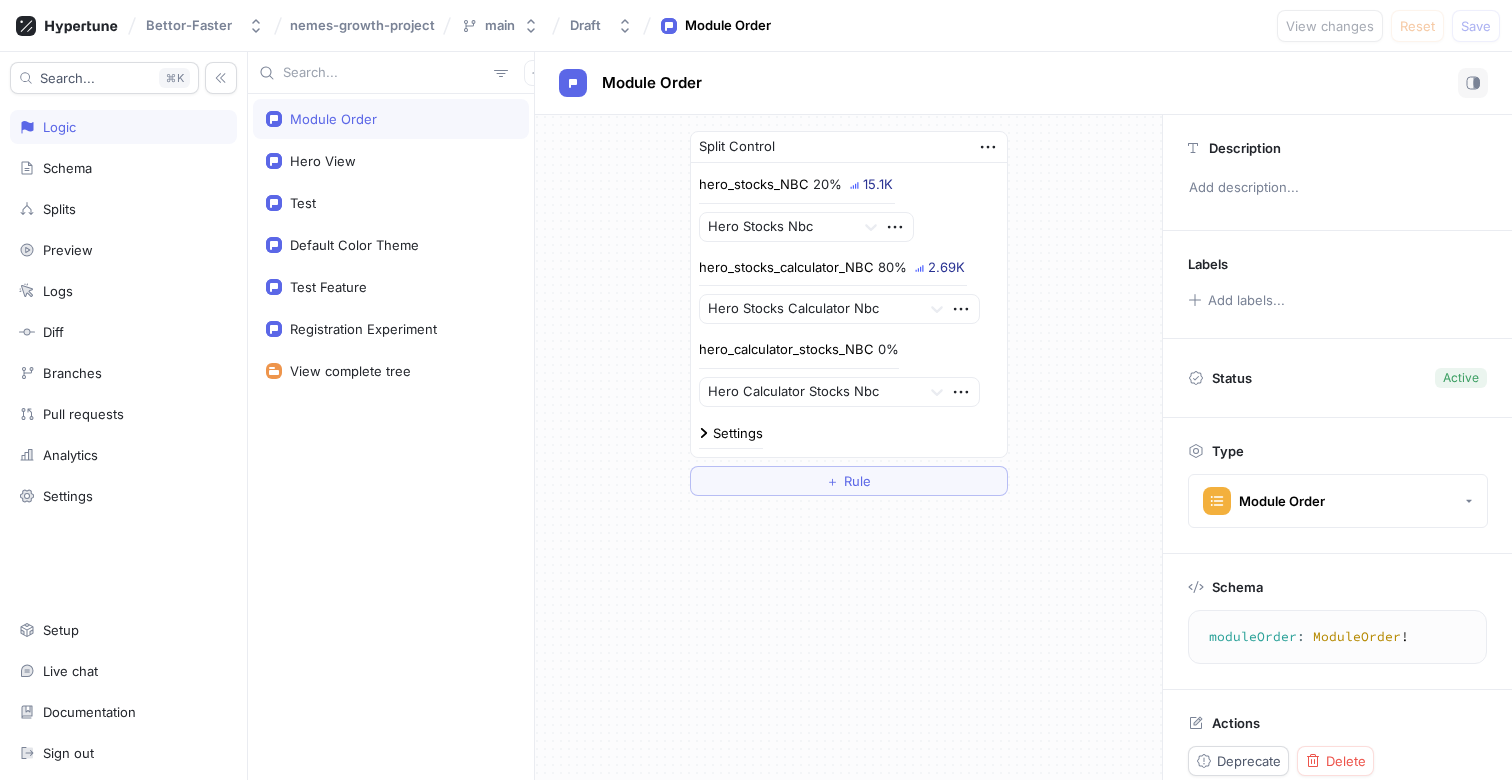 click on "Split Control hero_stocks_NBC 20% 15.1K Hero Stocks Nbc hero_stocks_calculator_NBC 80% 2.69K Hero Stocks Calculator Nbc hero_calculator_stocks_NBC 0% Hero Calculator Stocks Nbc Settings ＋ Rule" at bounding box center [848, 313] 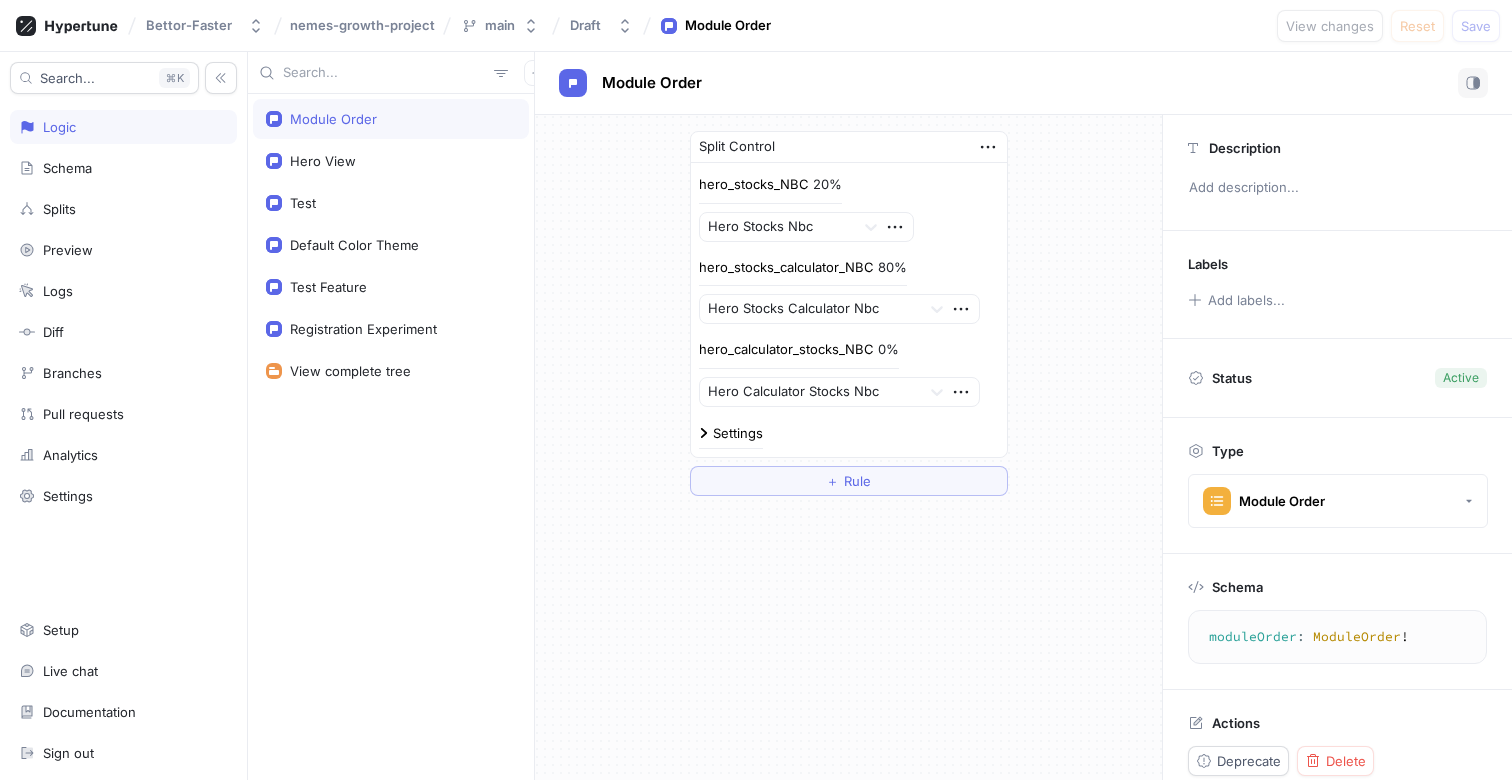 click on "hero_stocks_NBC 20% Hero Stocks Nbc" at bounding box center [849, 208] 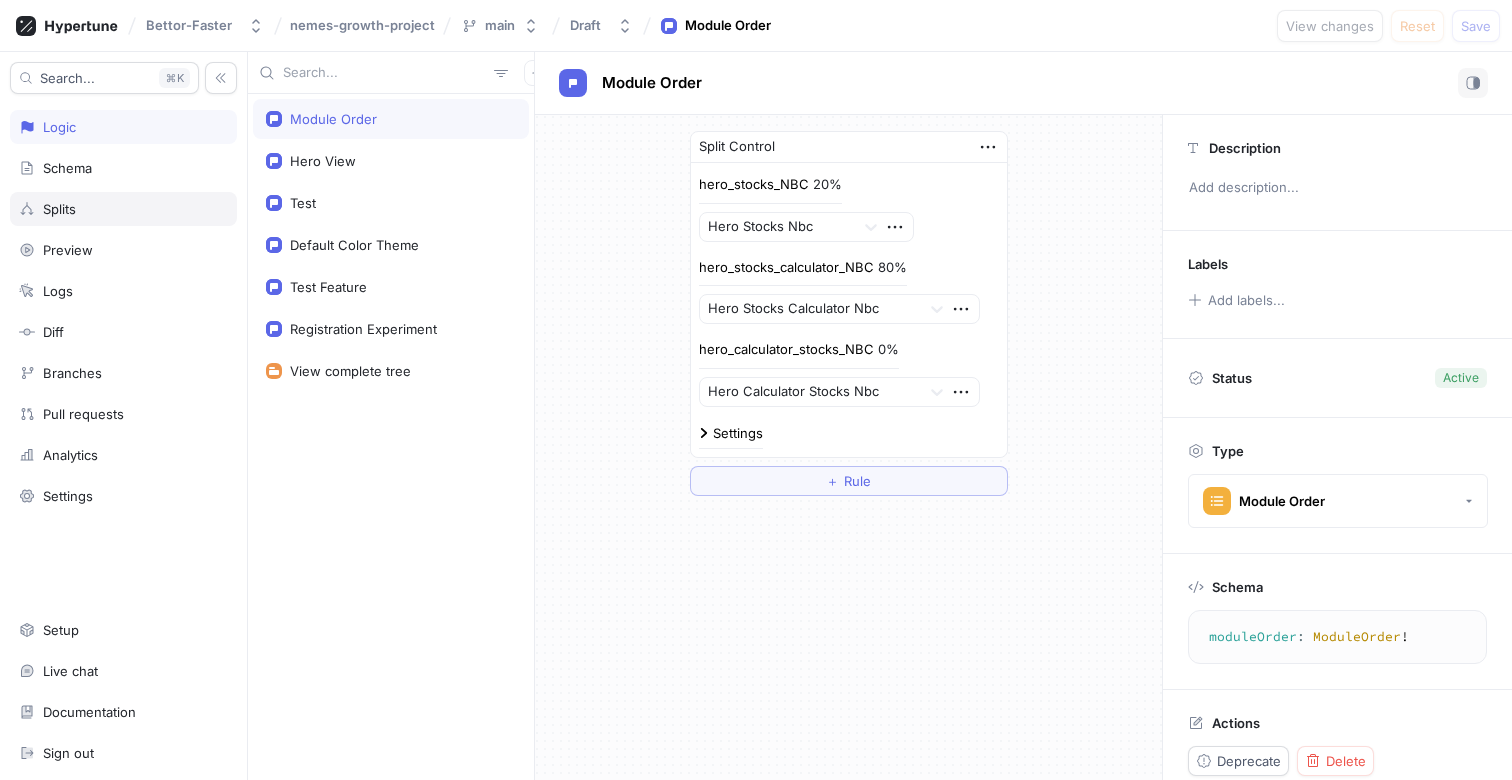 click on "Splits" at bounding box center [123, 209] 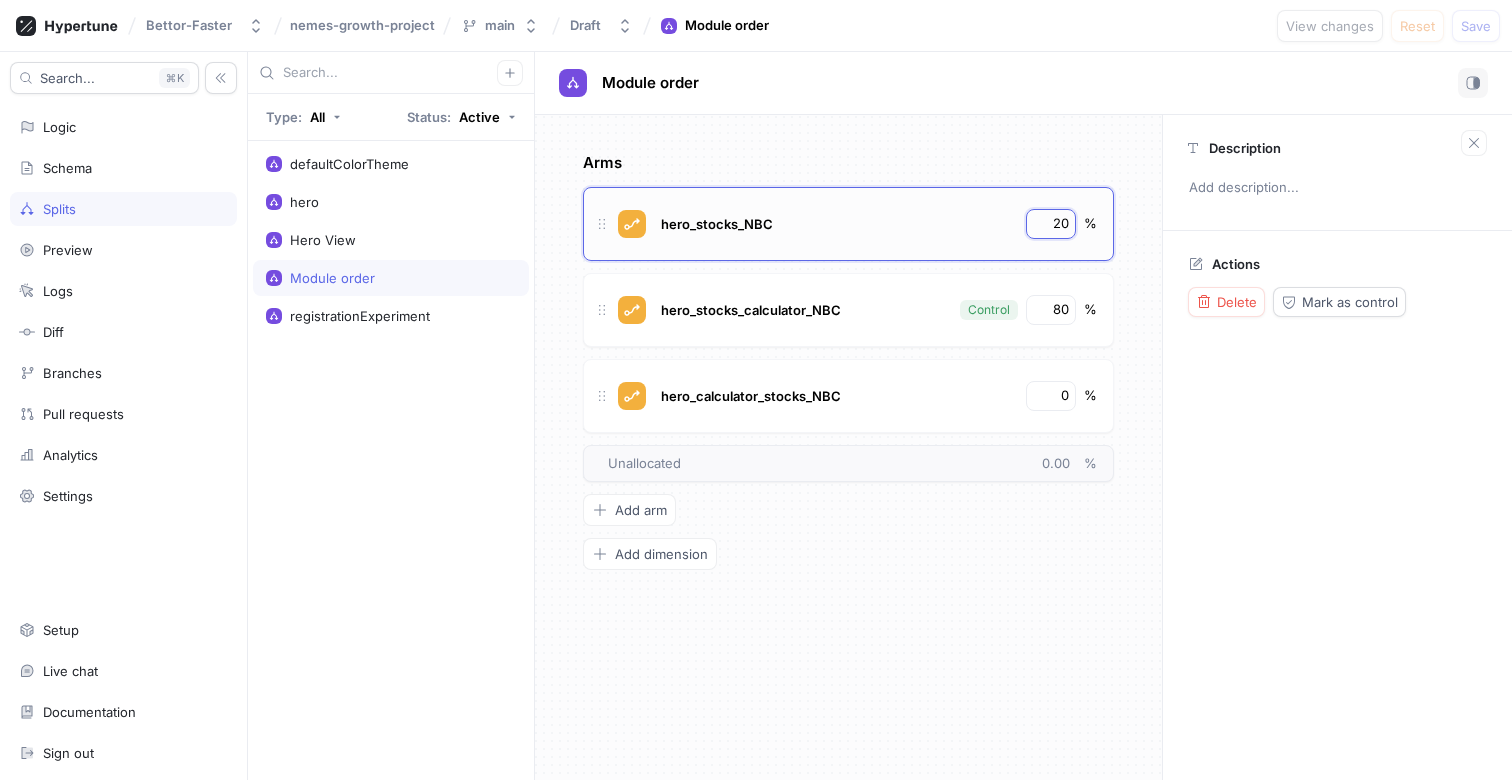 click on "20" at bounding box center (1052, 224) 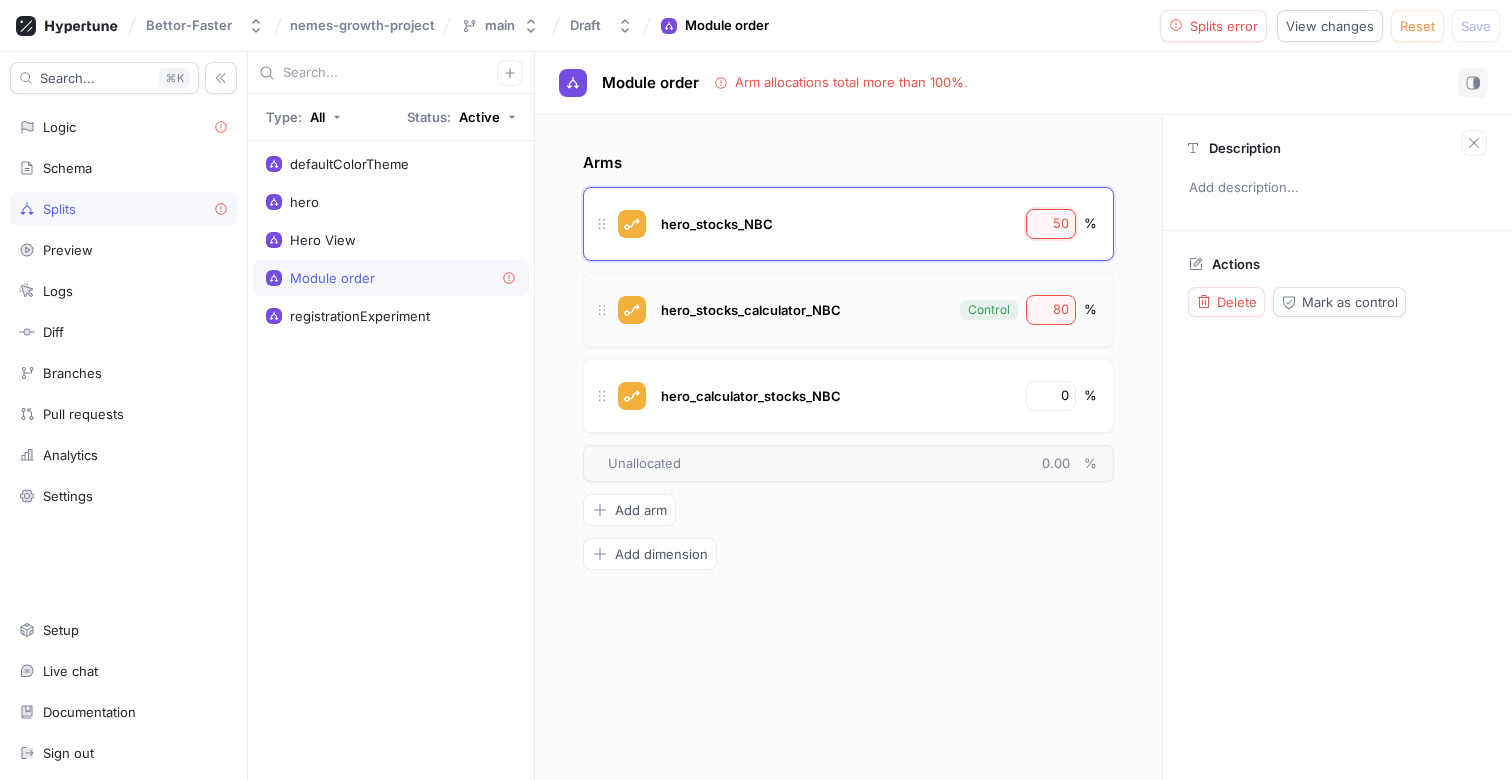 type on "50" 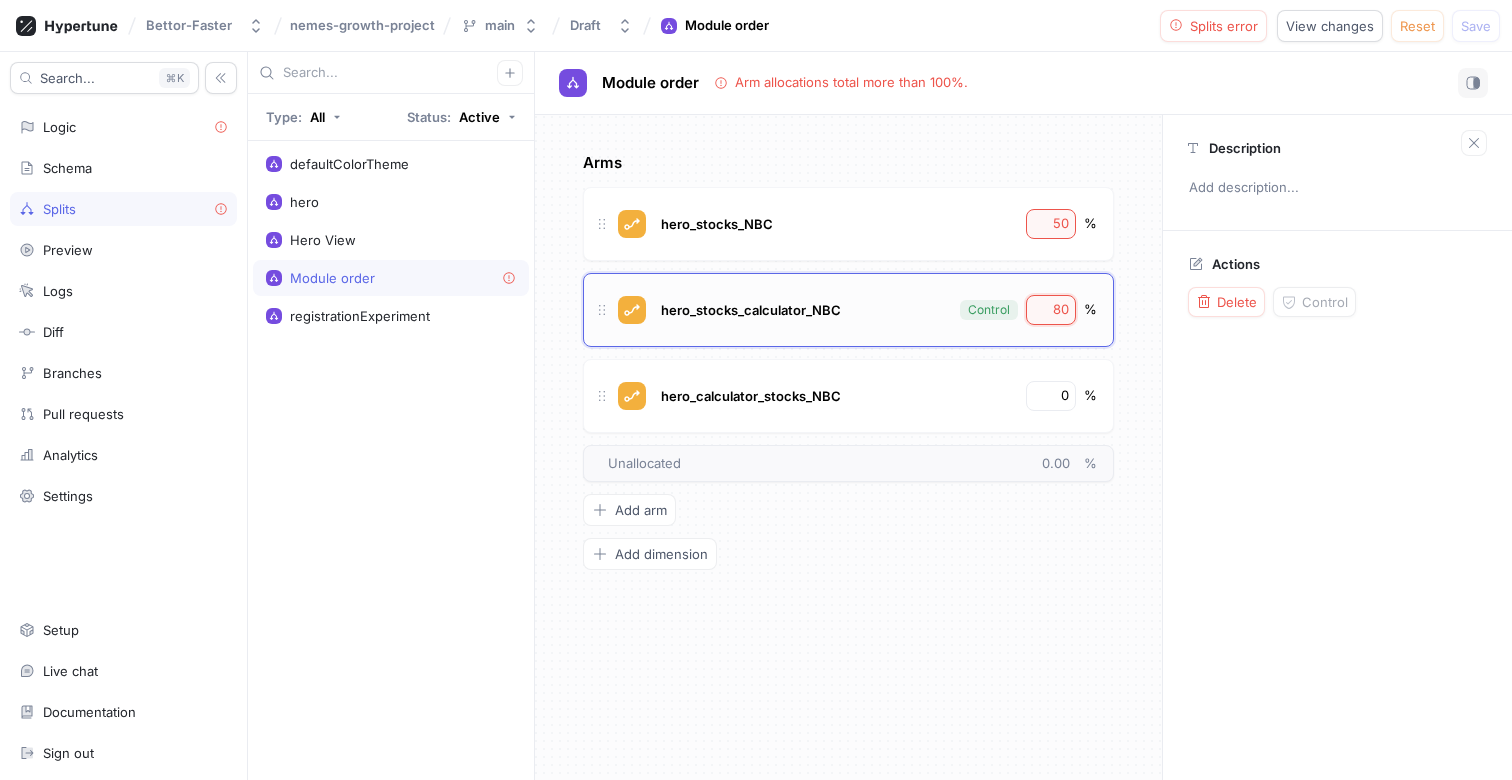 click on "80" at bounding box center [1052, 310] 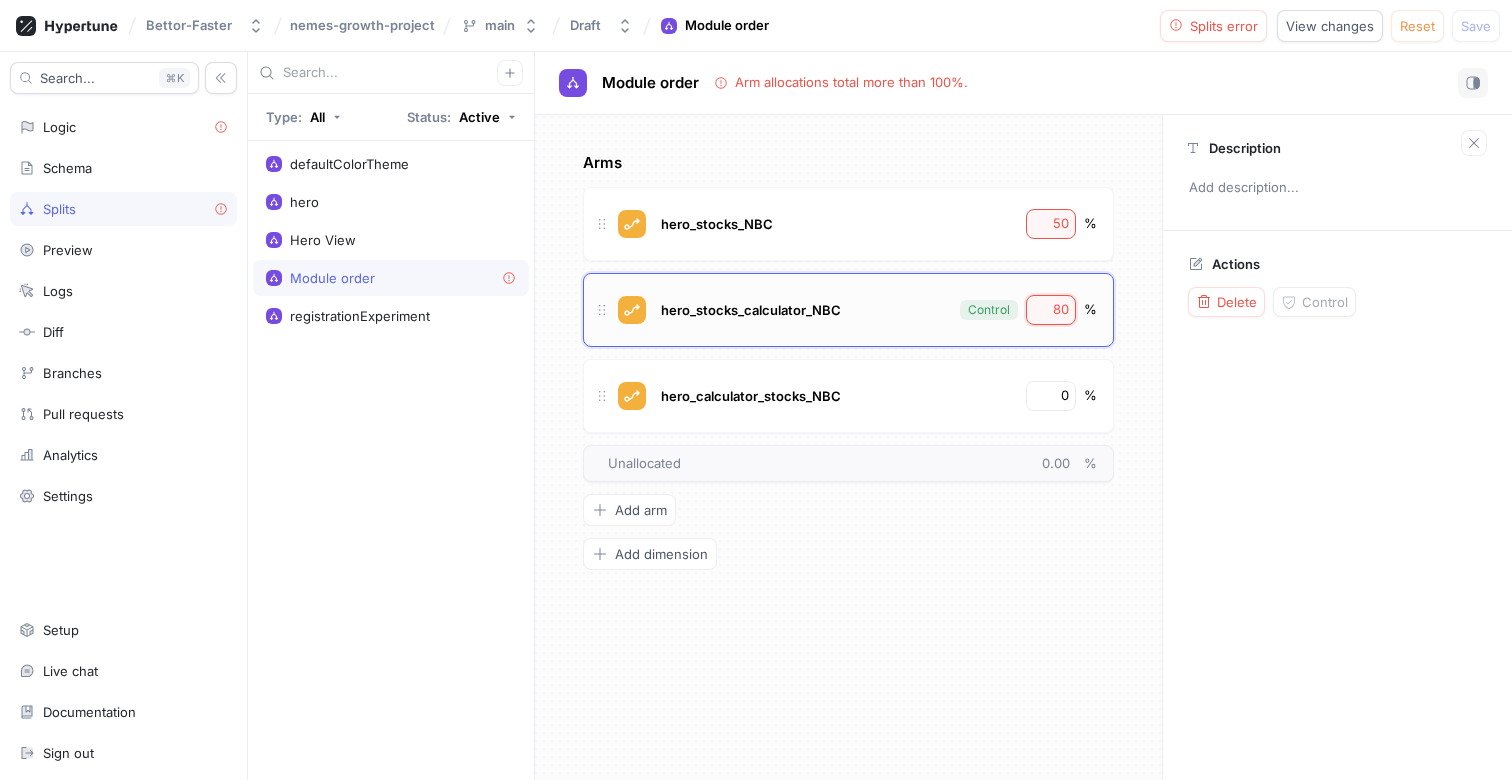 click on "80" at bounding box center (1052, 310) 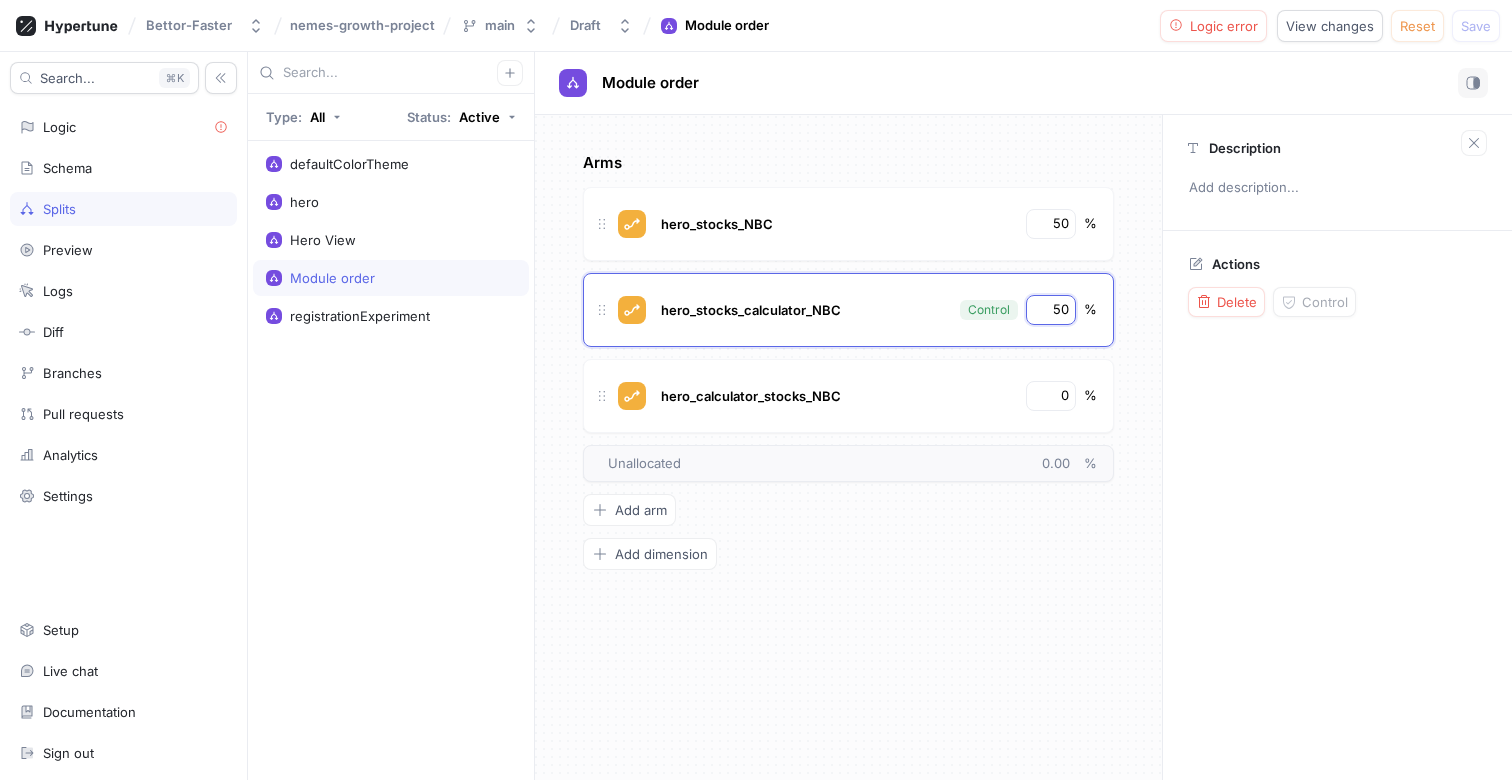 type on "50" 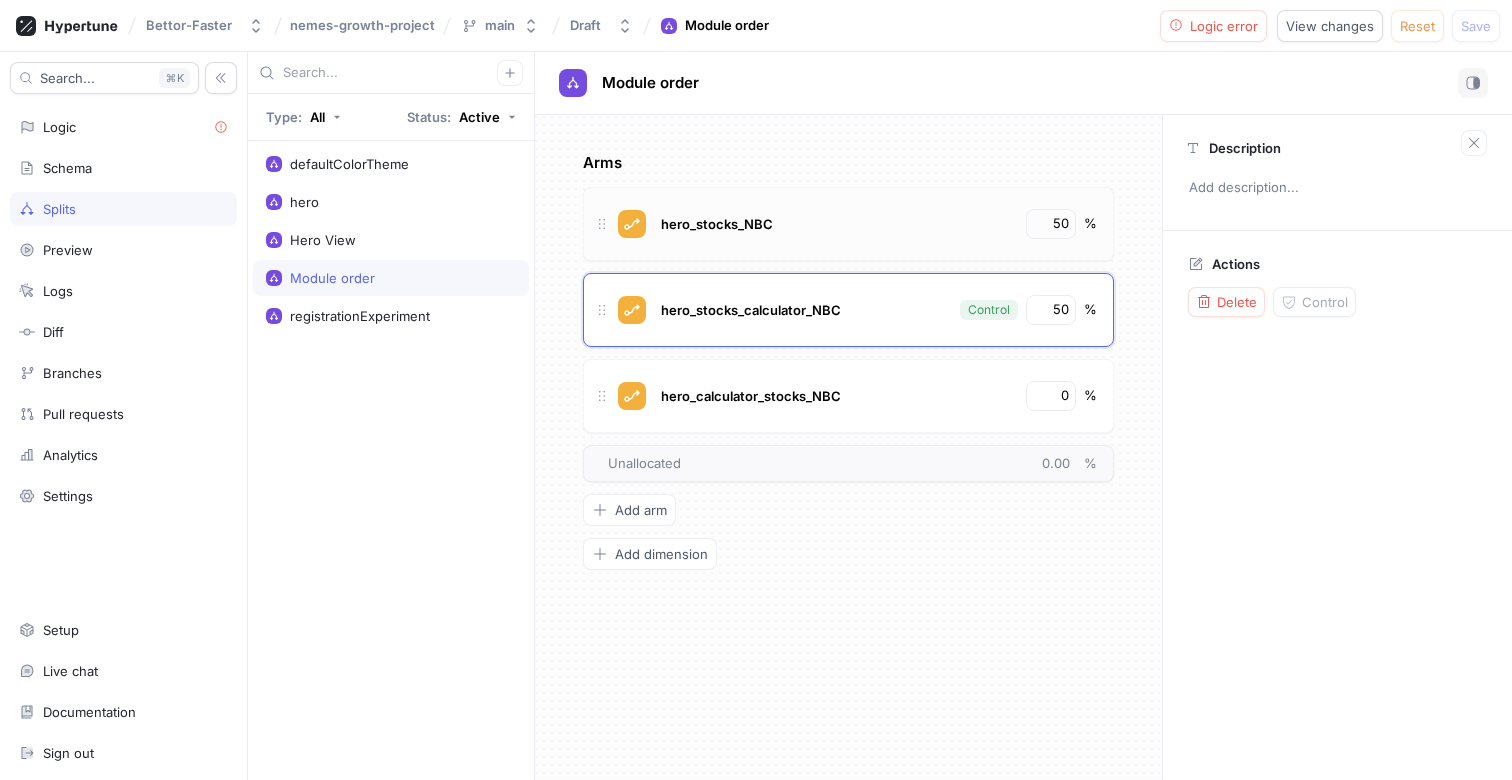 click on "hero_stocks_NBC 50 %" at bounding box center (848, 224) 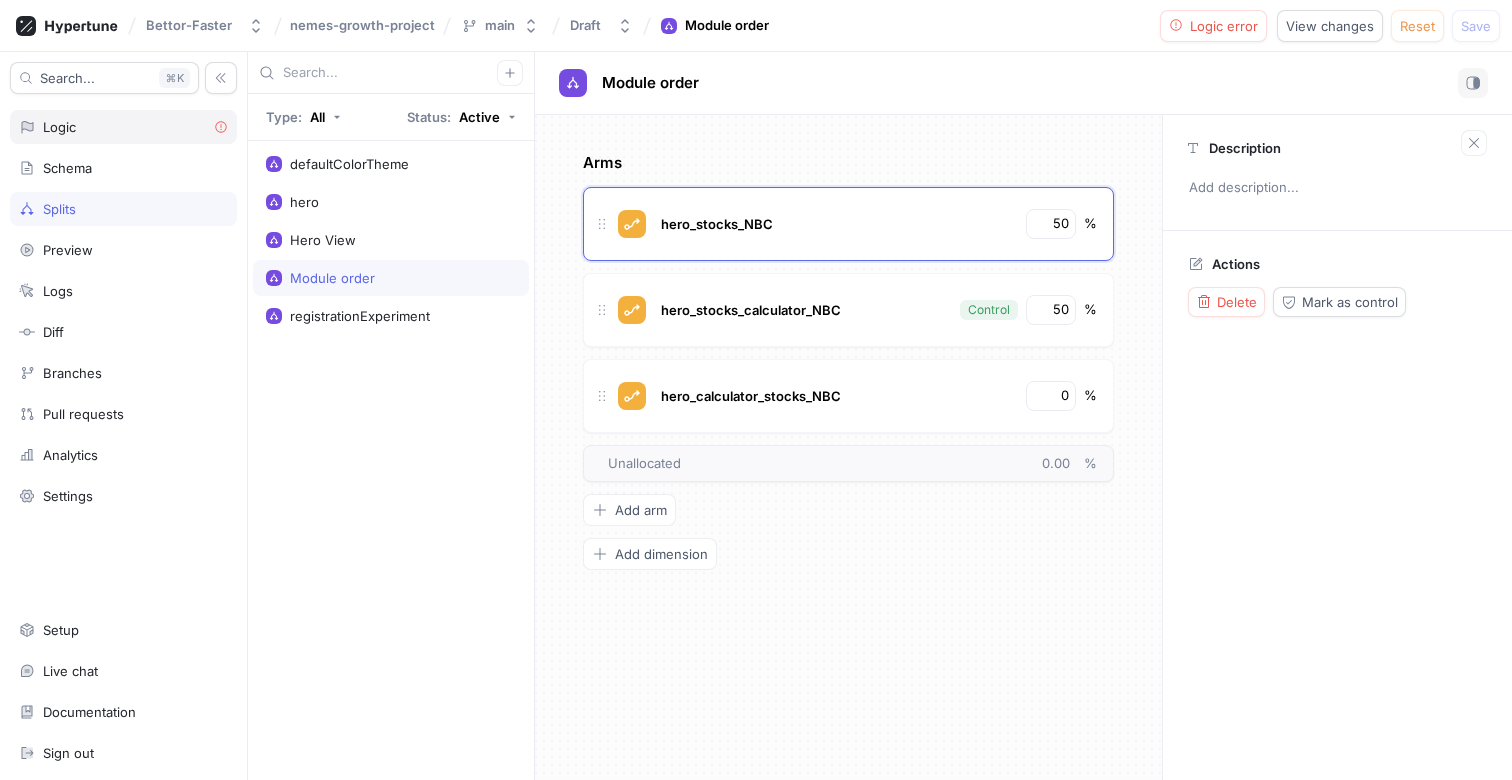 click on "Logic" at bounding box center [123, 127] 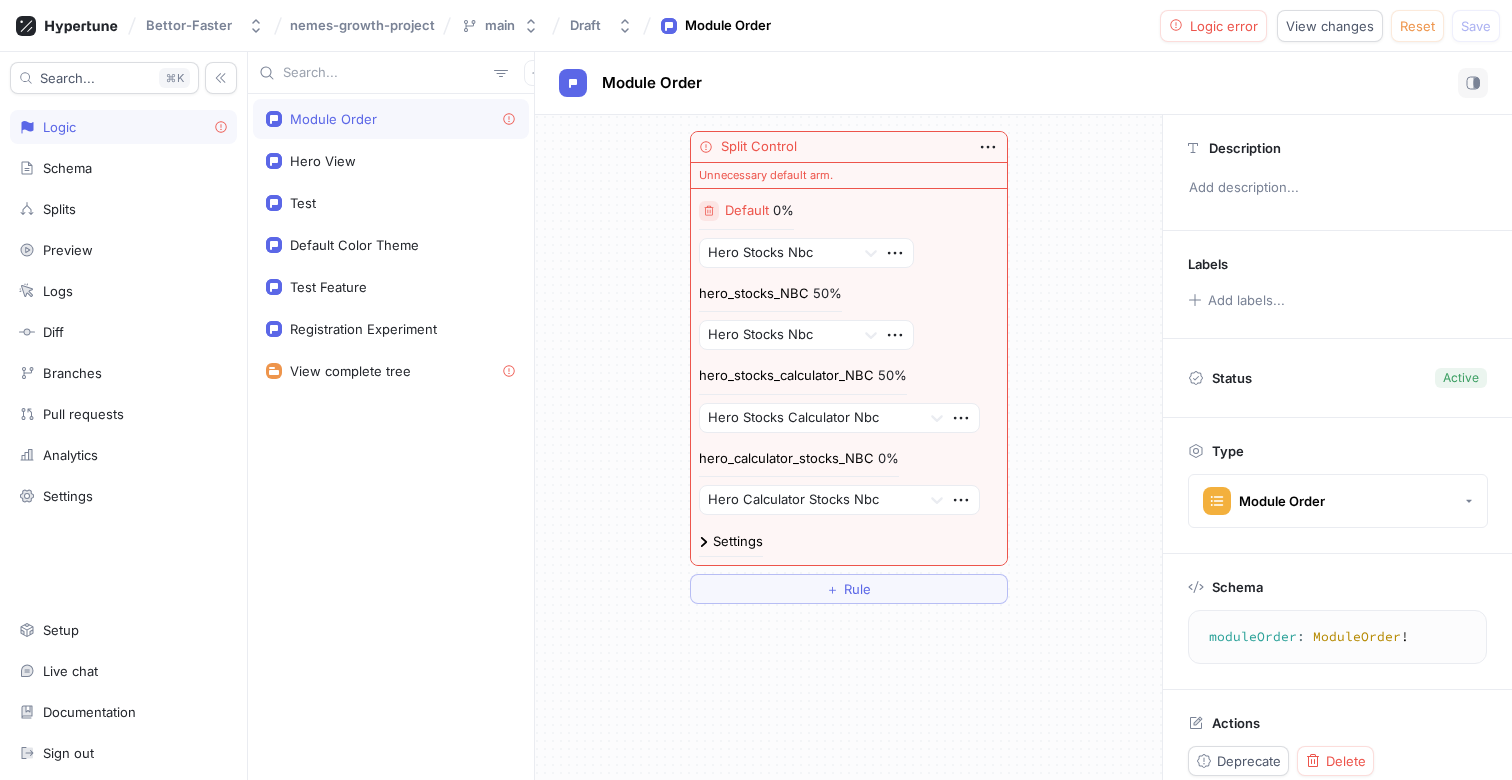click 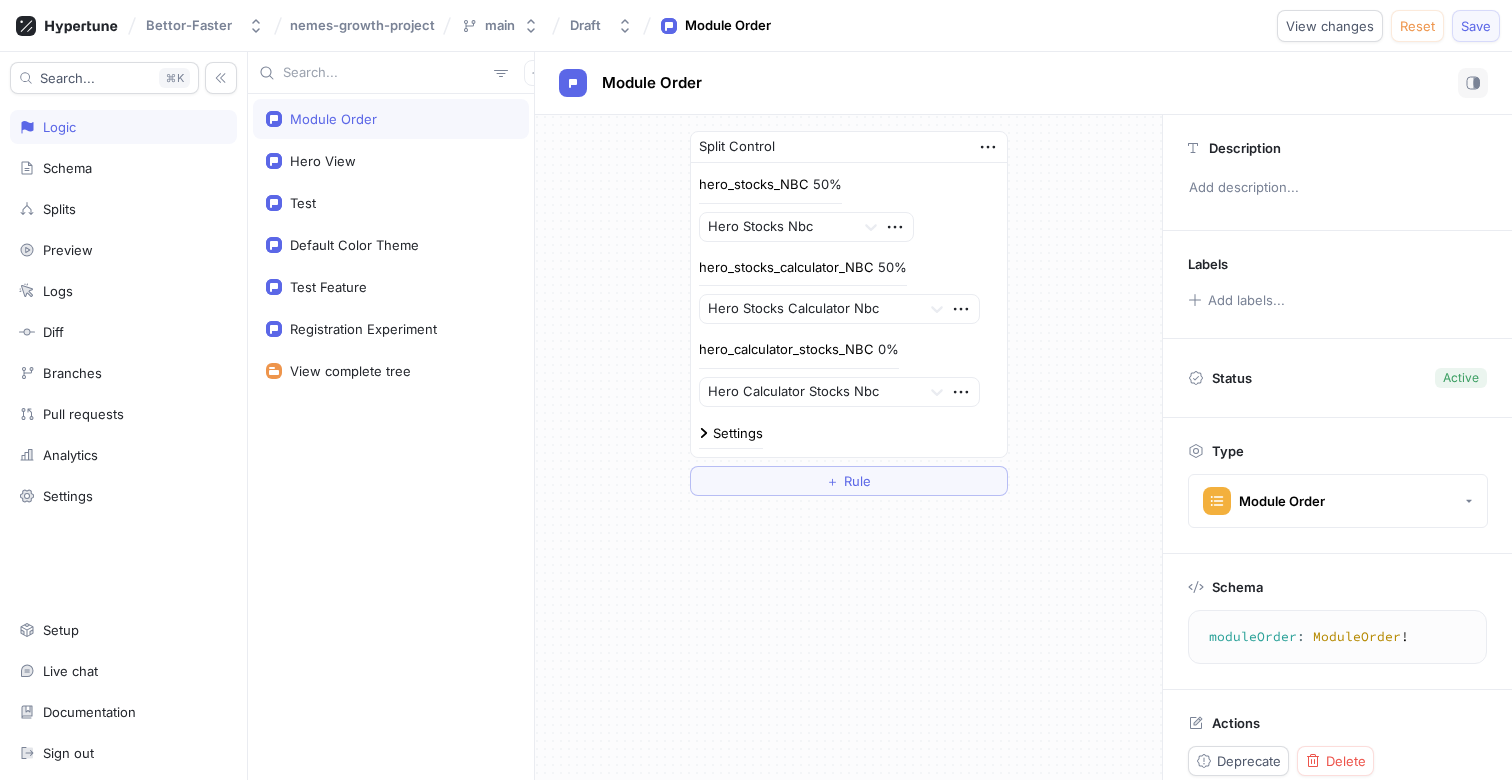 click on "Save" at bounding box center [1476, 26] 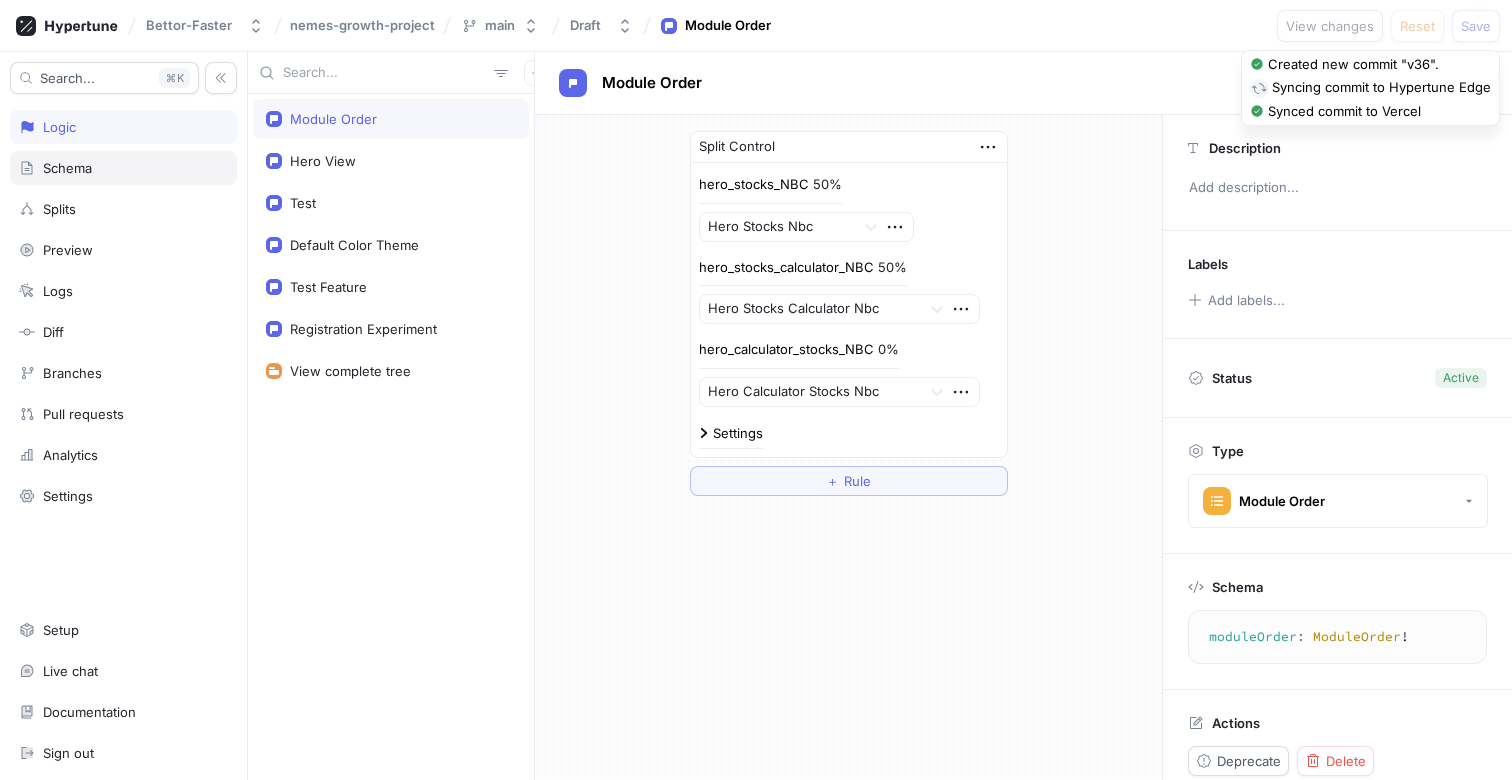 click on "Schema" at bounding box center (123, 168) 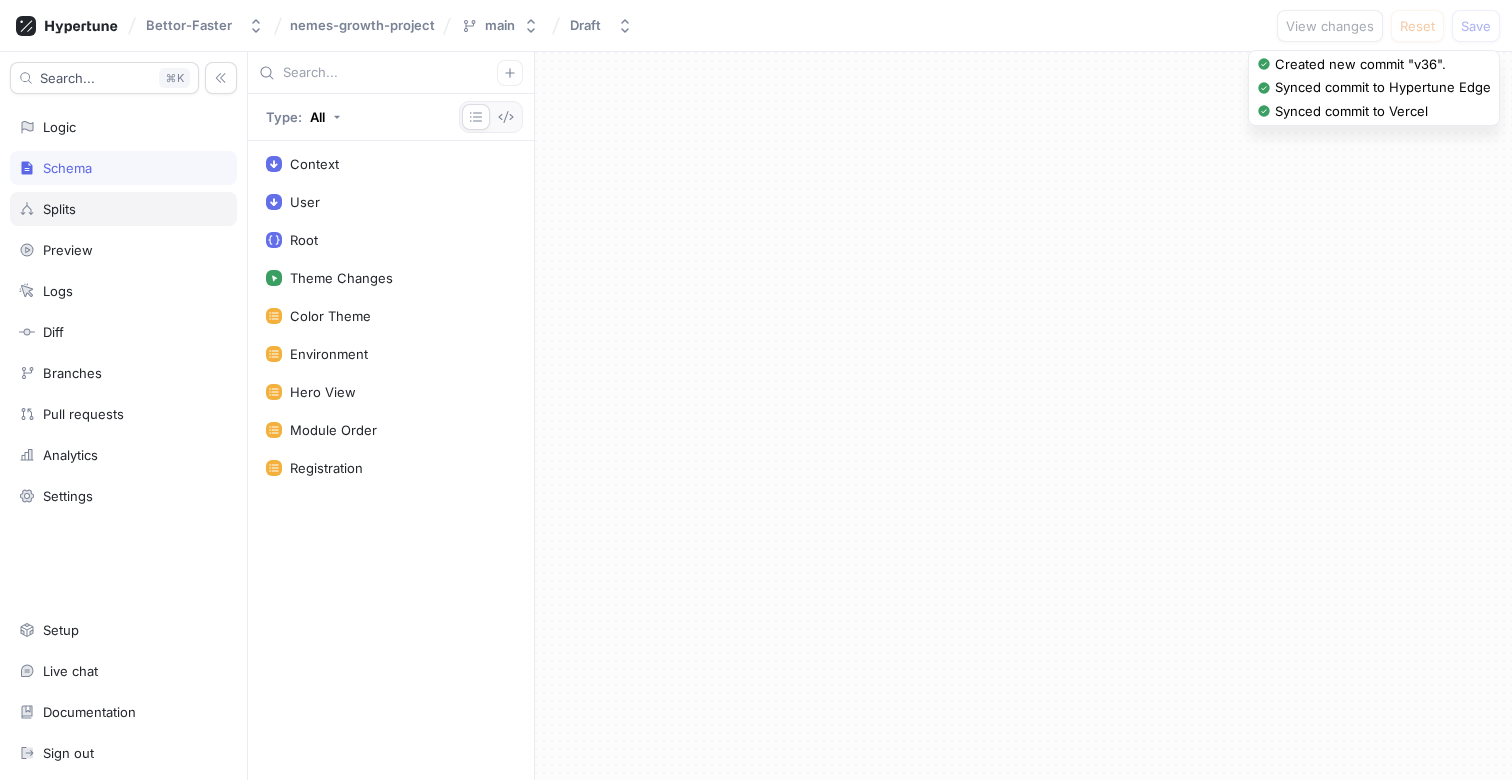 click on "Splits" at bounding box center [123, 209] 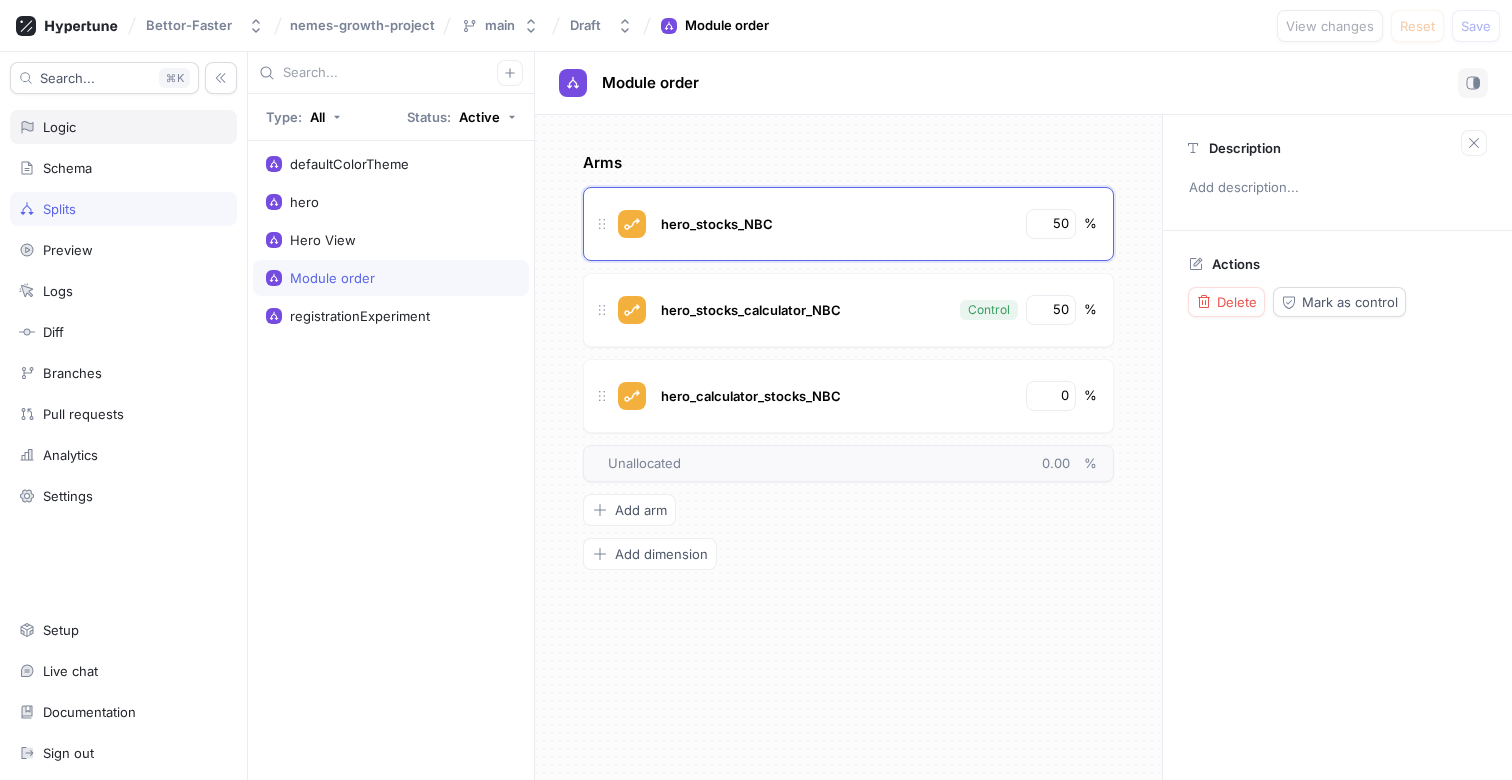 click on "Logic" at bounding box center (123, 127) 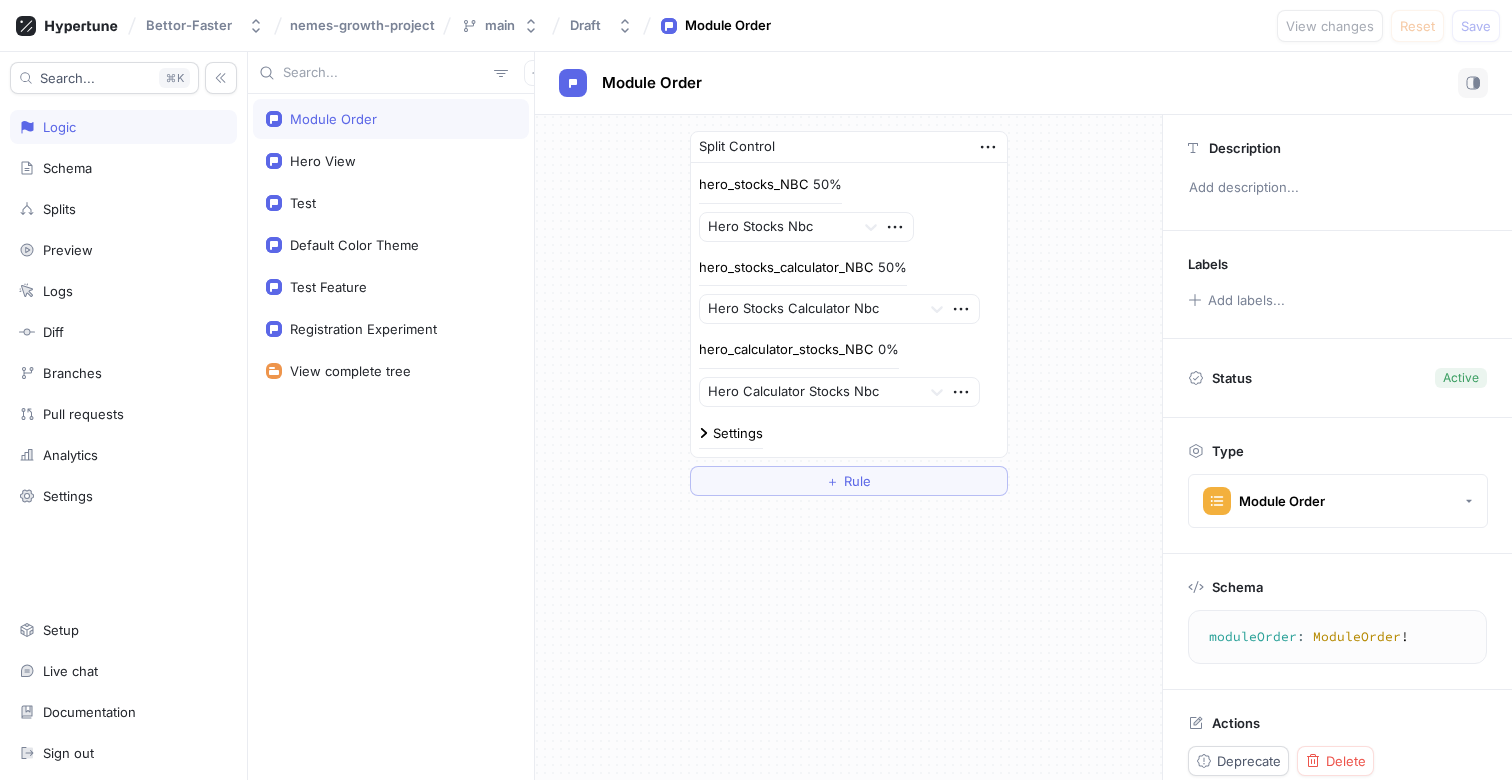 click on "Module Order" at bounding box center (1023, 83) 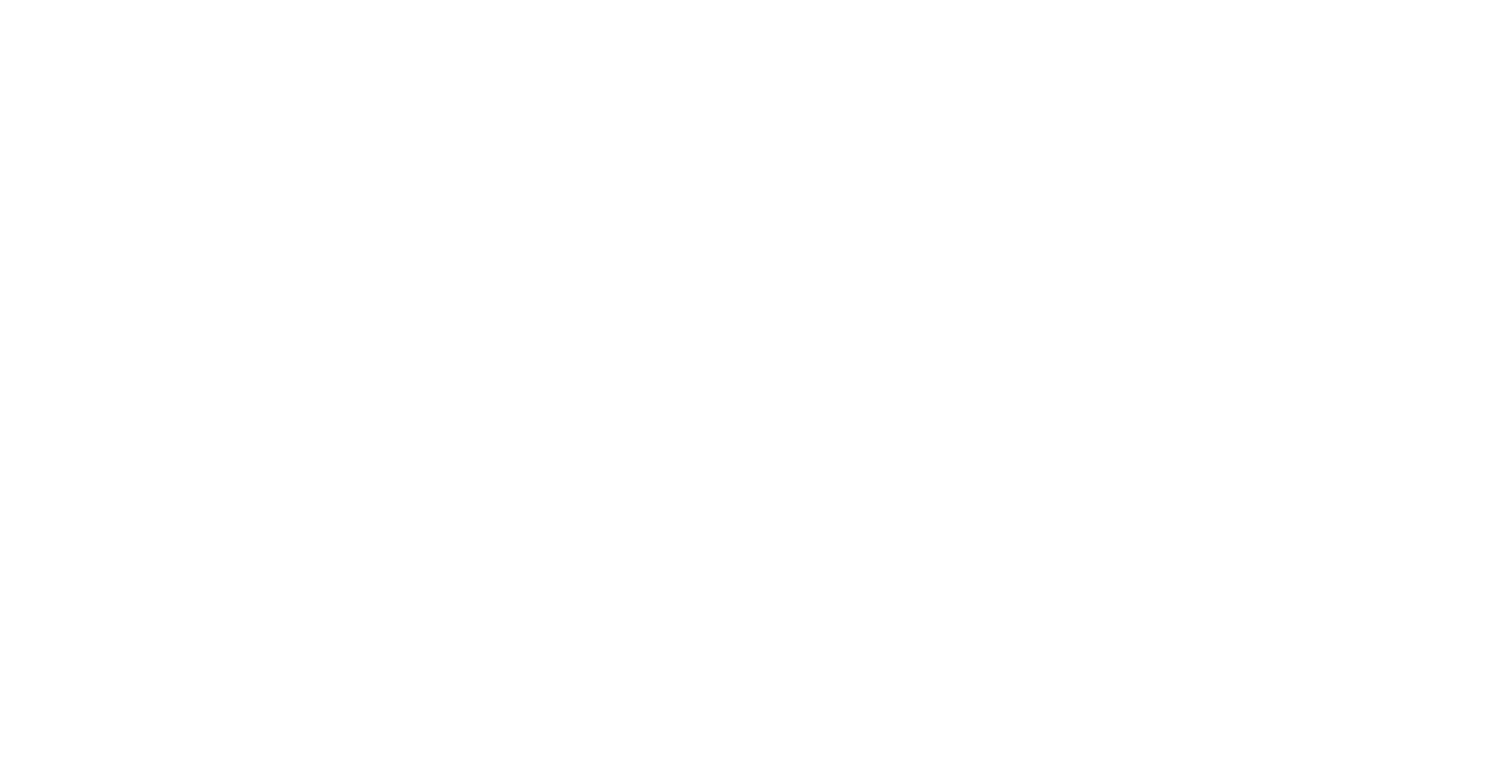 scroll, scrollTop: 0, scrollLeft: 0, axis: both 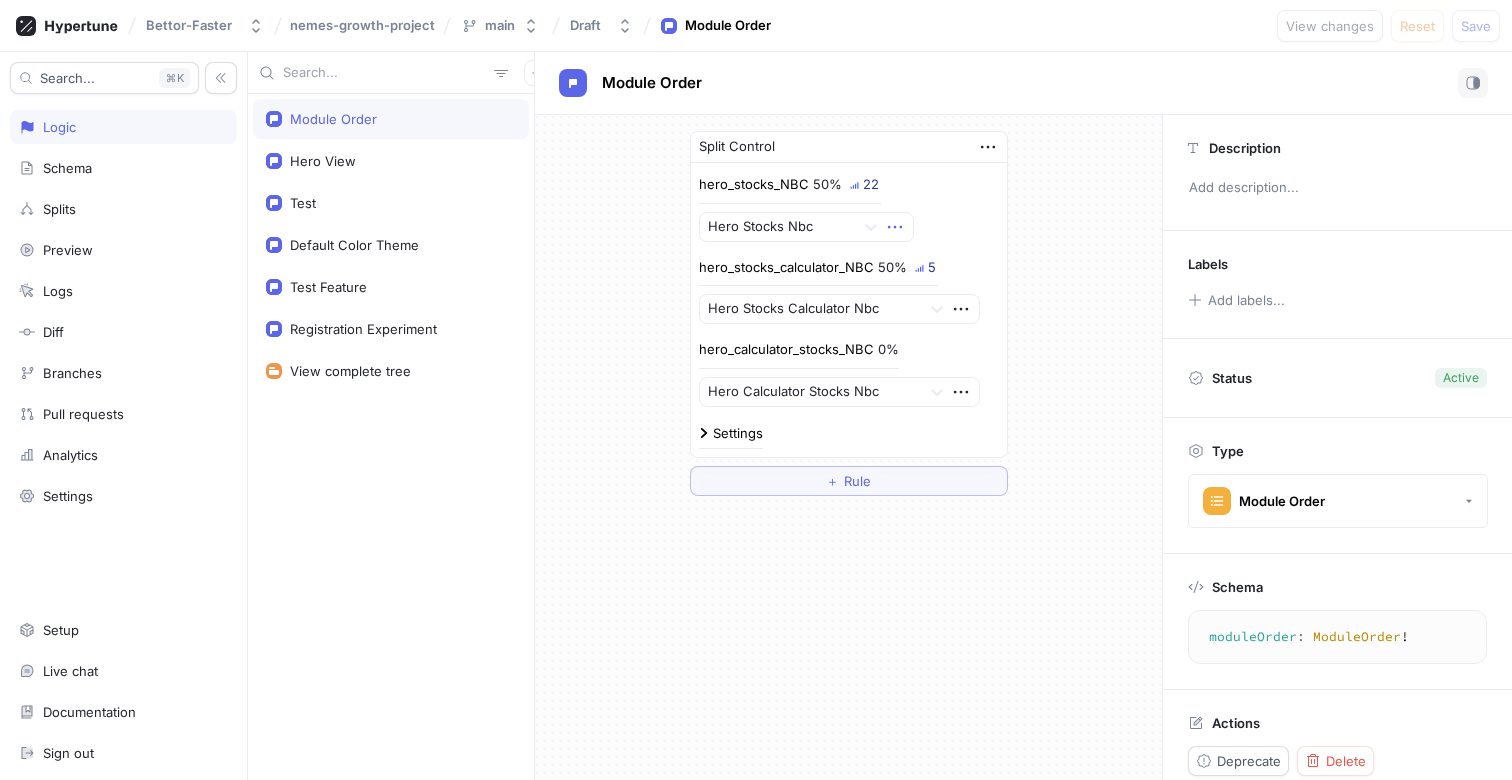 click 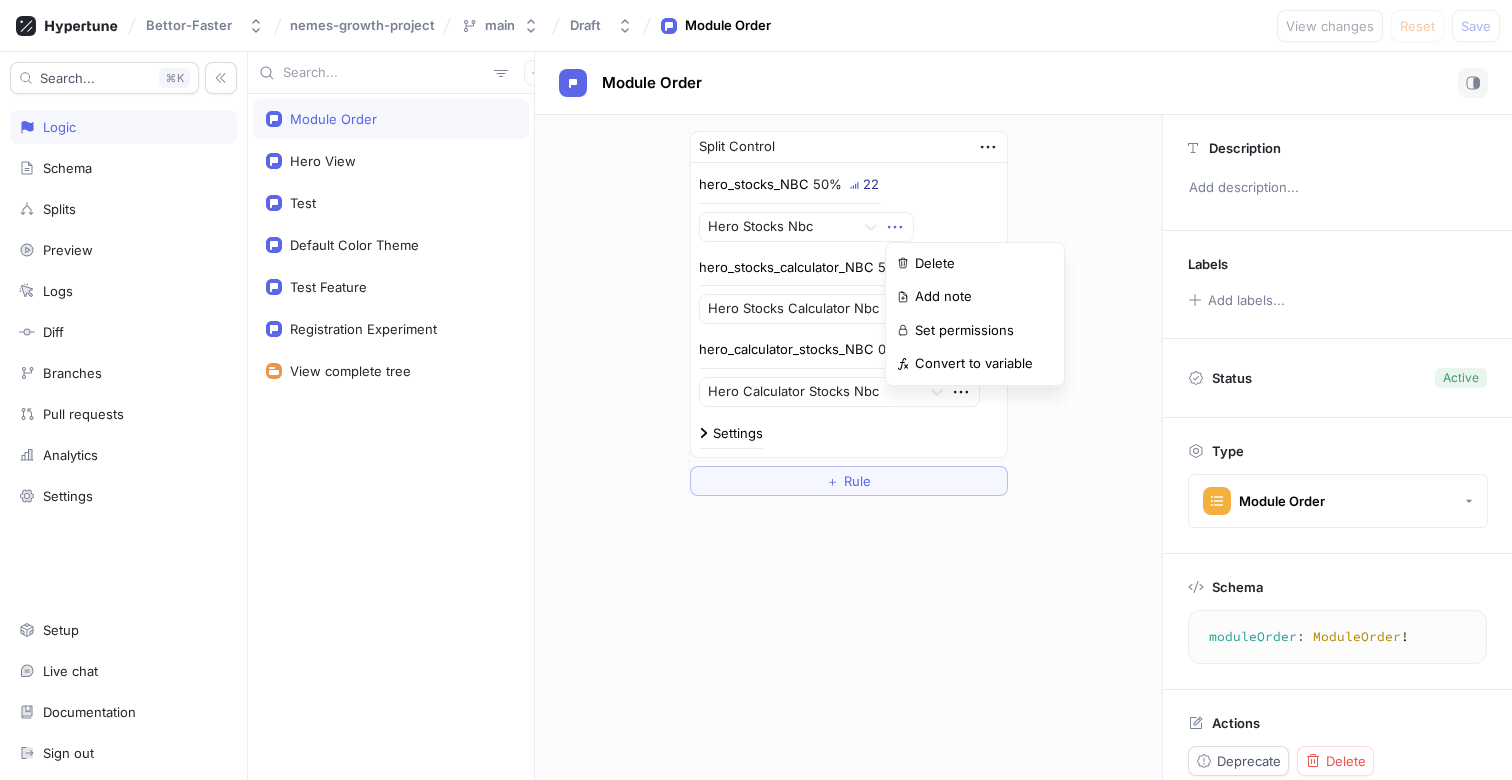 click on "hero_stocks_NBC 50% 22 Hero Stocks Nbc" at bounding box center (849, 208) 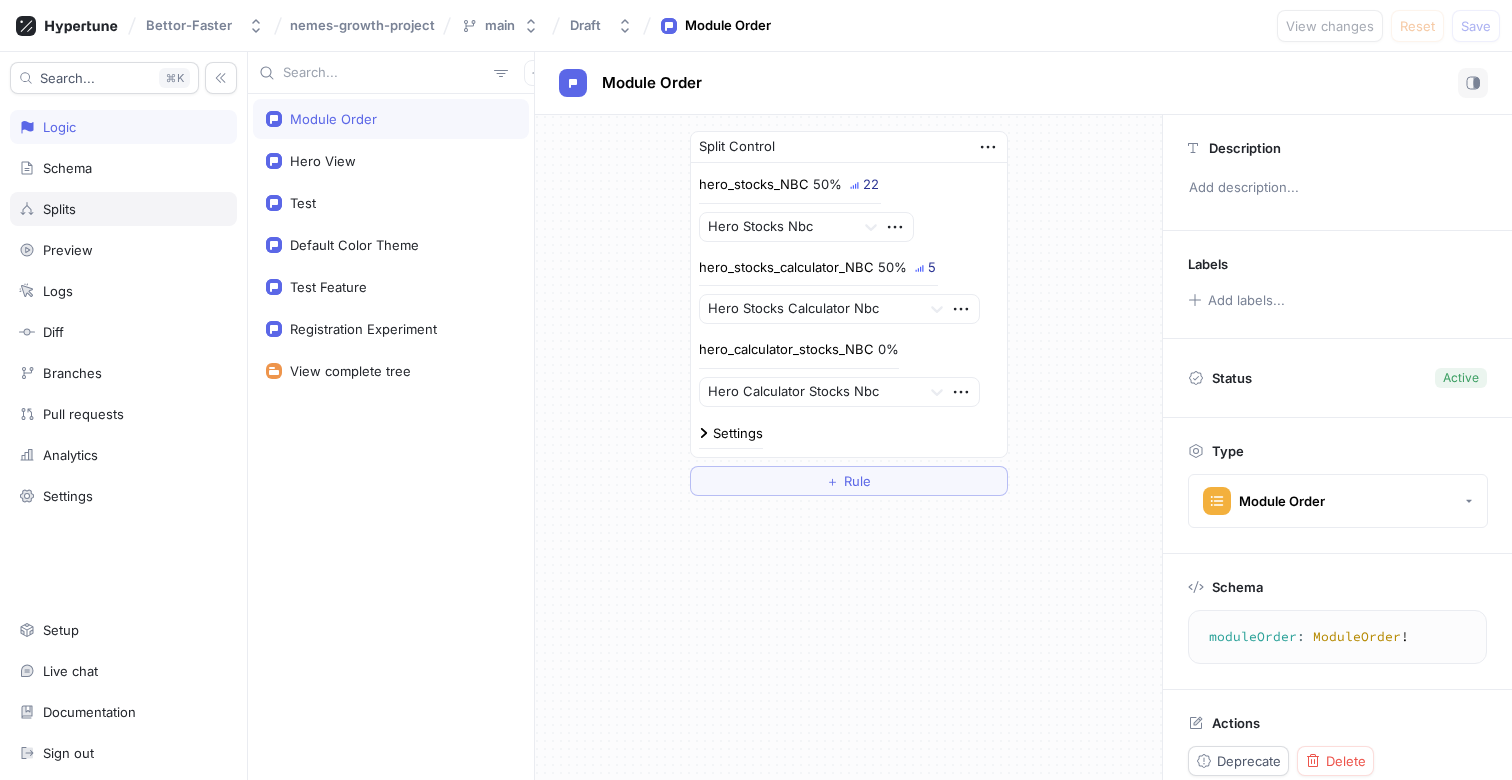 click on "Splits" at bounding box center [123, 209] 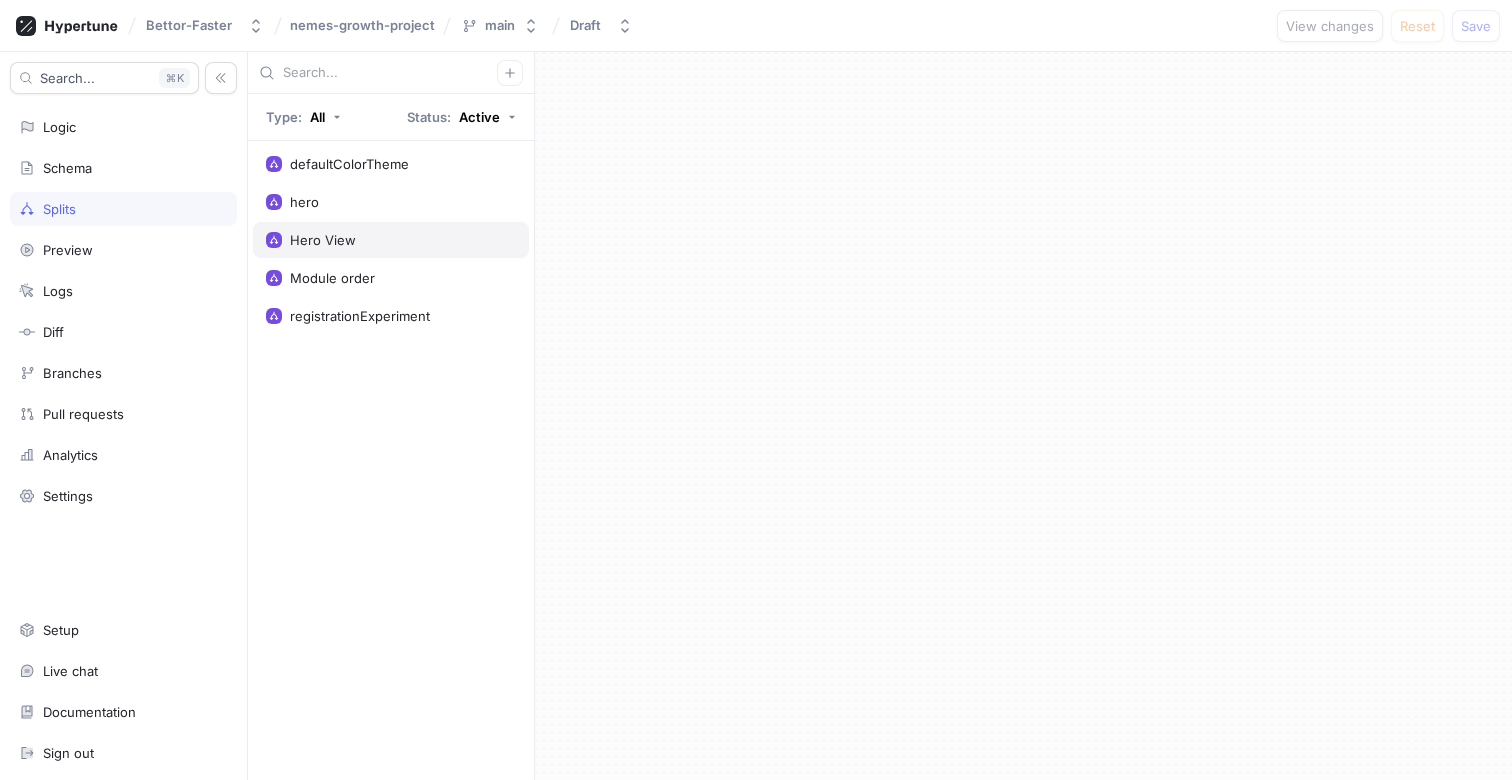 click on "Hero View" at bounding box center (391, 240) 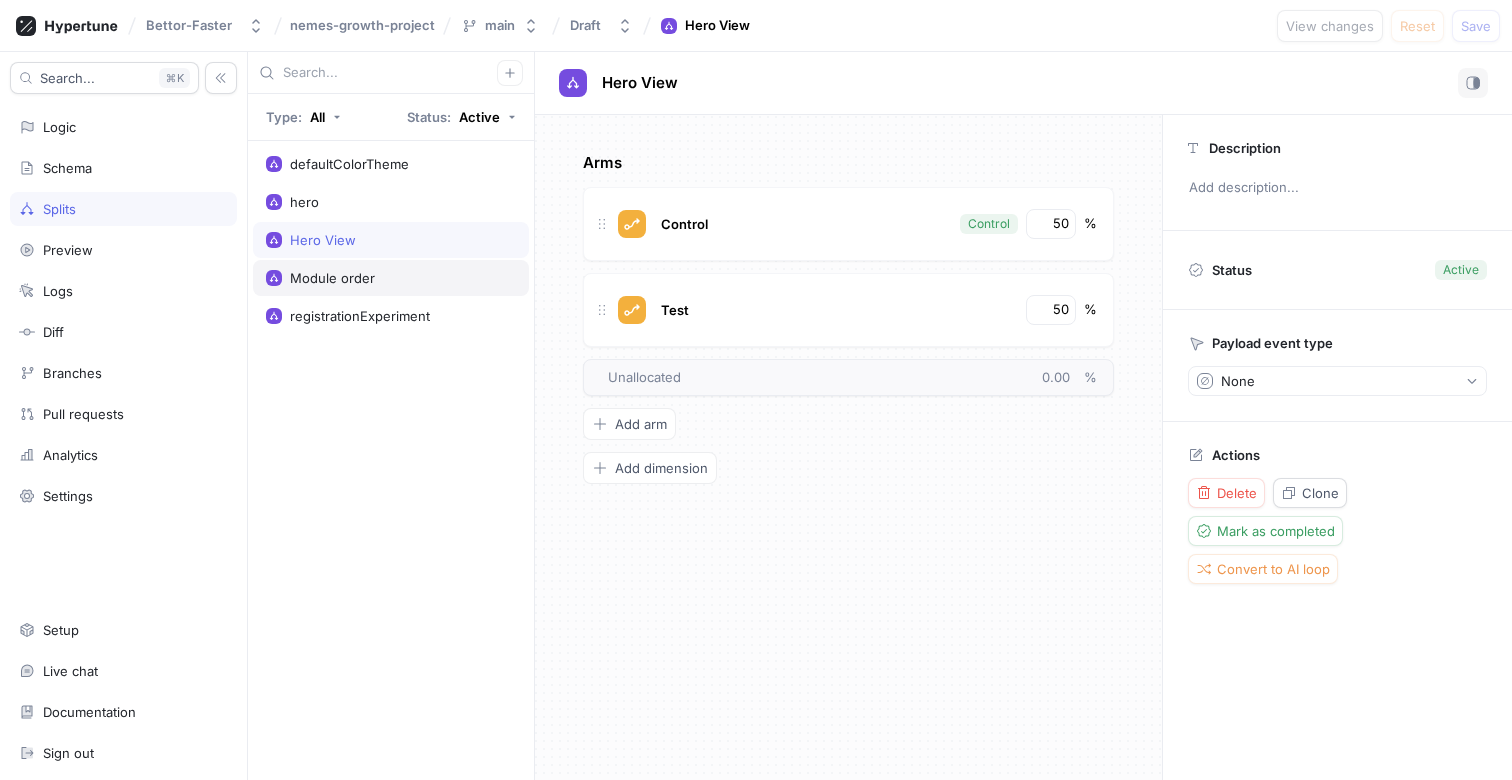 click on "Module order" at bounding box center (332, 278) 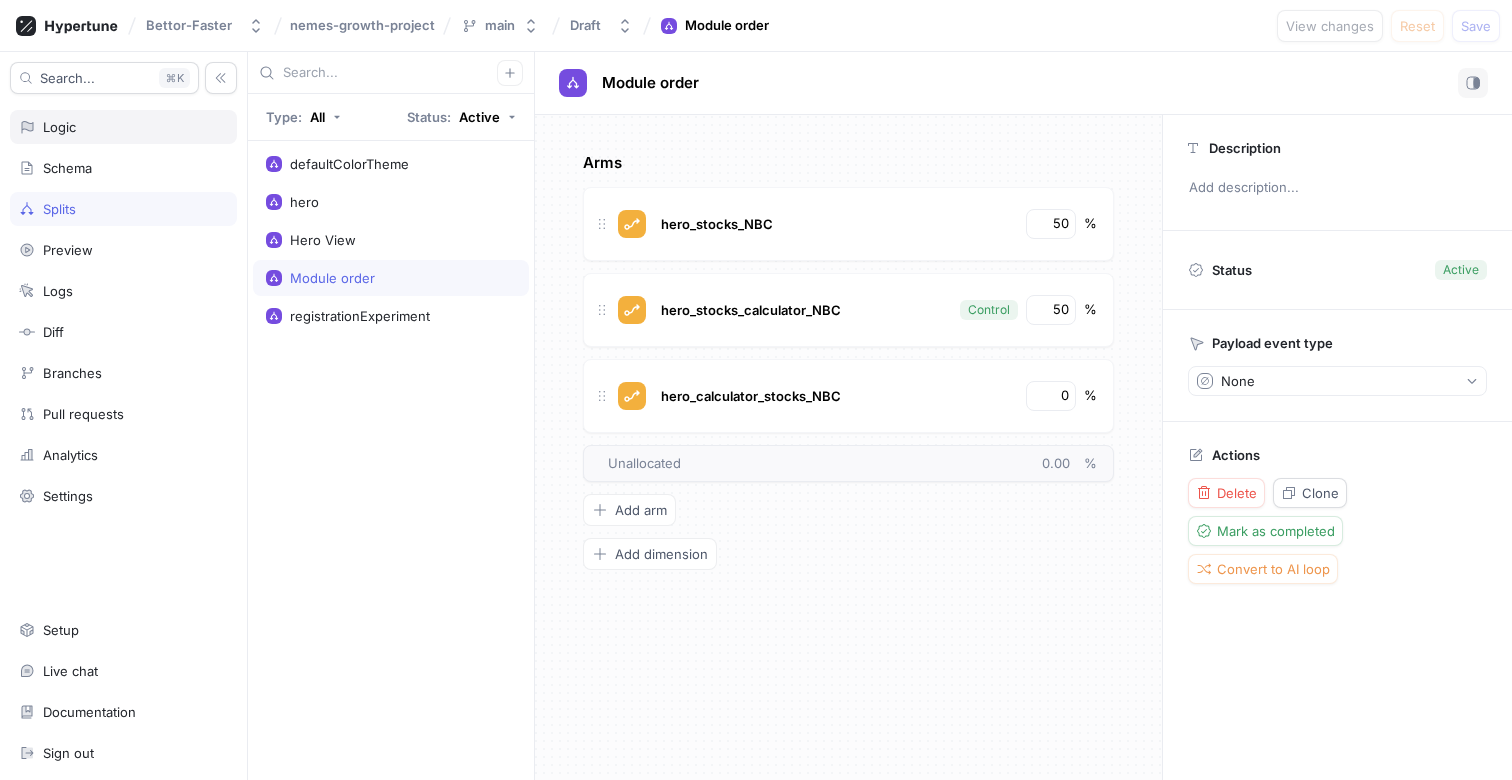 click on "Logic" at bounding box center (59, 127) 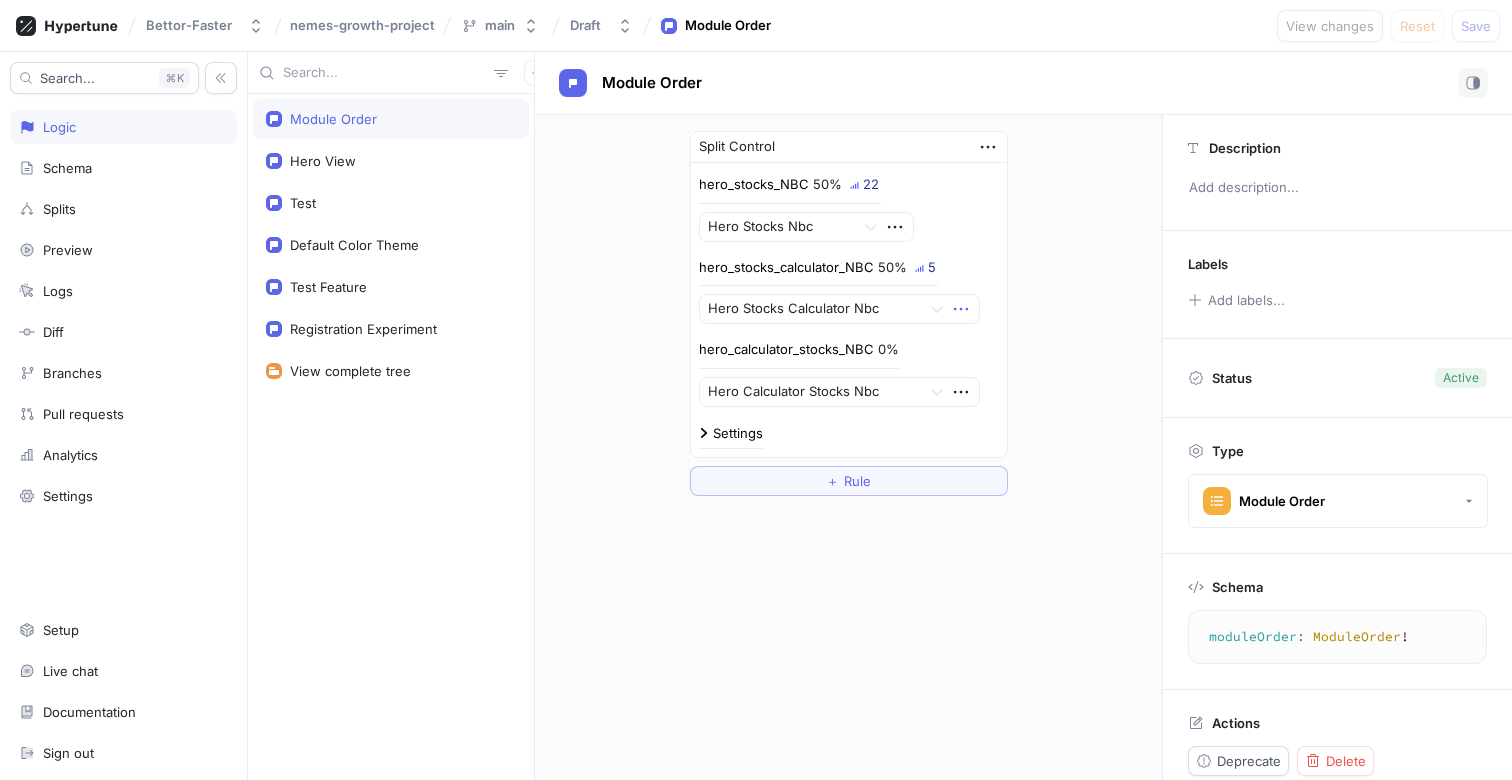 click 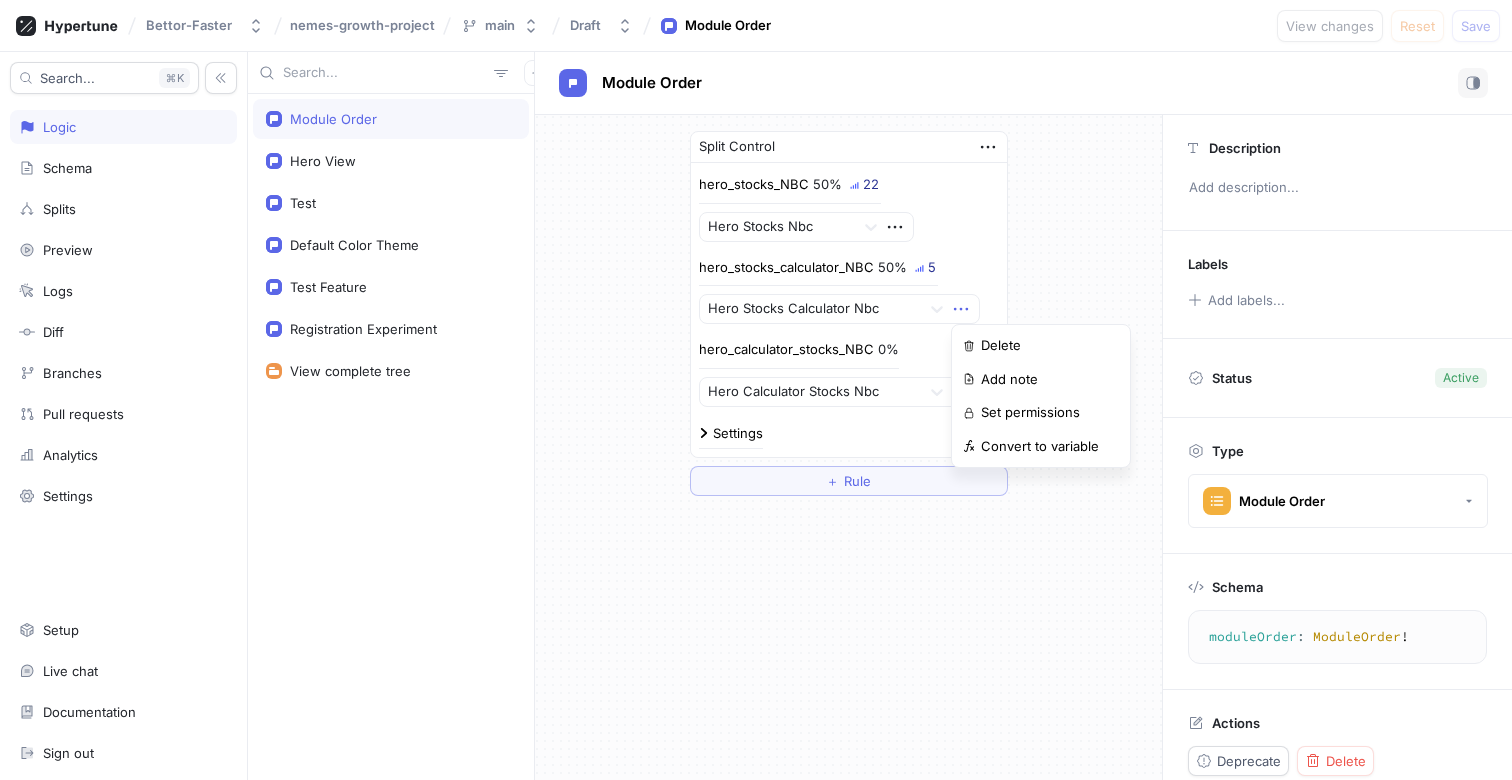 click 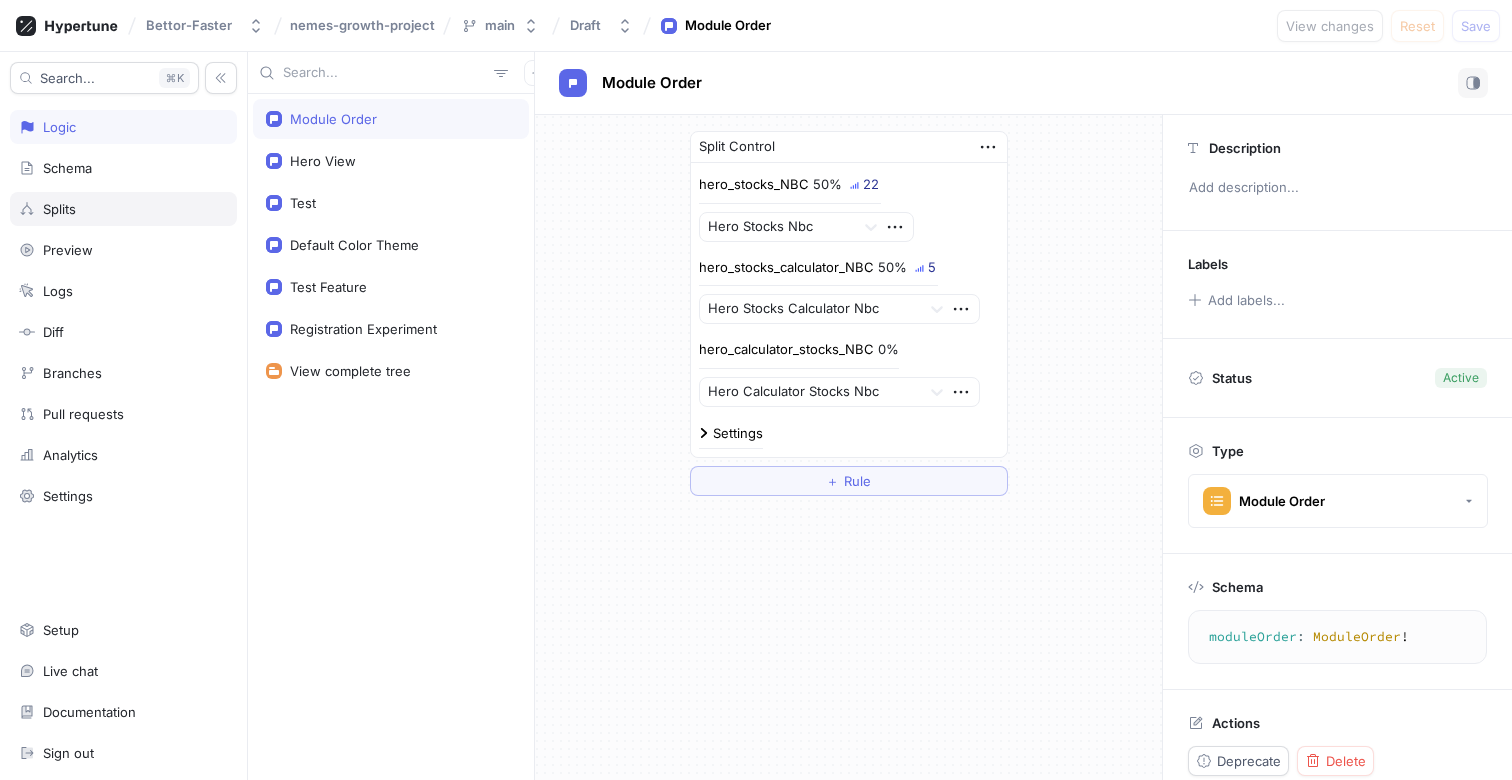 click on "Splits" at bounding box center [59, 209] 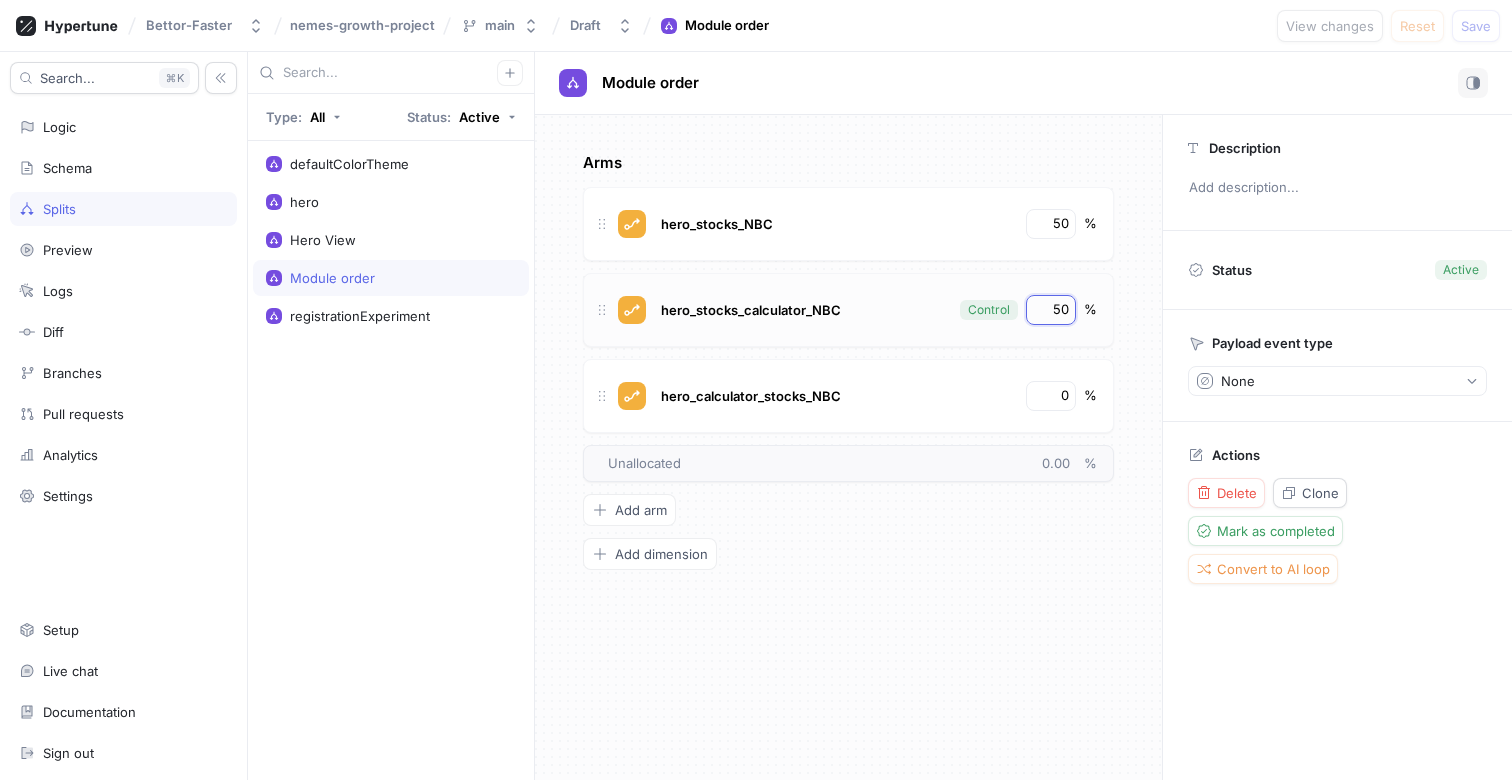 click on "50" at bounding box center (1052, 310) 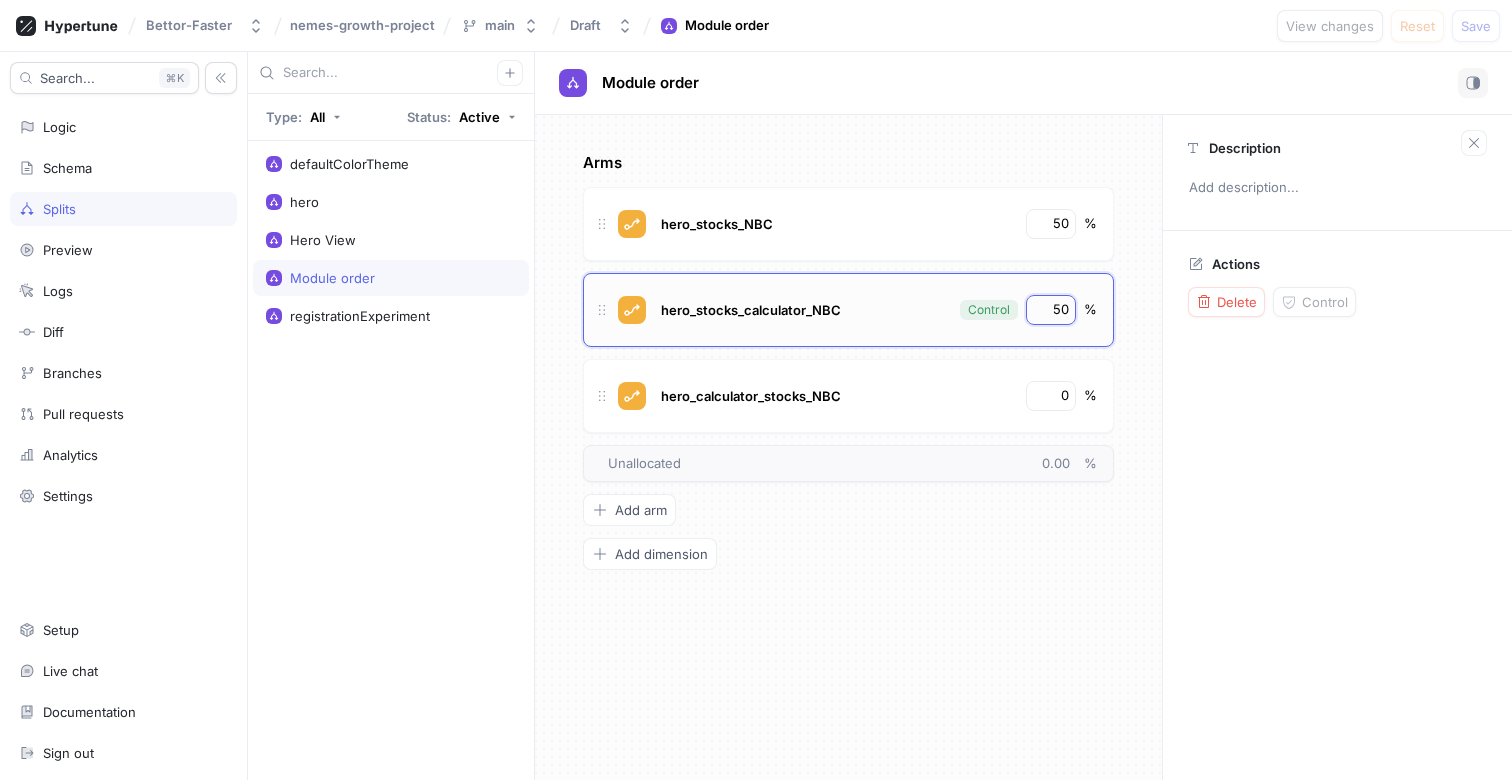 click on "50" at bounding box center (1052, 310) 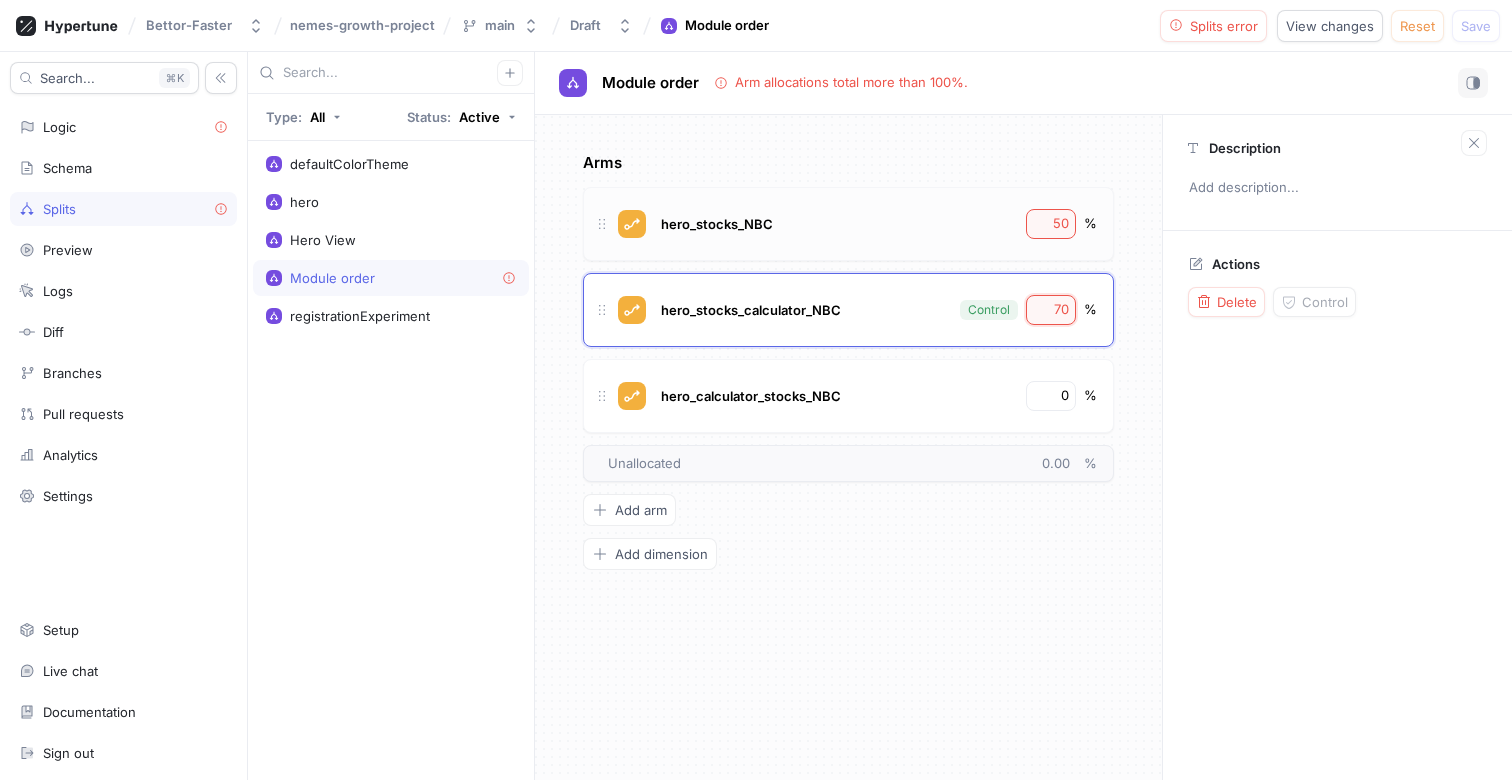 type on "70" 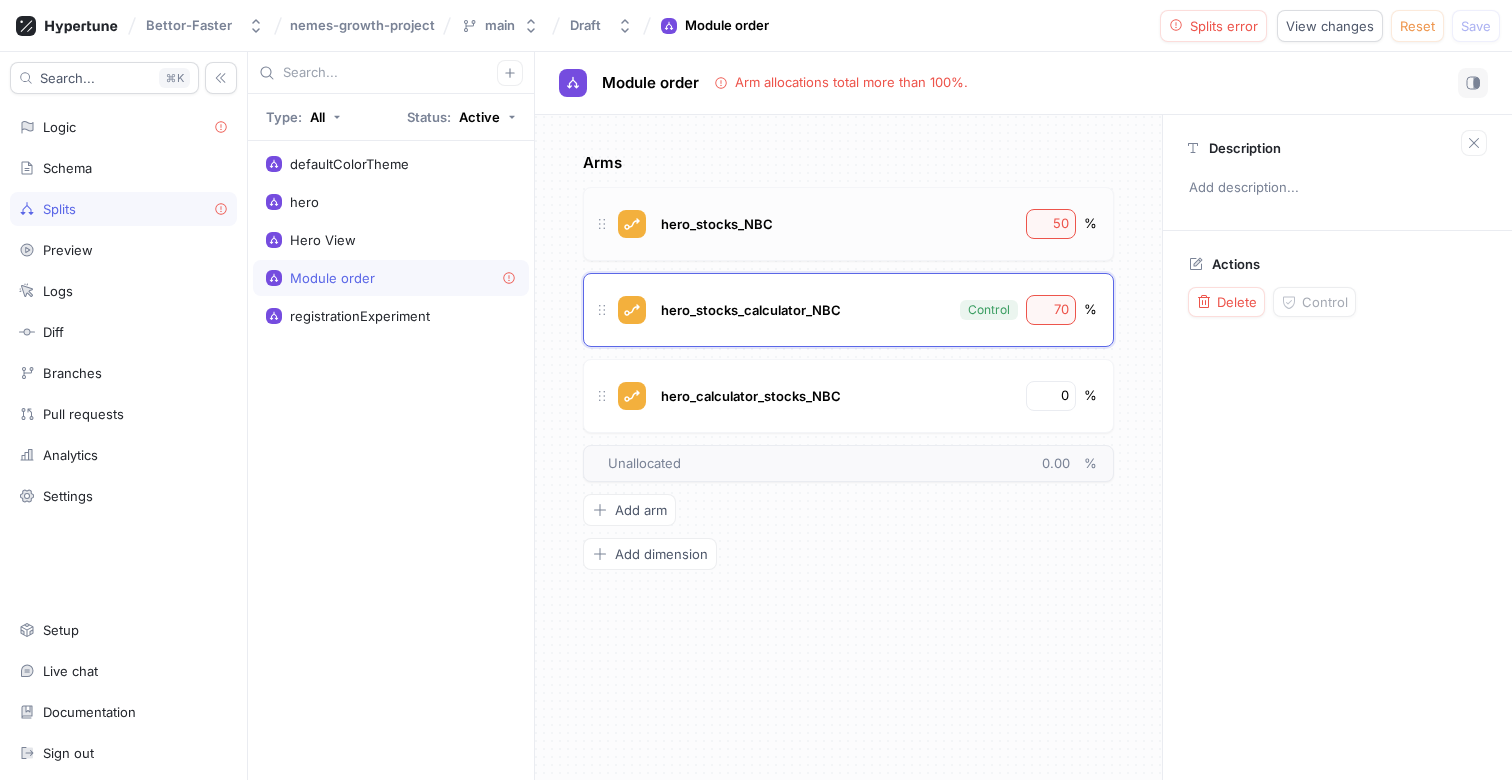 click on "50" at bounding box center [1051, 224] 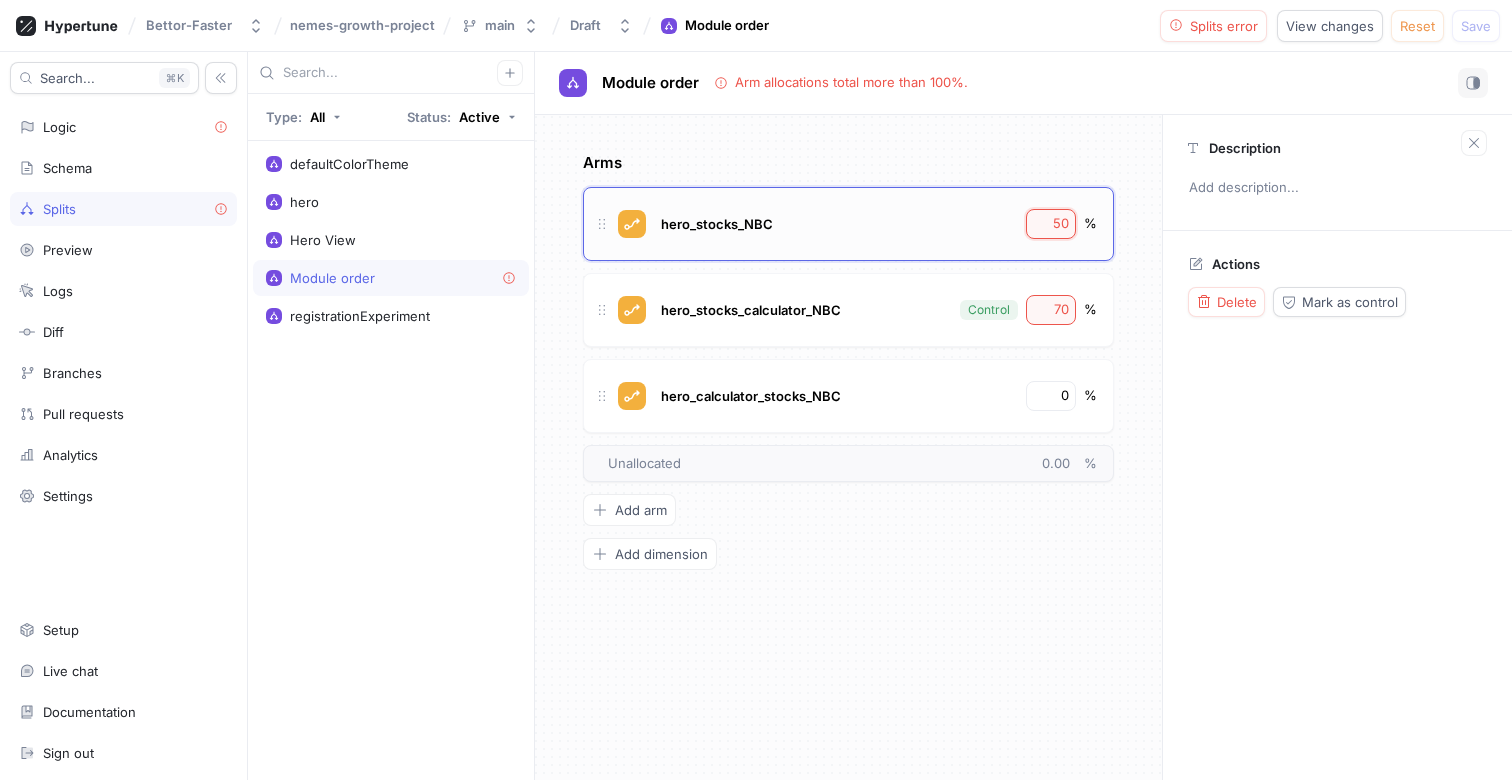 click on "50" at bounding box center (1052, 224) 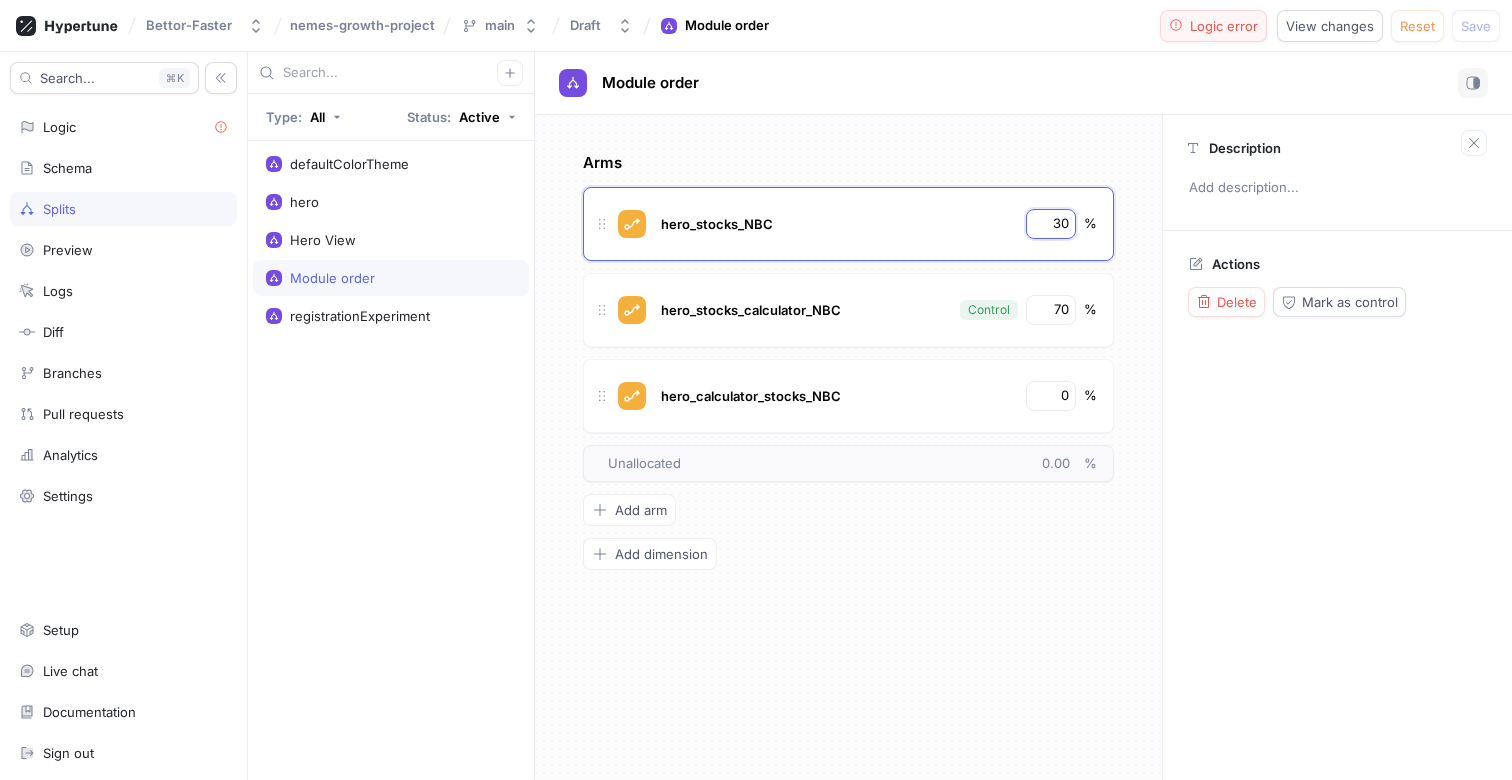 type on "30" 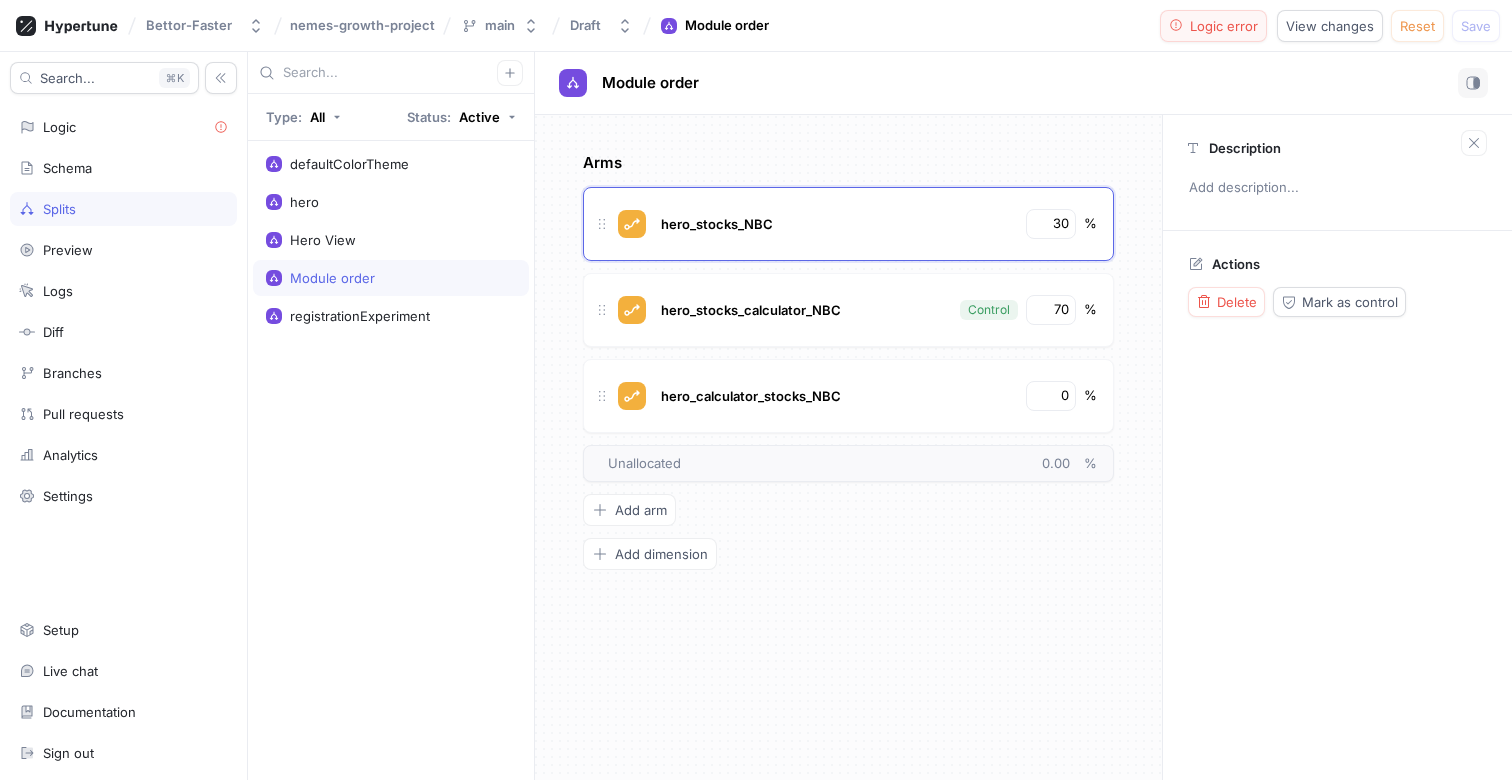 click on "Logic error" at bounding box center (1224, 26) 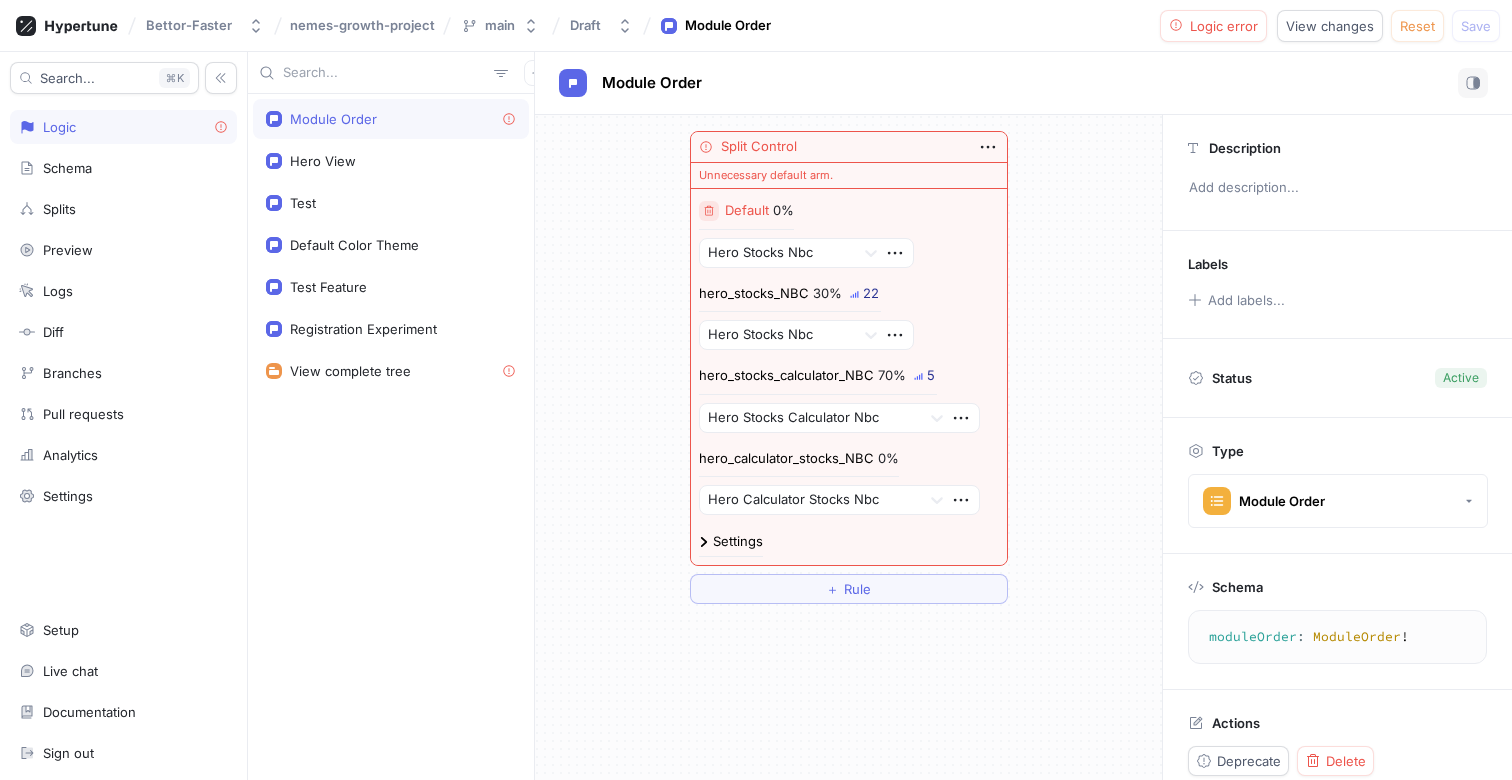 click 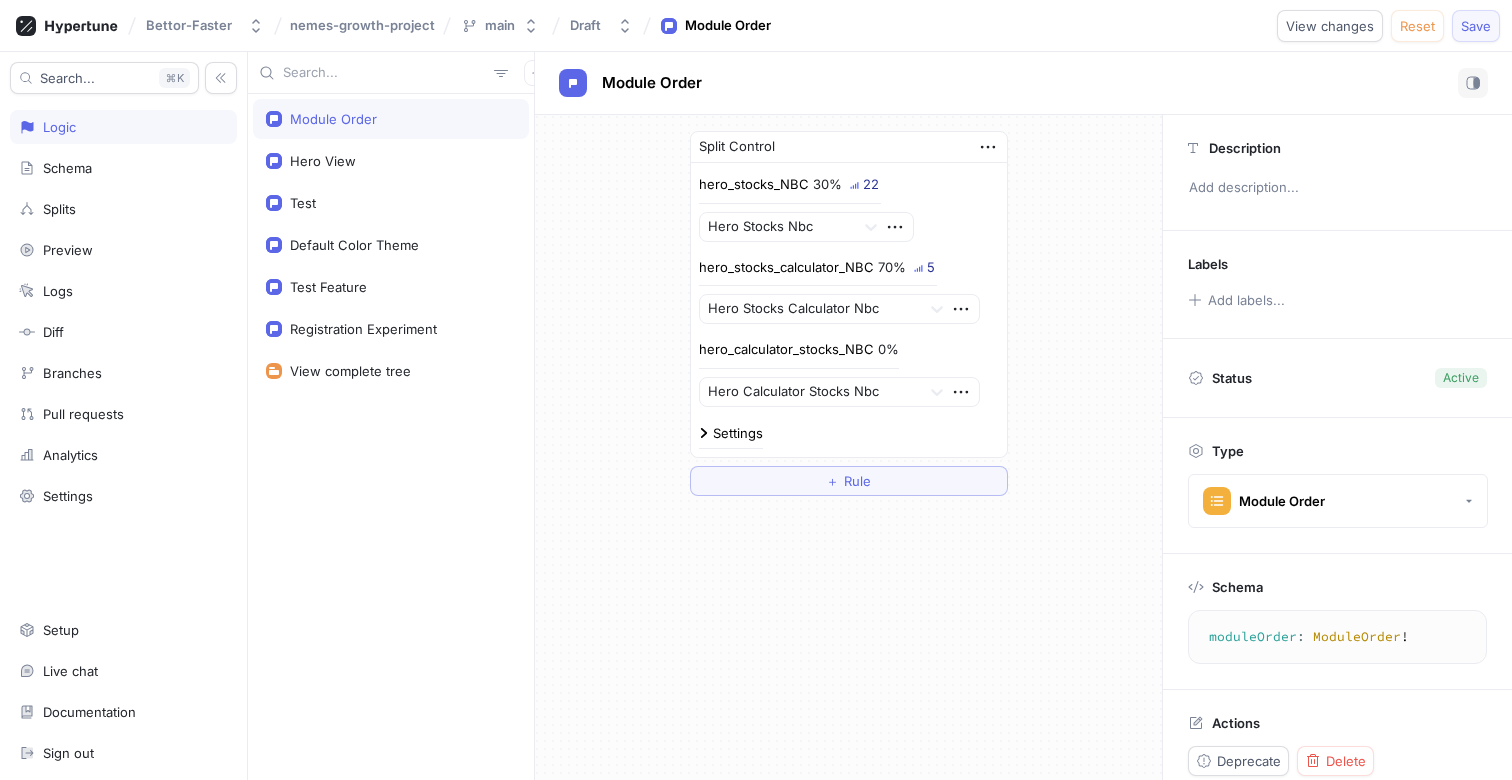 click on "Save" at bounding box center (1476, 26) 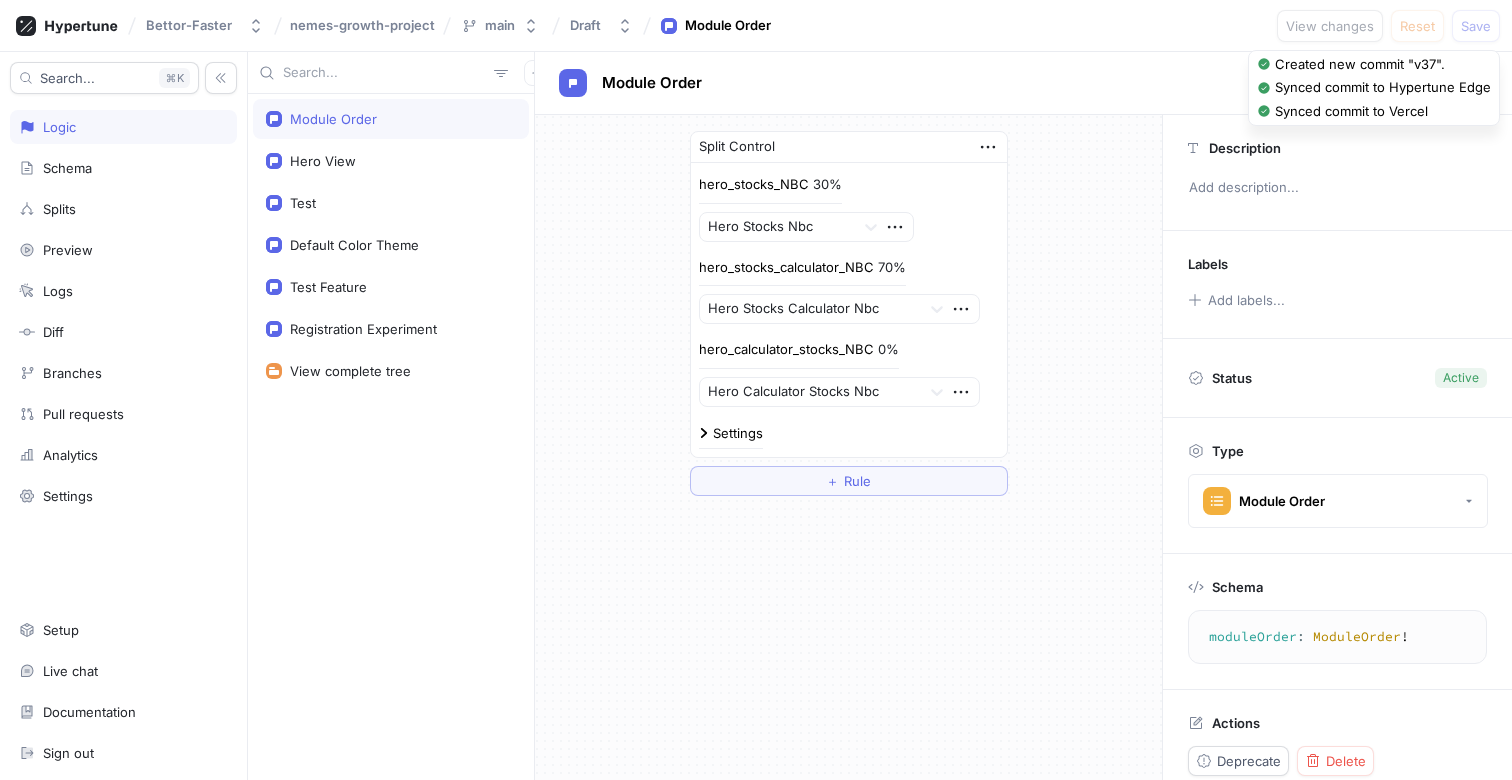 click on "Module Order" at bounding box center [1023, 83] 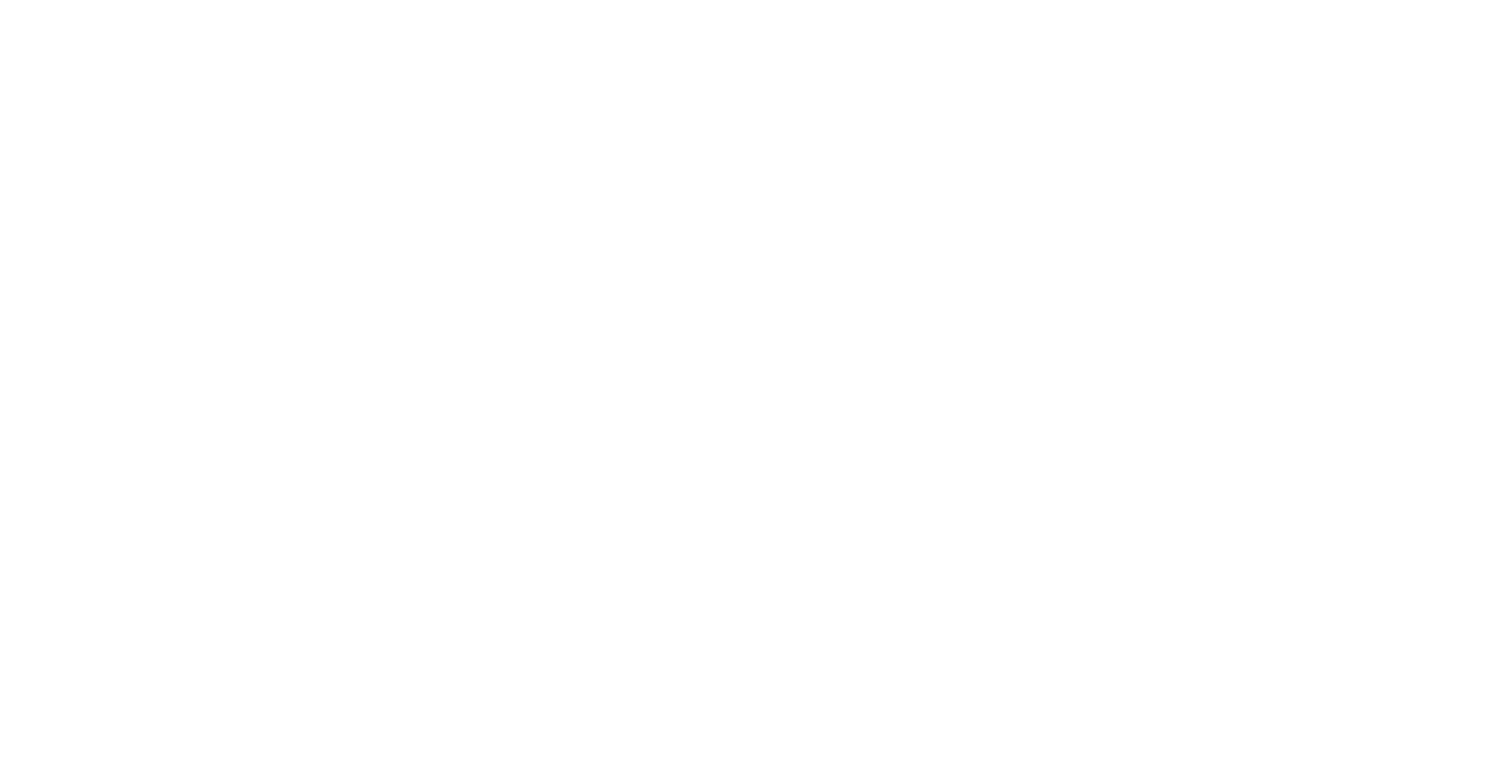 scroll, scrollTop: 0, scrollLeft: 0, axis: both 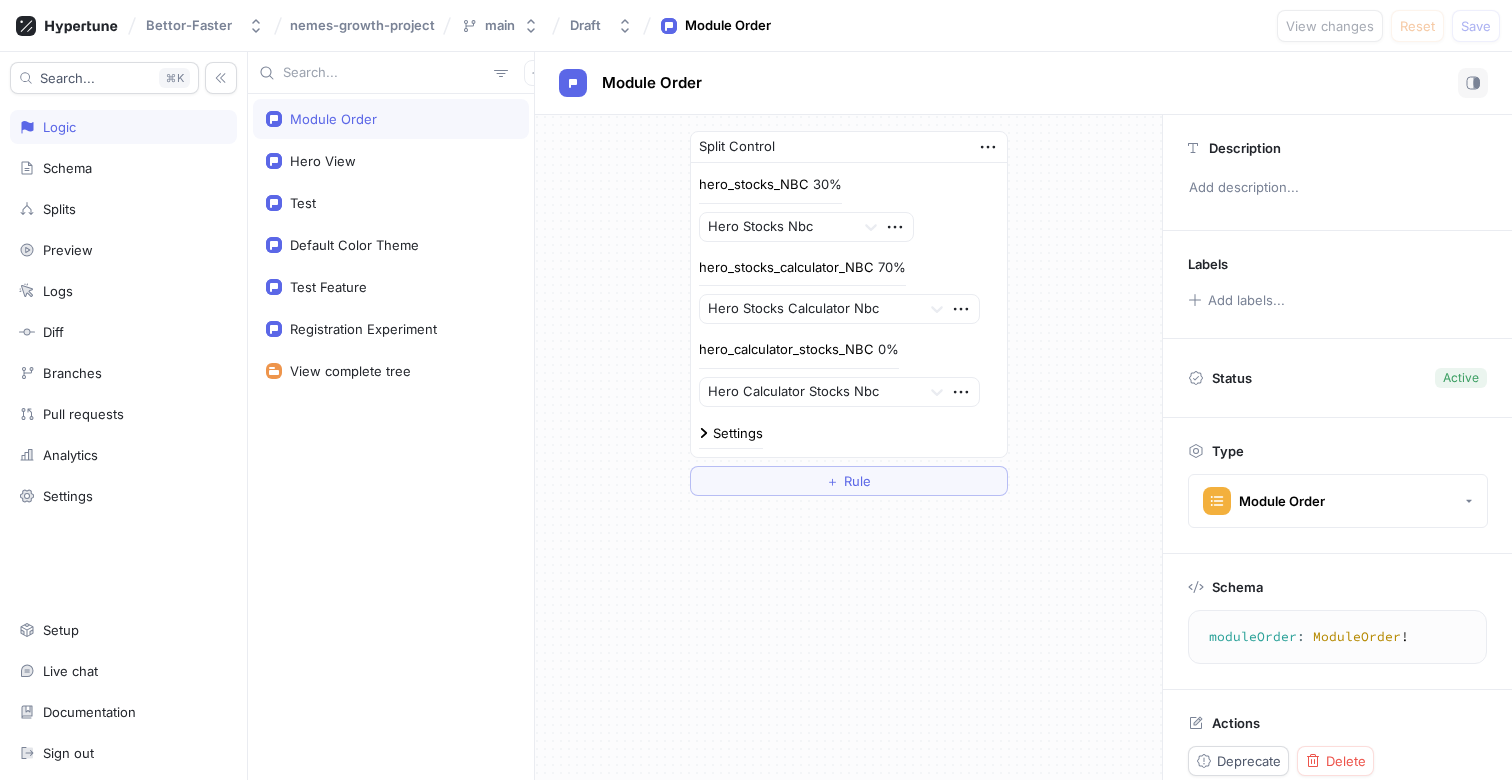 click on "Split Control hero_stocks_NBC 30% Hero Stocks Nbc hero_stocks_calculator_NBC 70% Hero Stocks Calculator Nbc hero_calculator_stocks_NBC 0% Hero Calculator Stocks Nbc Settings ＋ Rule" at bounding box center (848, 313) 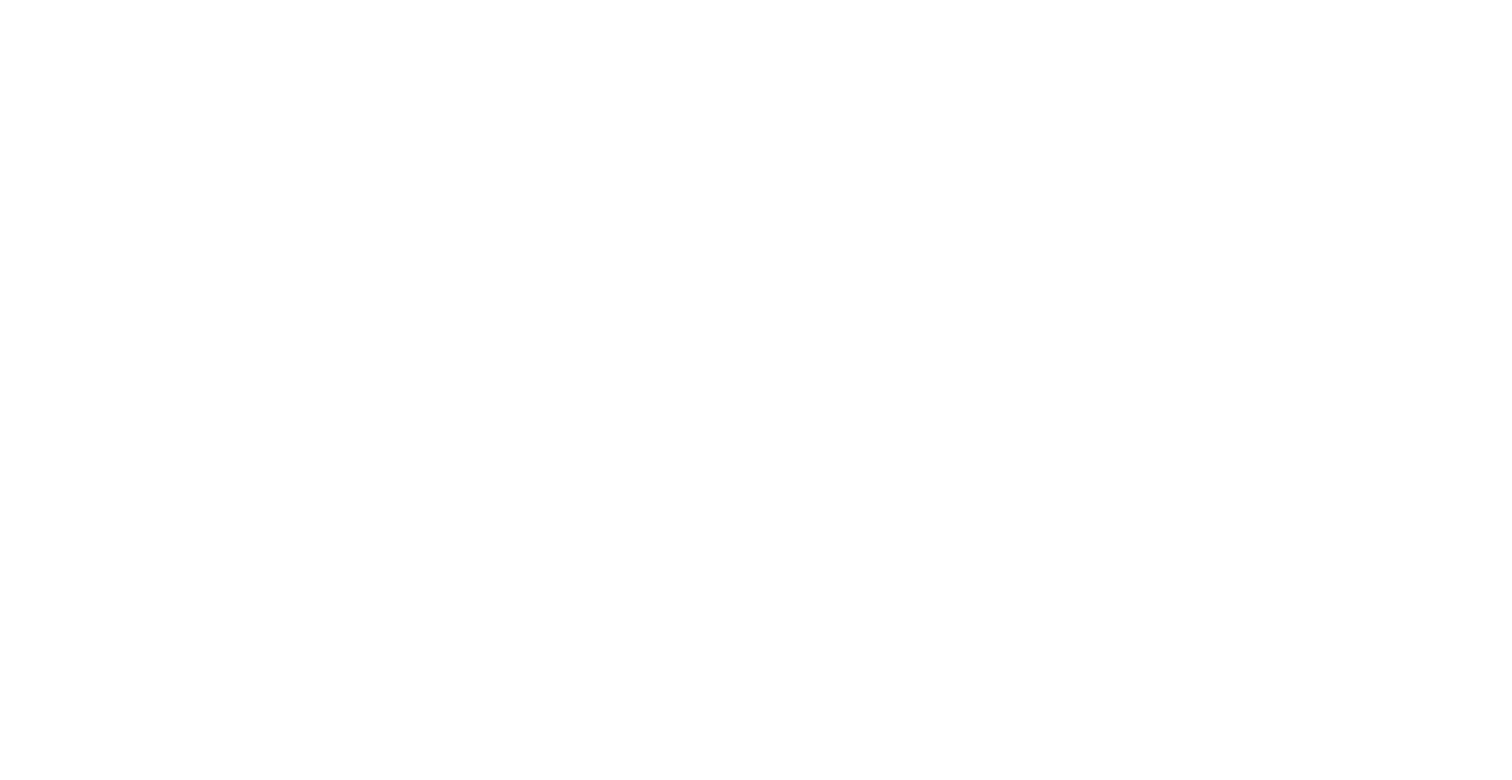 scroll, scrollTop: 0, scrollLeft: 0, axis: both 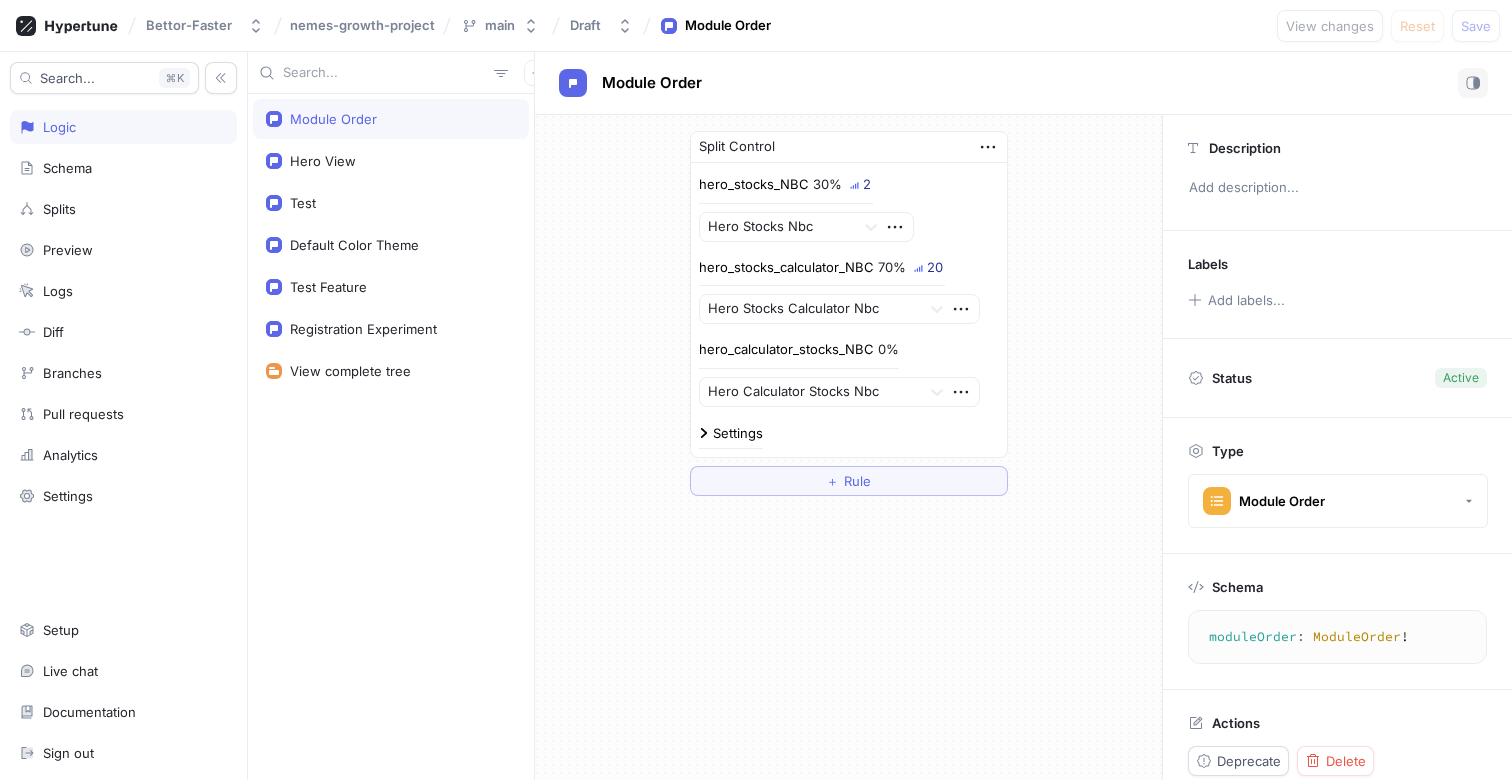 click on "Split Control hero_stocks_NBC 30% 2 Hero Stocks Nbc hero_stocks_calculator_NBC 70% 20 Hero Stocks Calculator Nbc hero_calculator_stocks_NBC 0% Hero Calculator Stocks Nbc Settings ＋ Rule" at bounding box center (848, 313) 